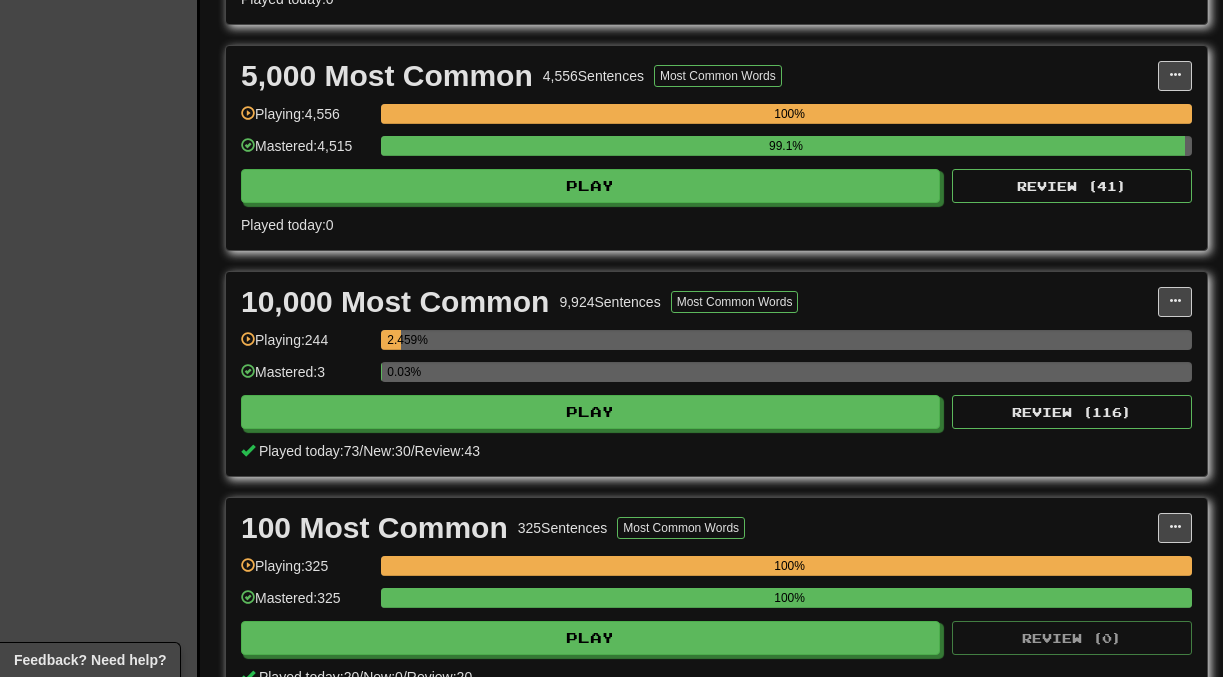 scroll, scrollTop: 1340, scrollLeft: 0, axis: vertical 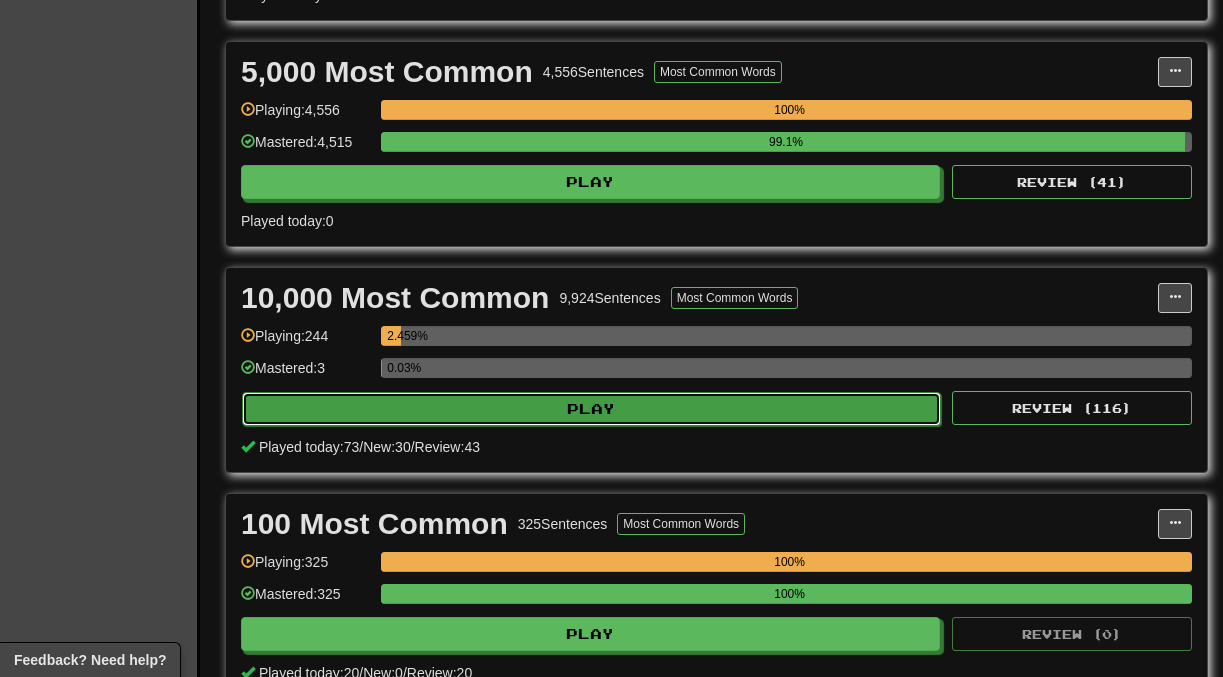 click on "Play" at bounding box center [591, 409] 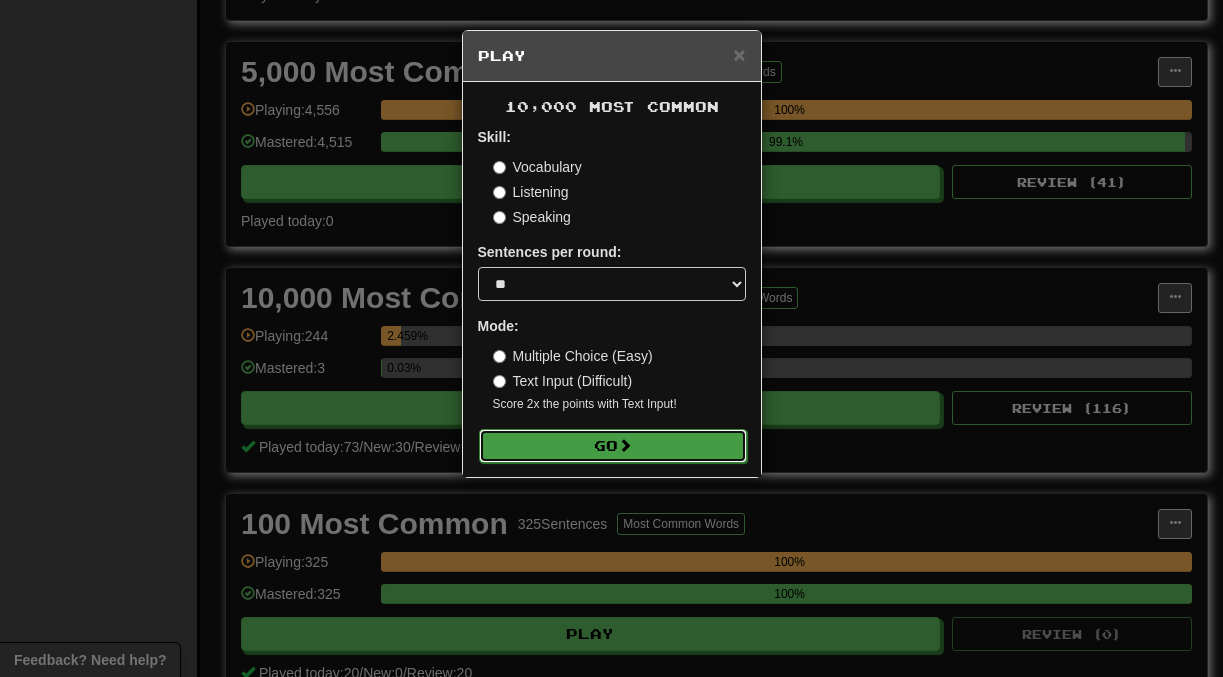 click on "Go" at bounding box center [613, 446] 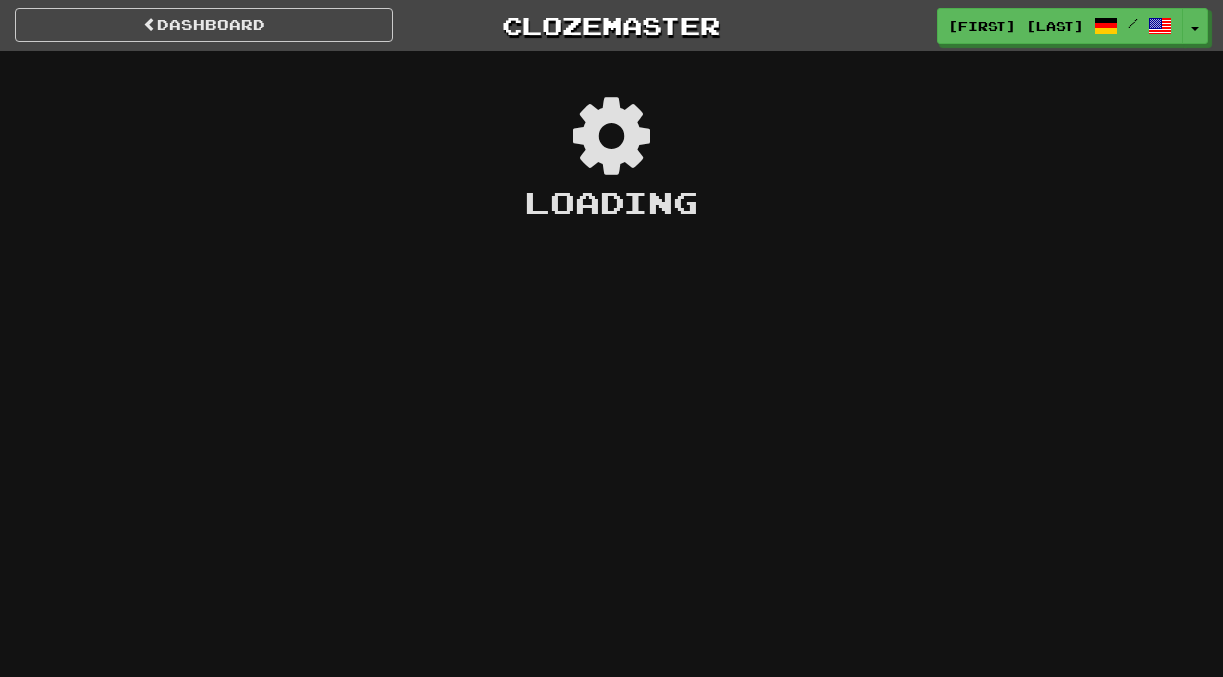 scroll, scrollTop: 0, scrollLeft: 0, axis: both 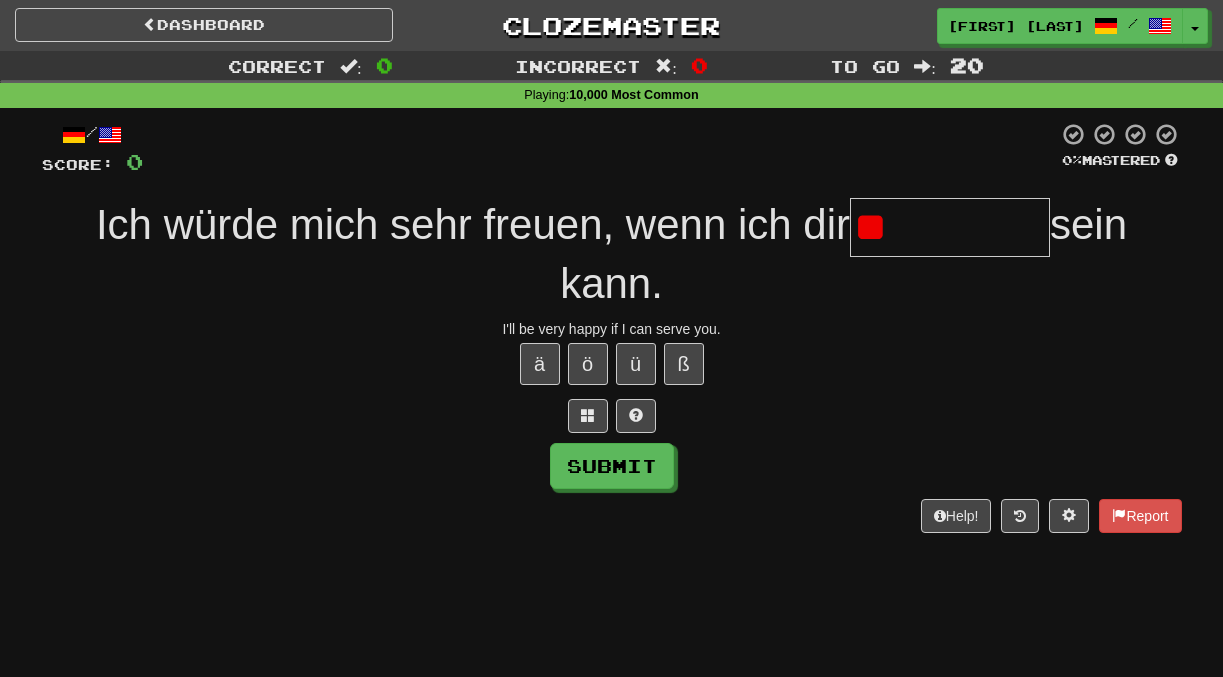 type on "*" 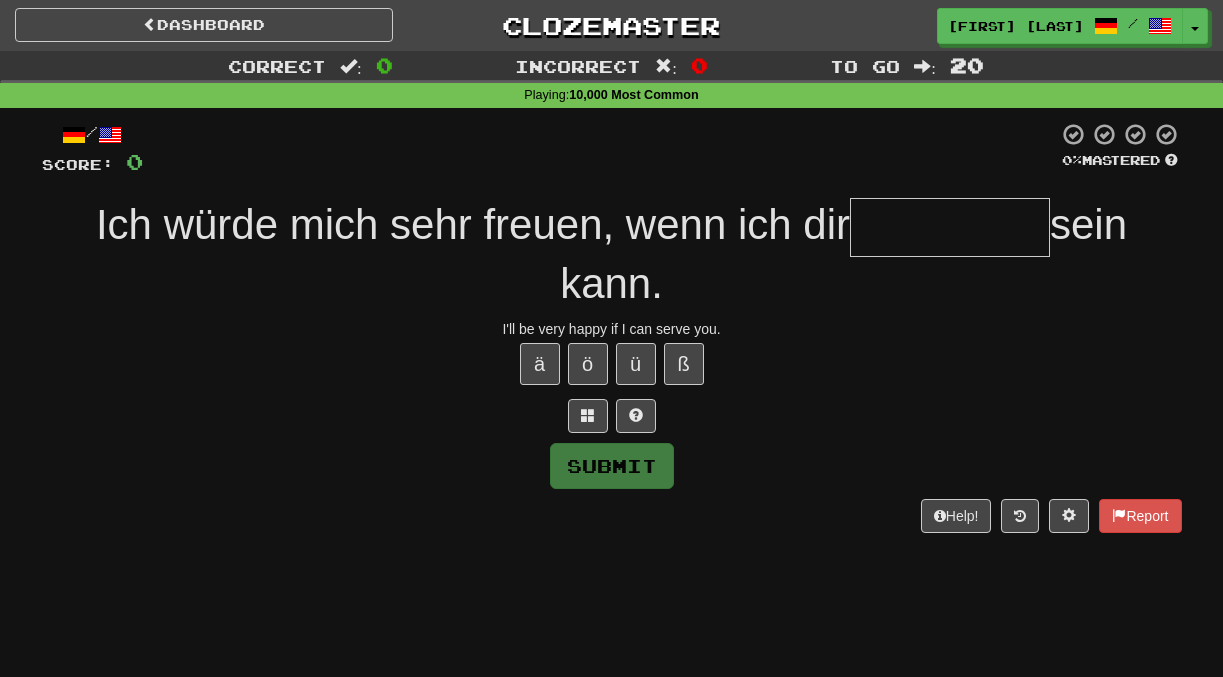 type on "*" 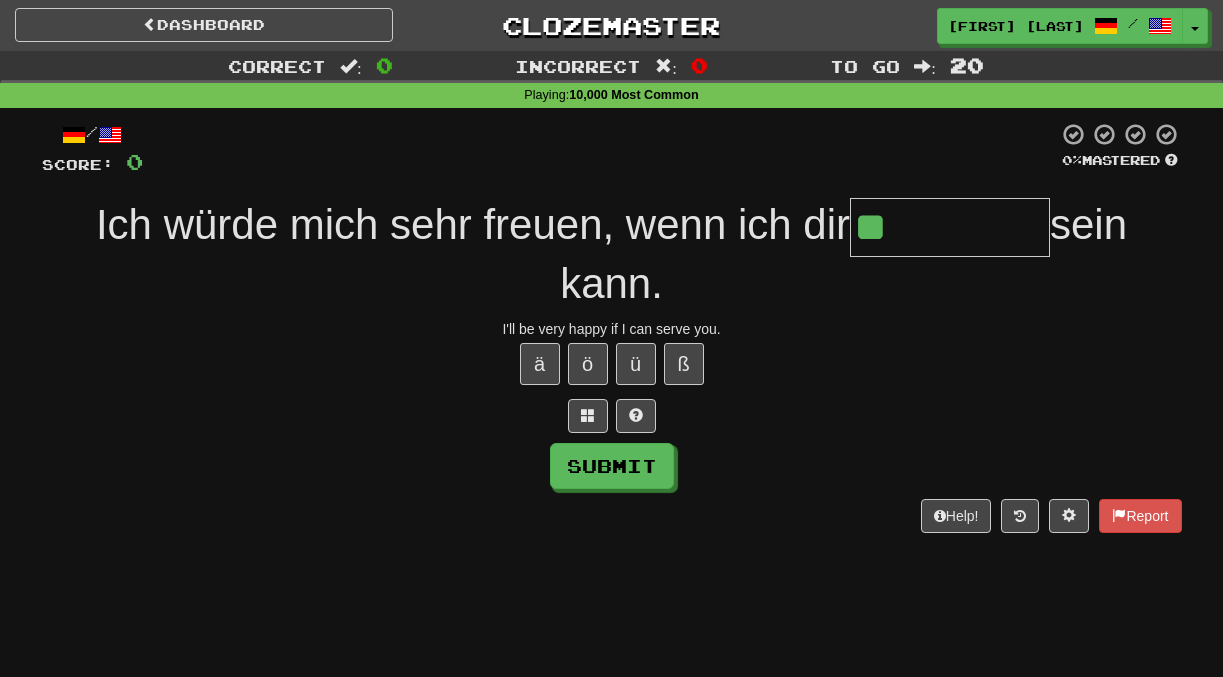 type on "**********" 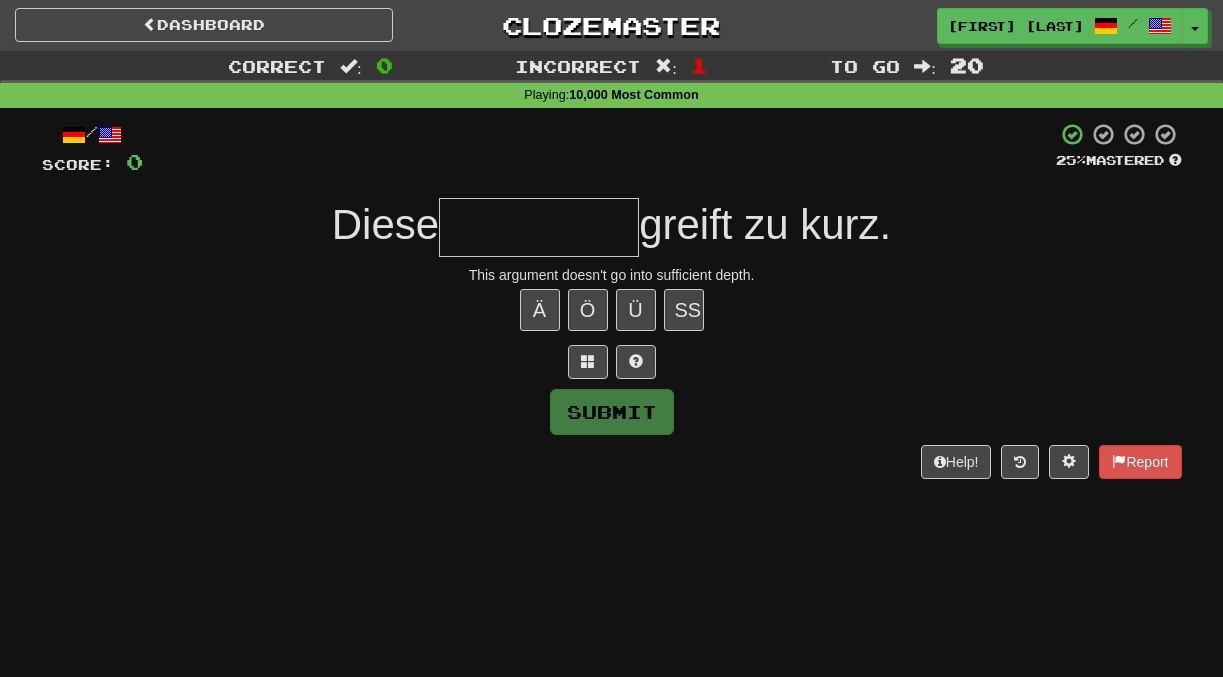 type on "*" 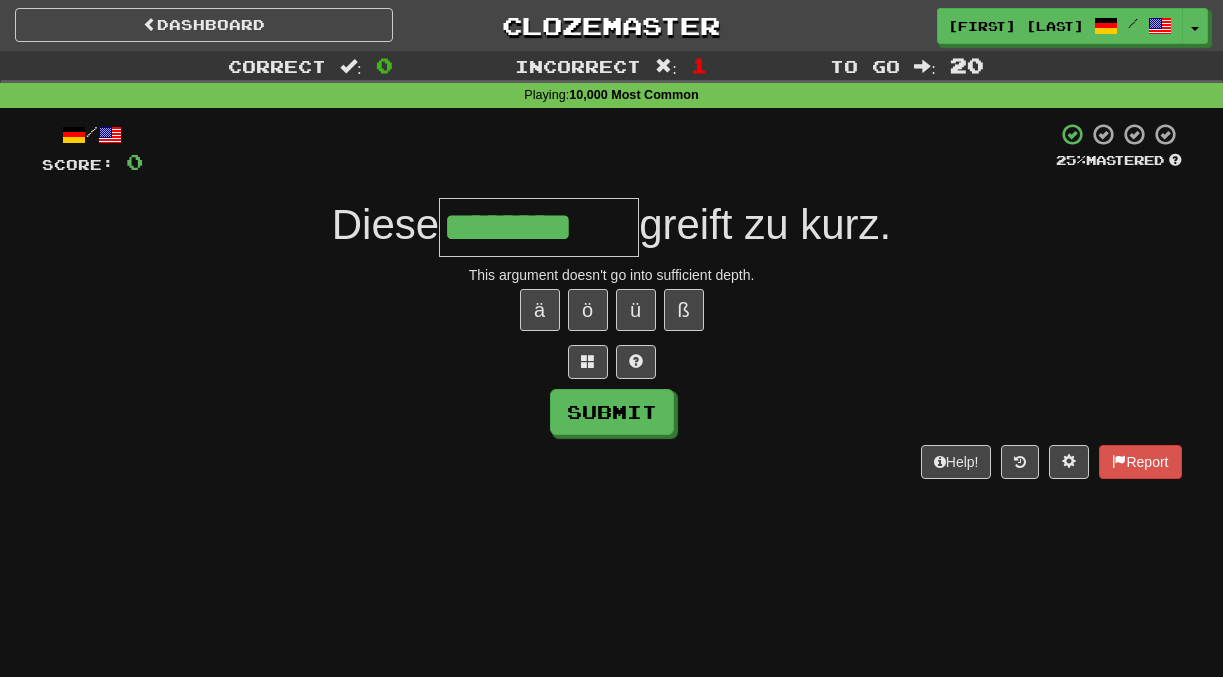 type on "********" 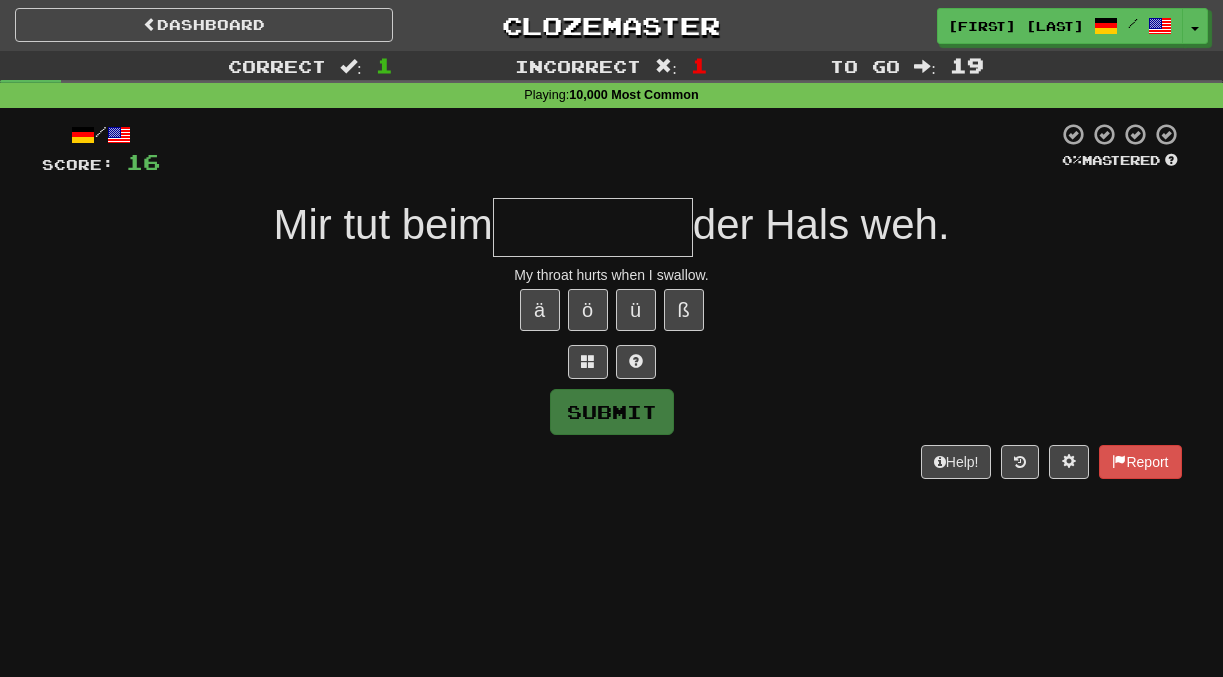 type on "*********" 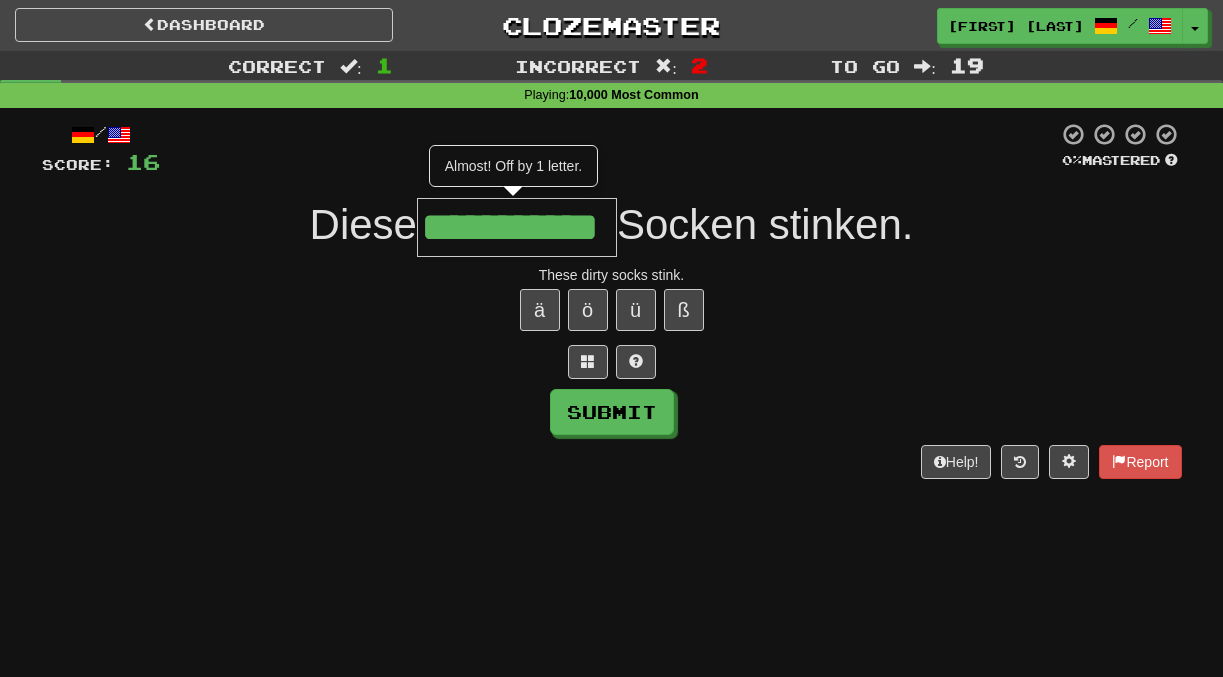 scroll, scrollTop: 0, scrollLeft: 47, axis: horizontal 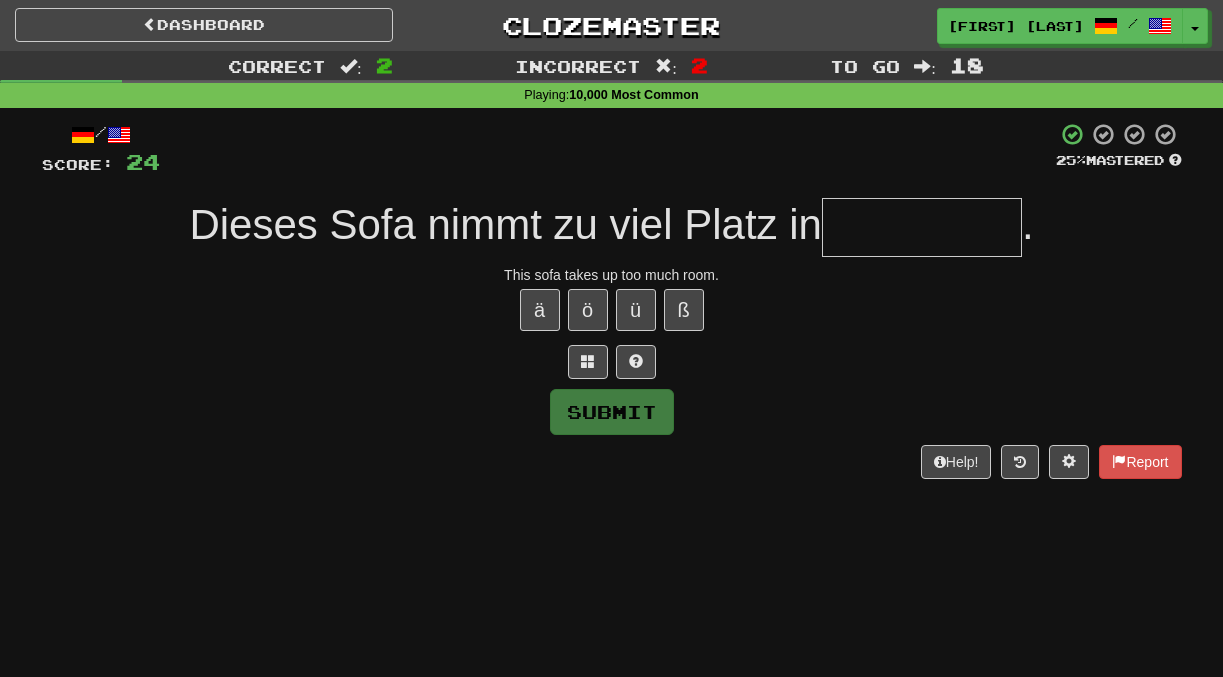 type on "*" 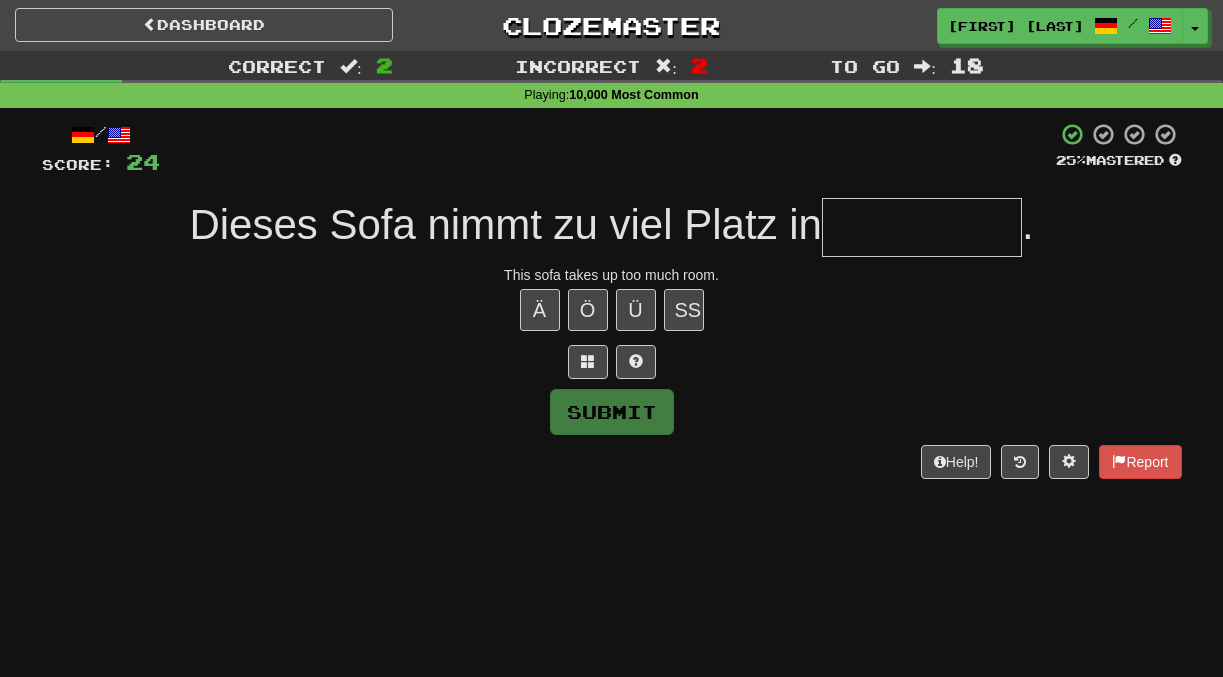 type on "*" 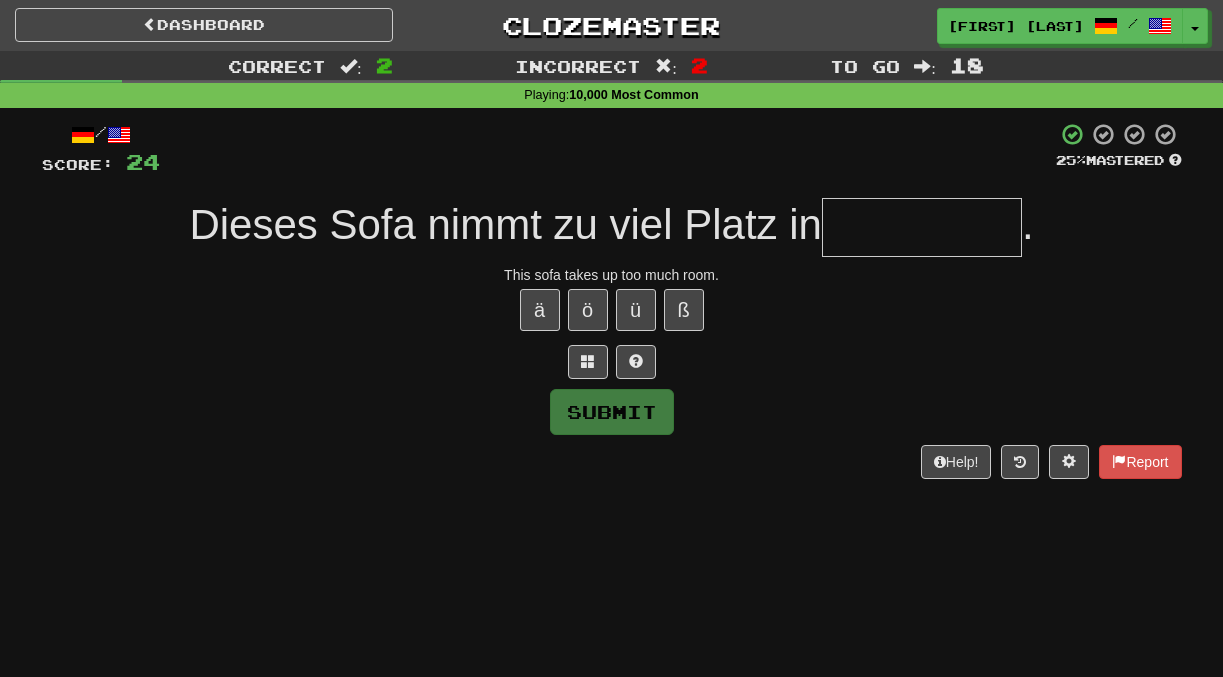 type on "********" 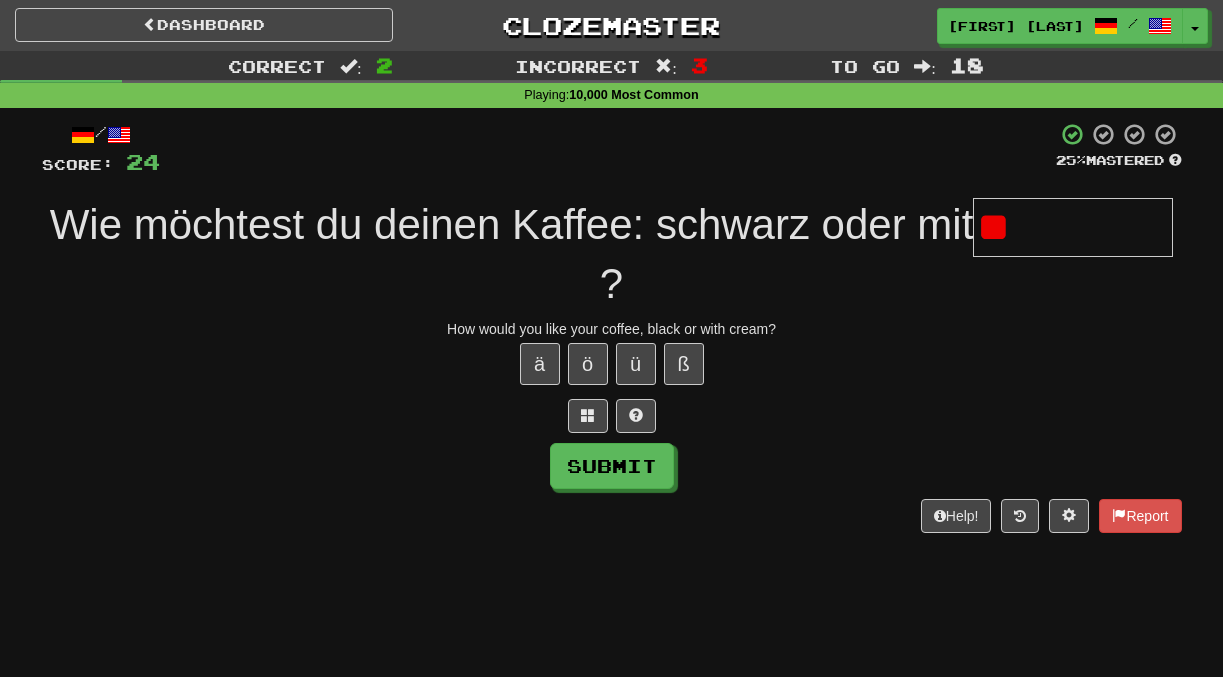 type on "*" 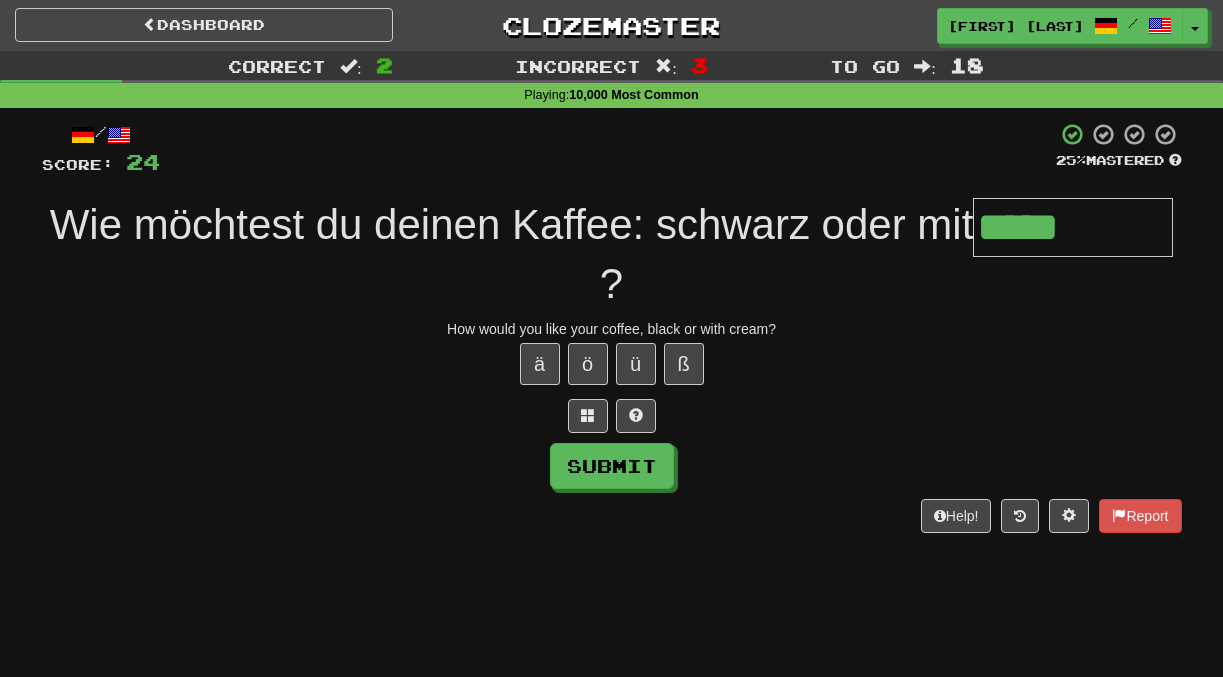 type on "*****" 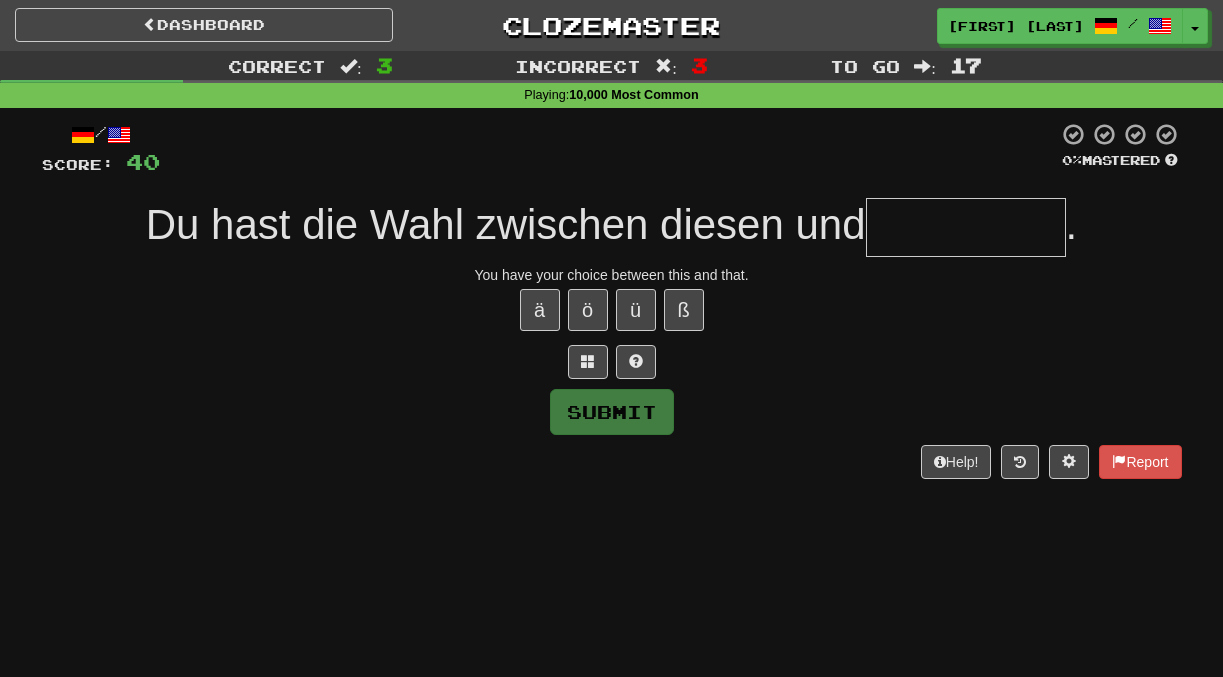 type on "*" 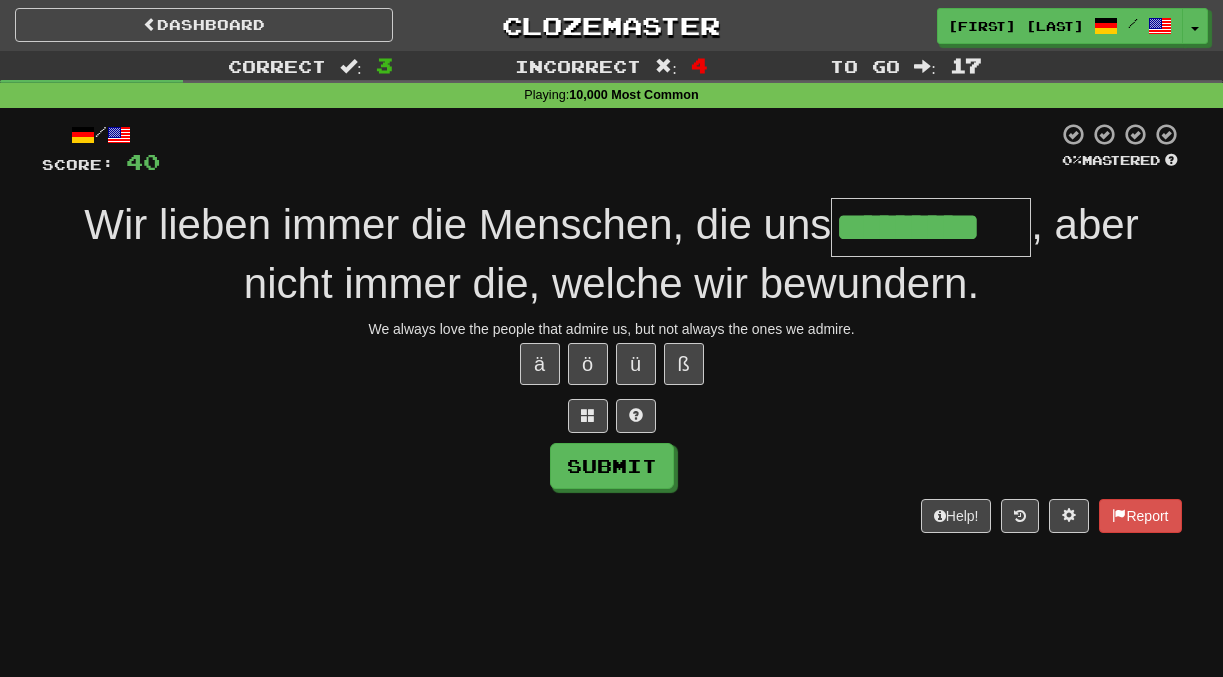 scroll, scrollTop: 0, scrollLeft: 19, axis: horizontal 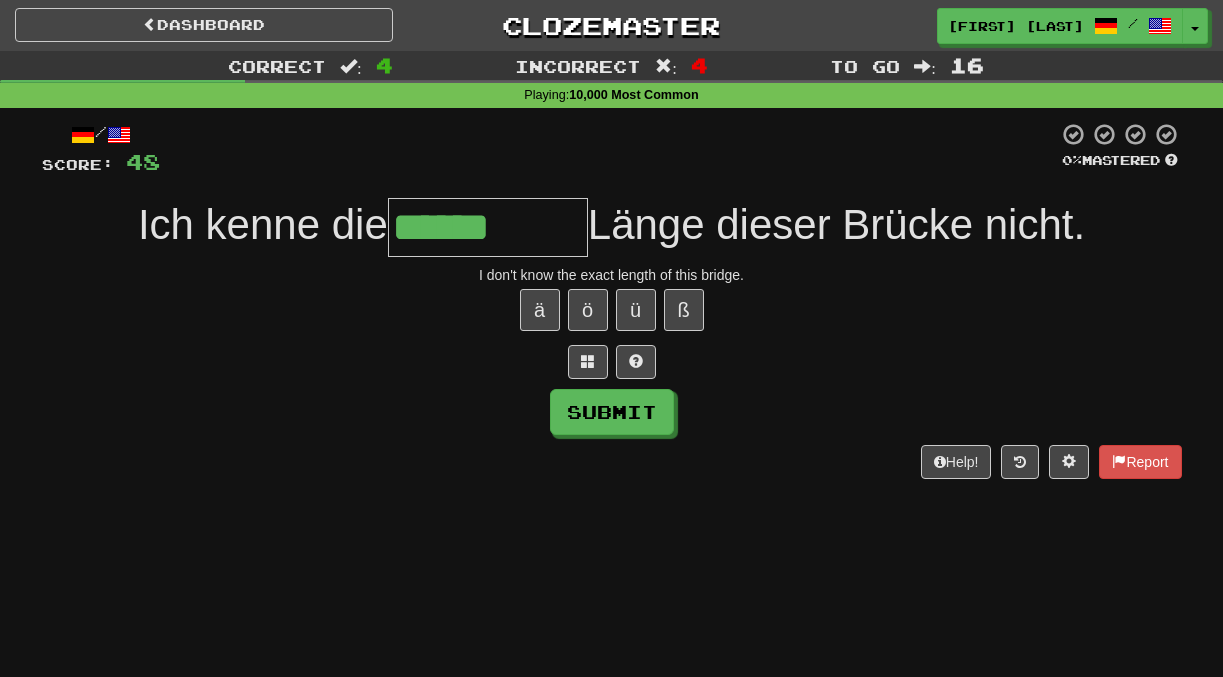 type on "******" 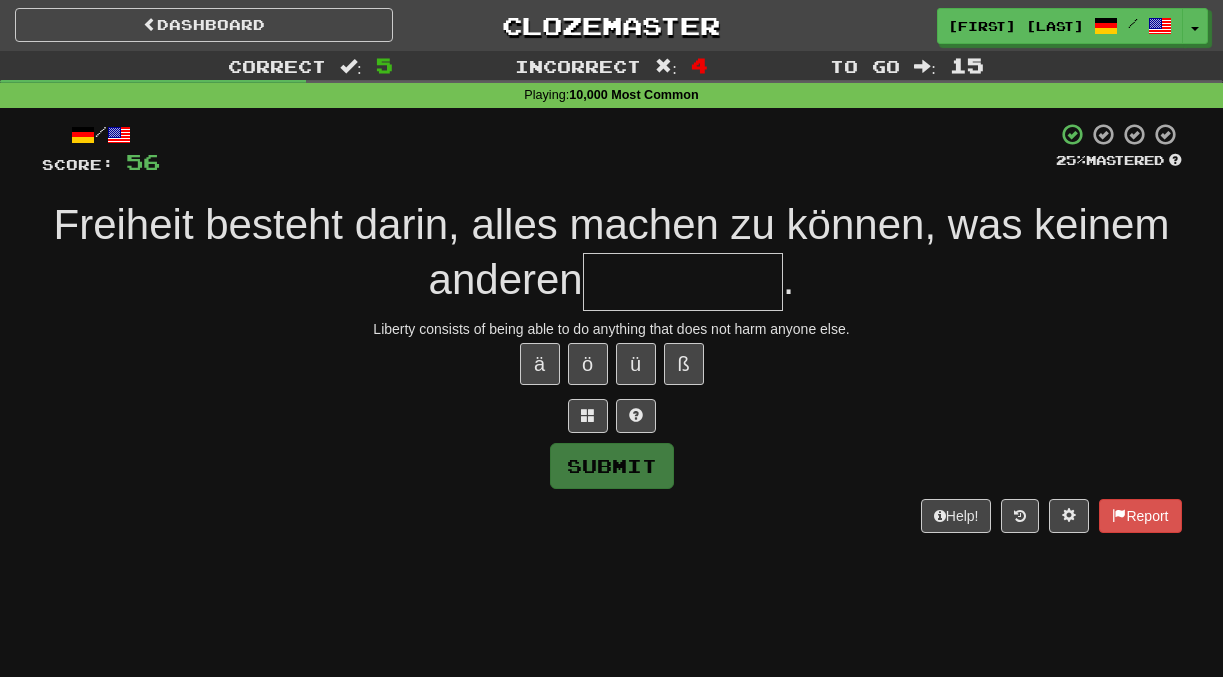 type on "*" 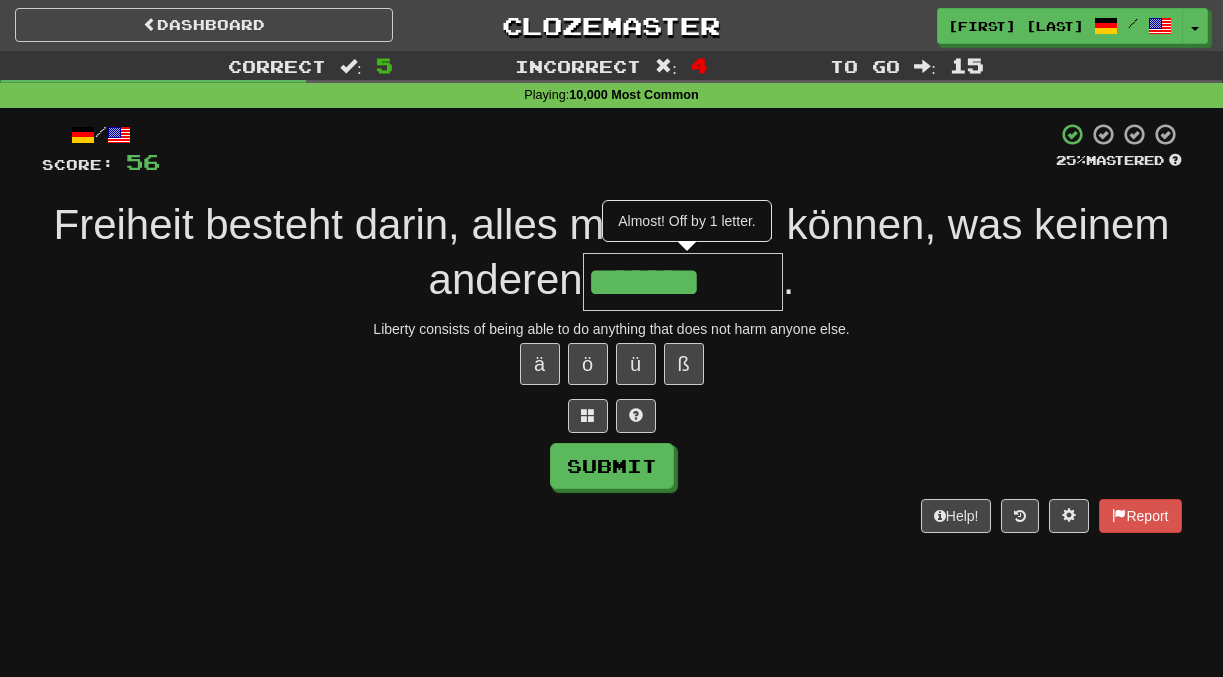 type on "*******" 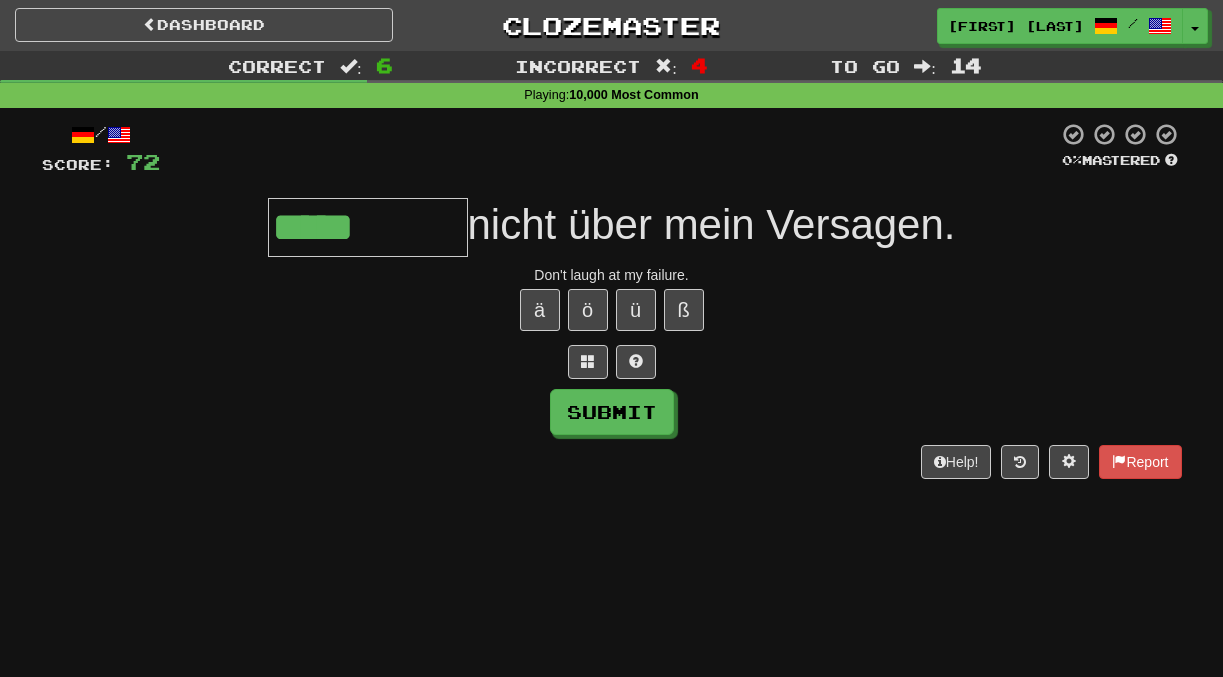 type on "*****" 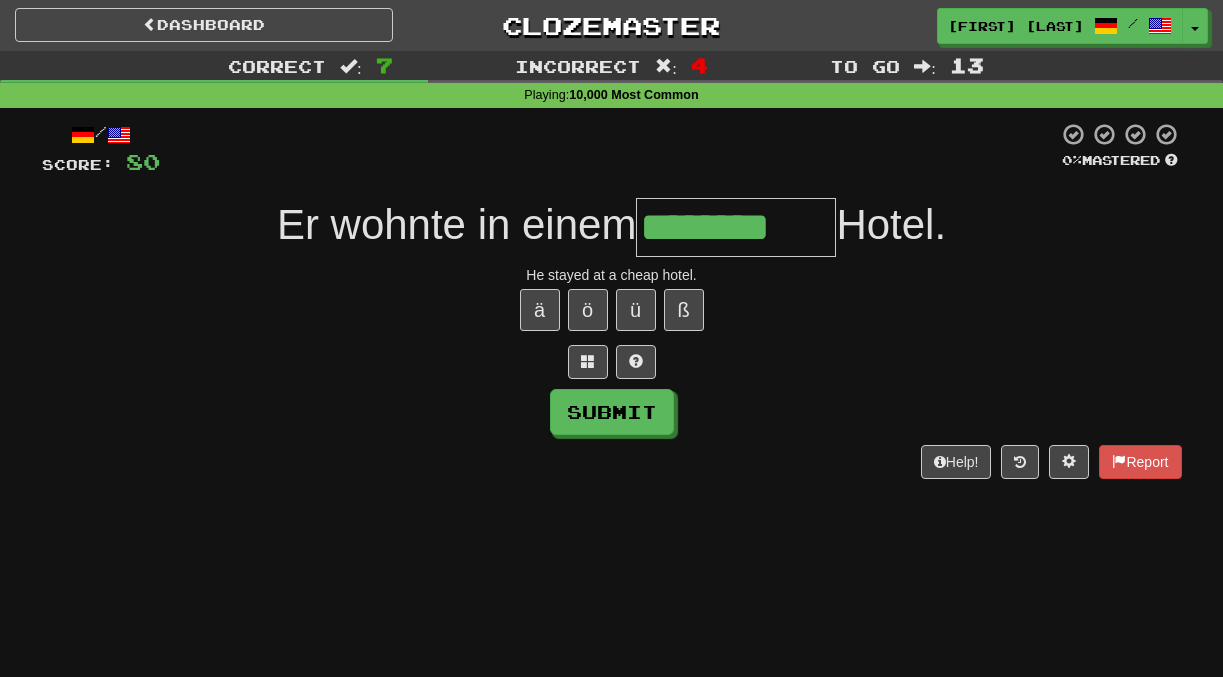 type on "********" 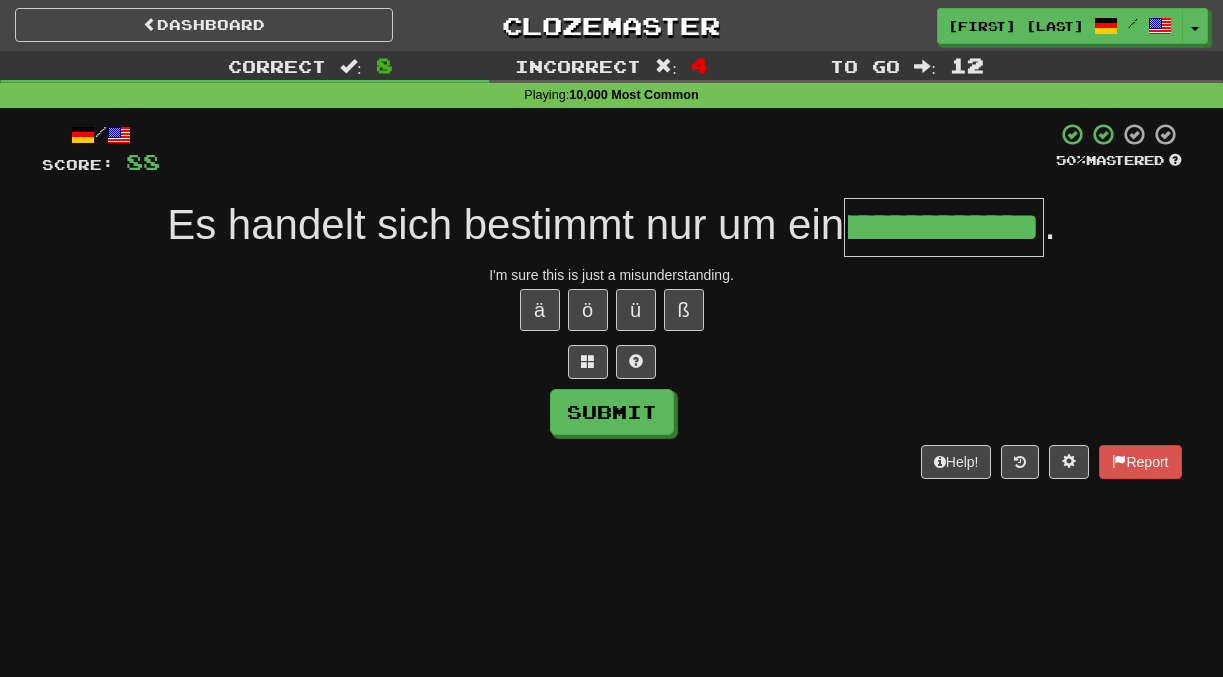 scroll, scrollTop: 0, scrollLeft: 0, axis: both 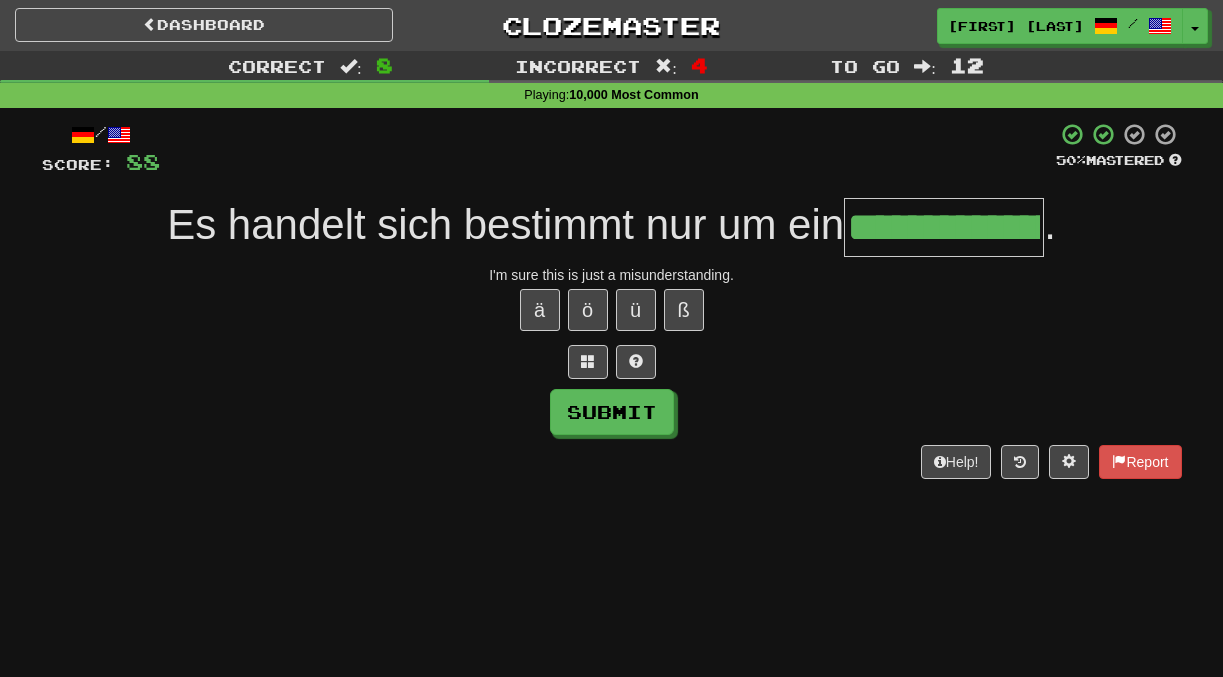 type on "**********" 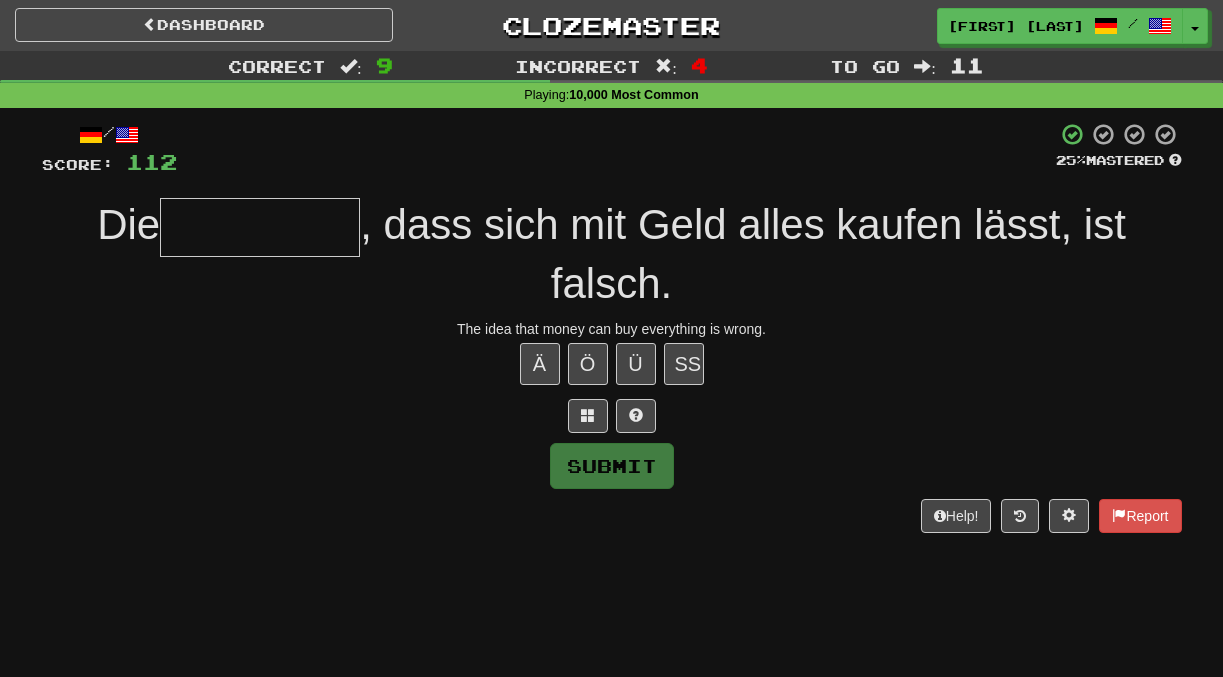type on "*" 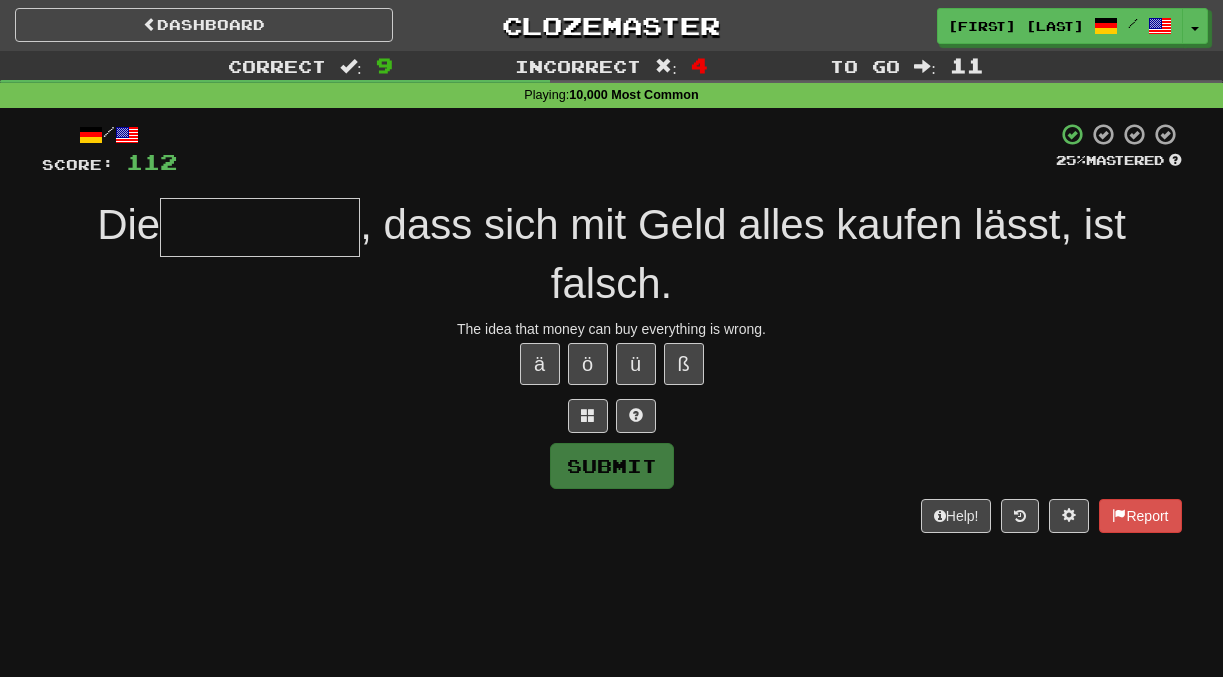 type on "*" 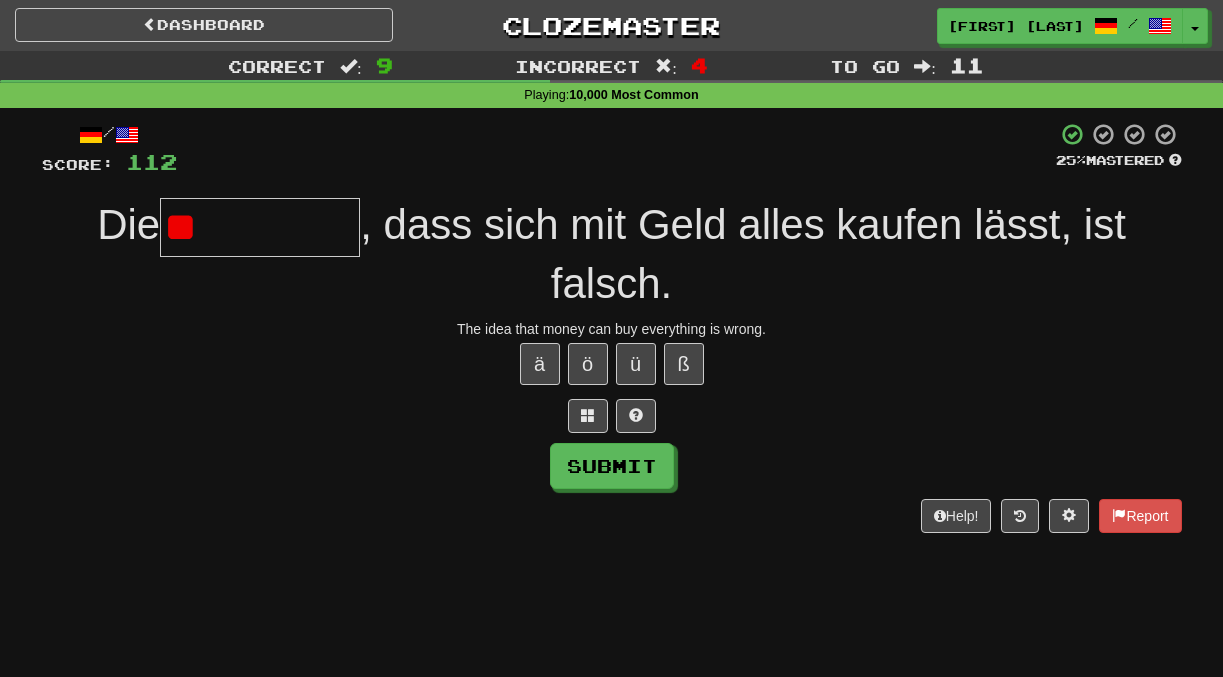 type on "*******" 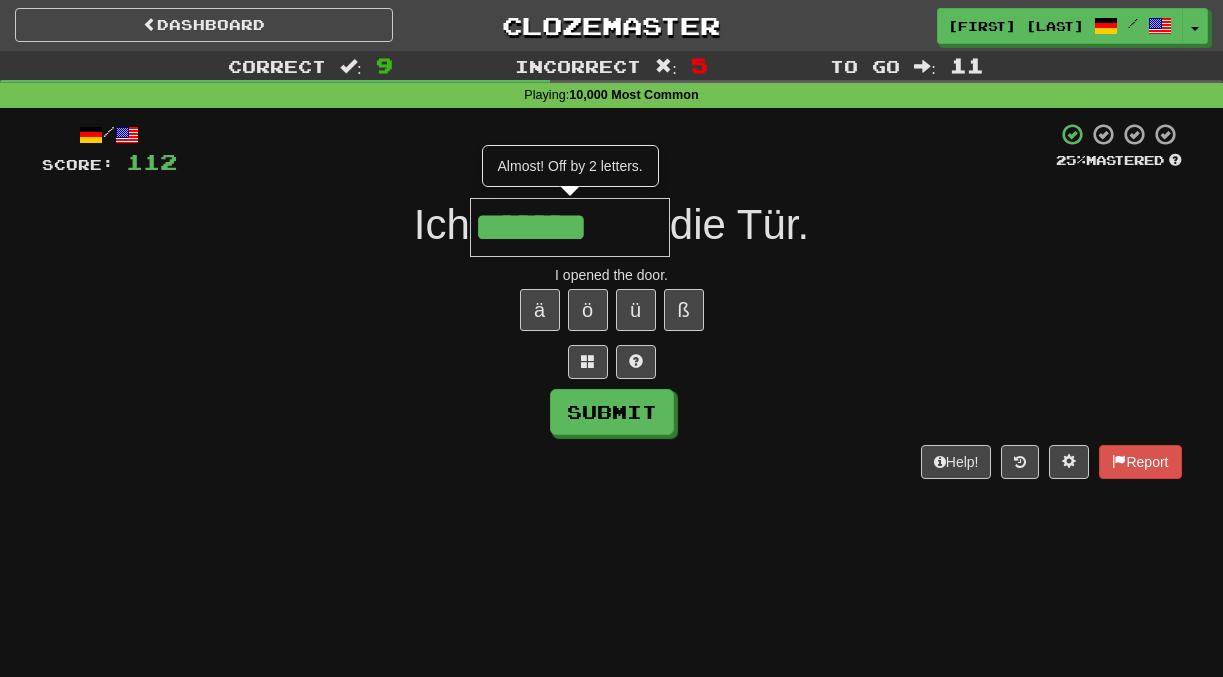 type on "*******" 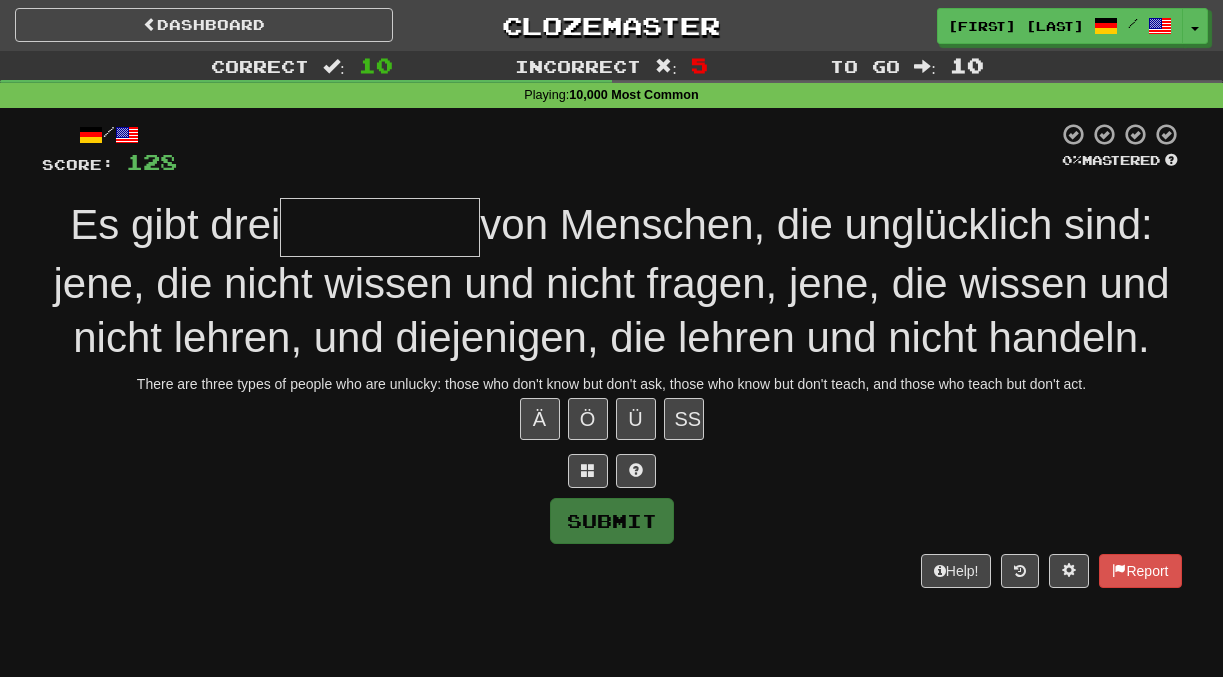 type on "*" 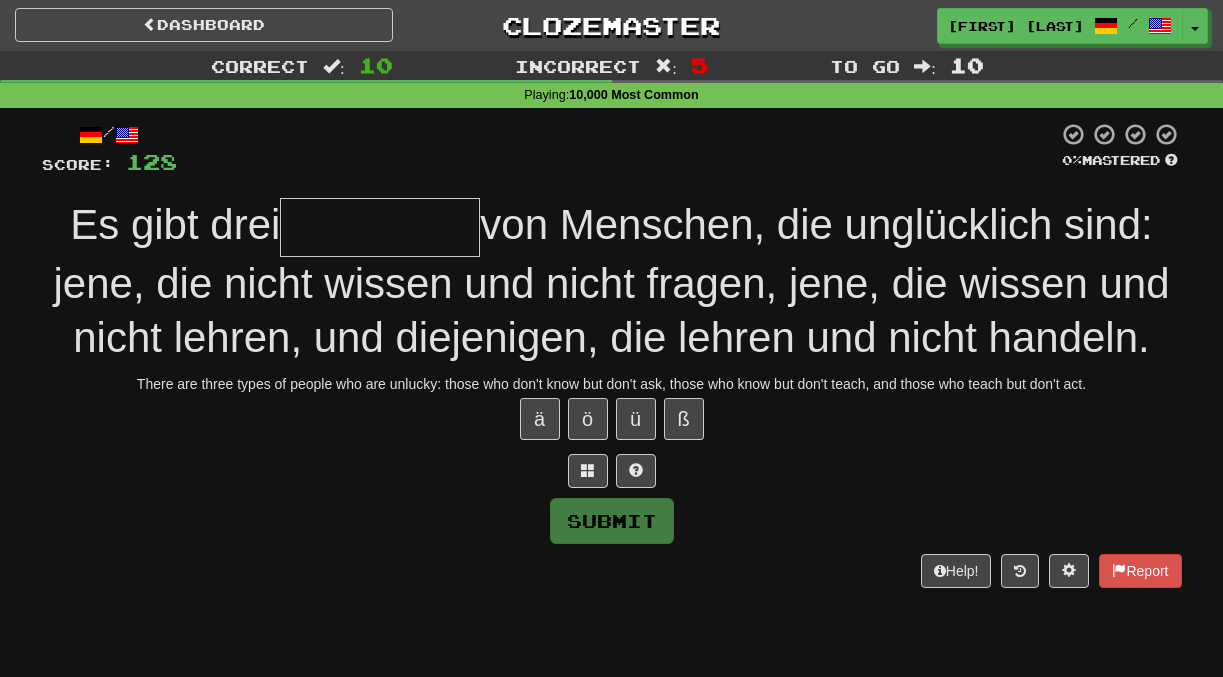 type on "*" 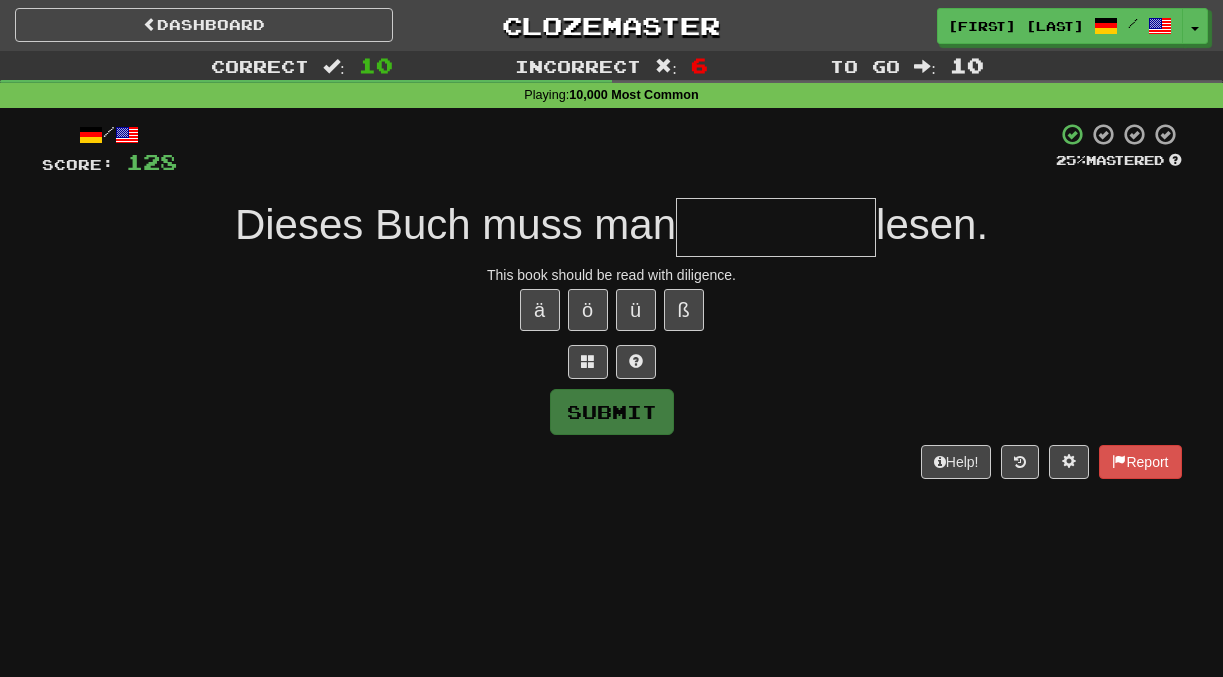 type on "*" 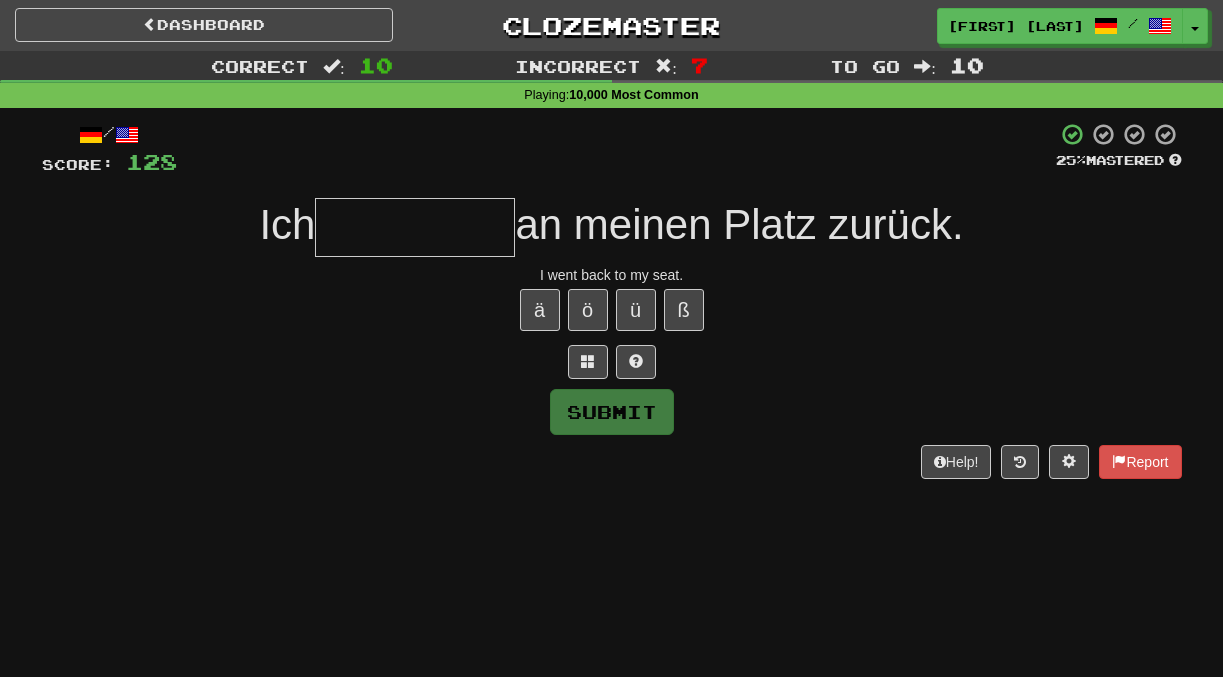 type on "*" 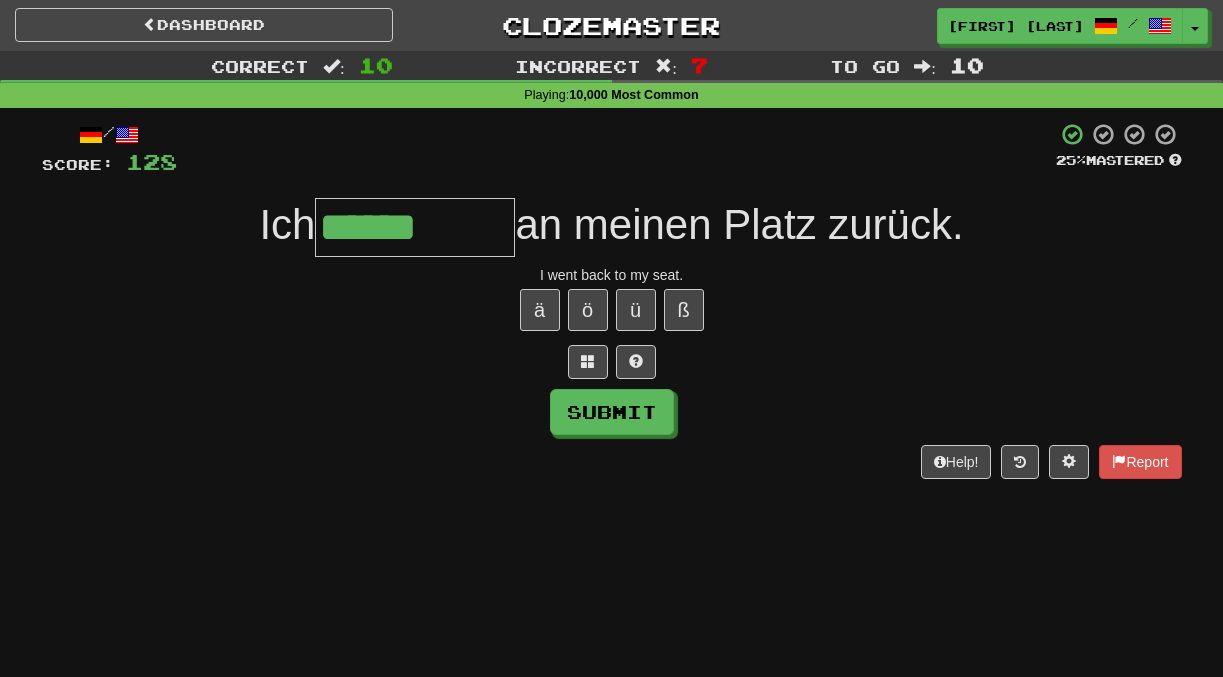 type on "******" 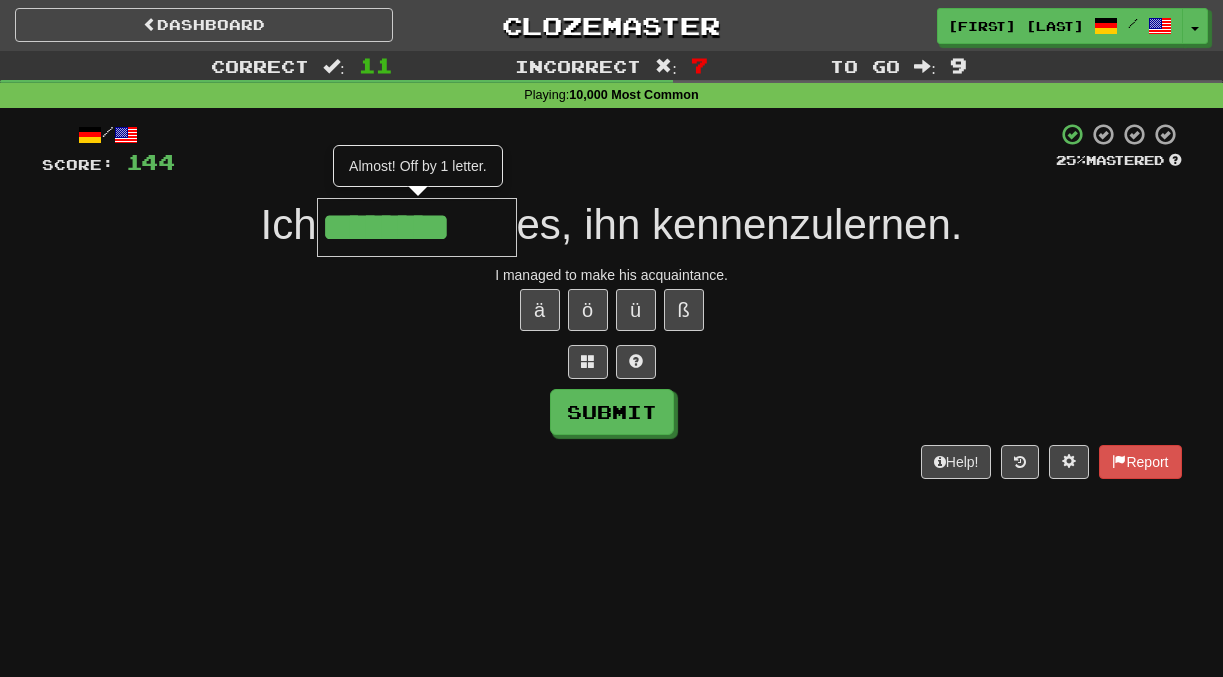 type on "********" 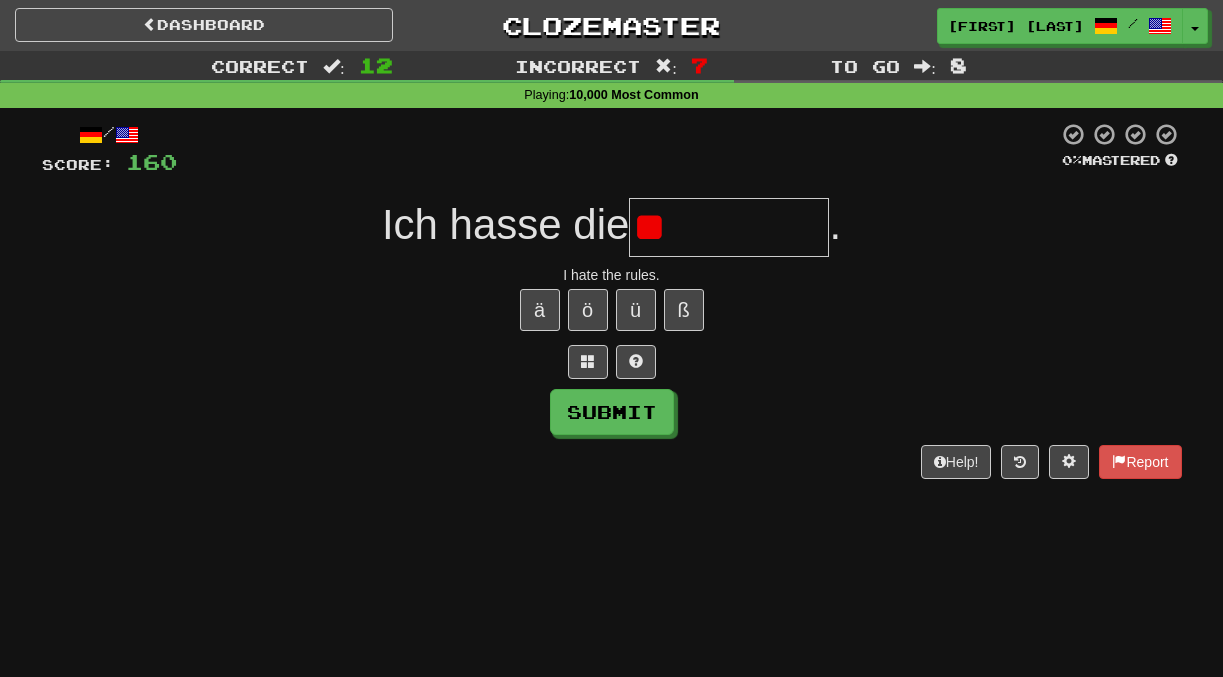 type on "*" 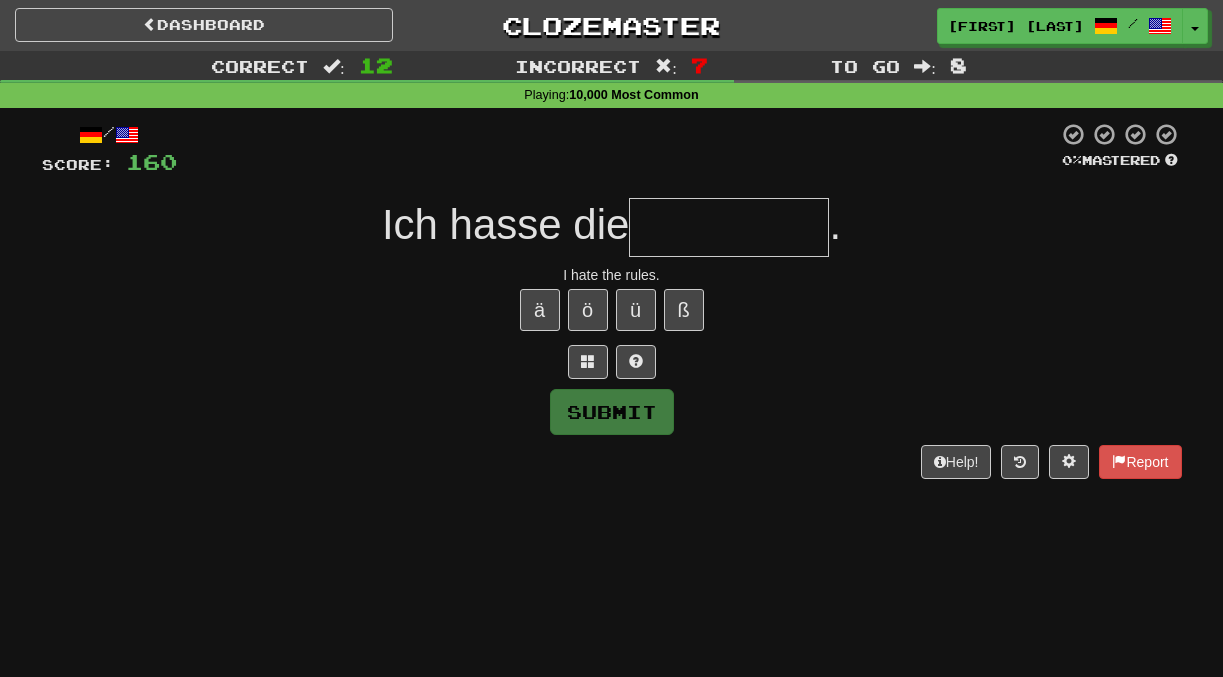 type on "*" 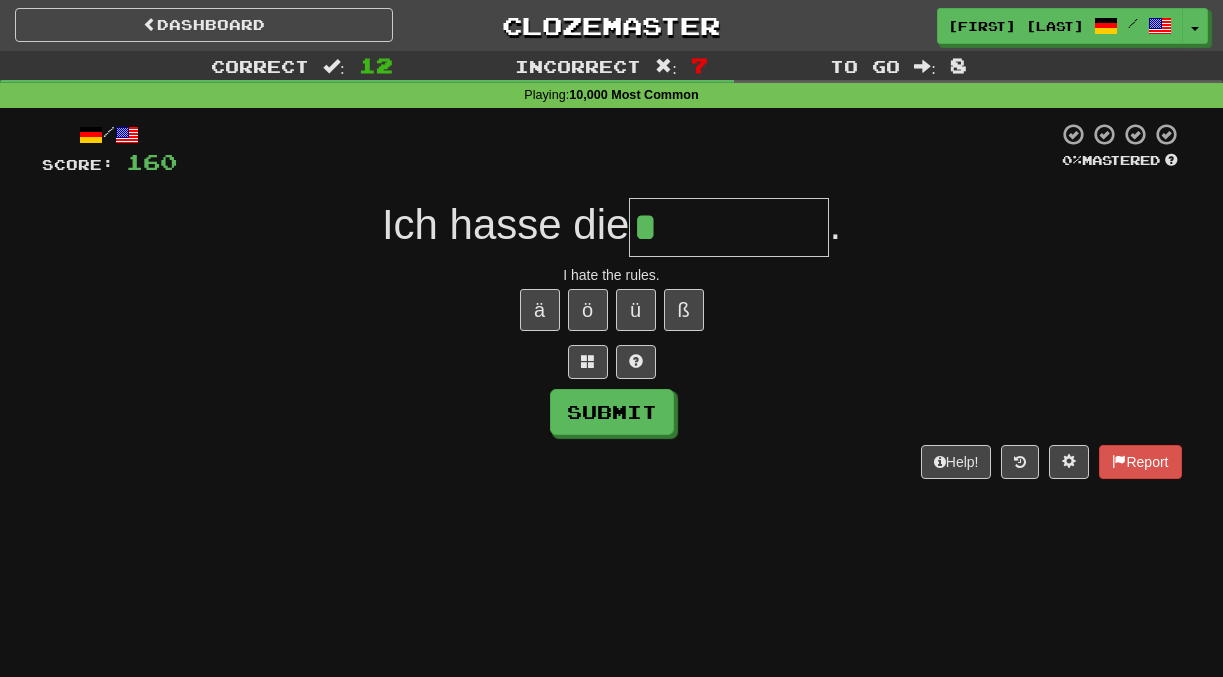 type on "**********" 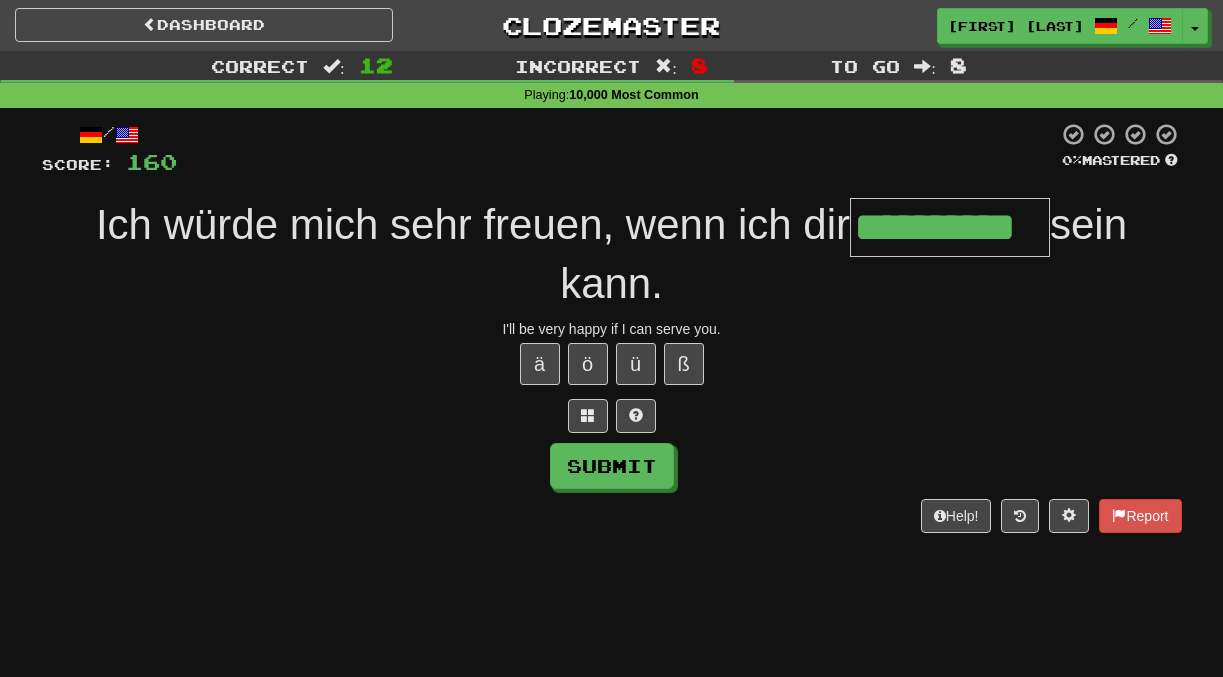 type on "**********" 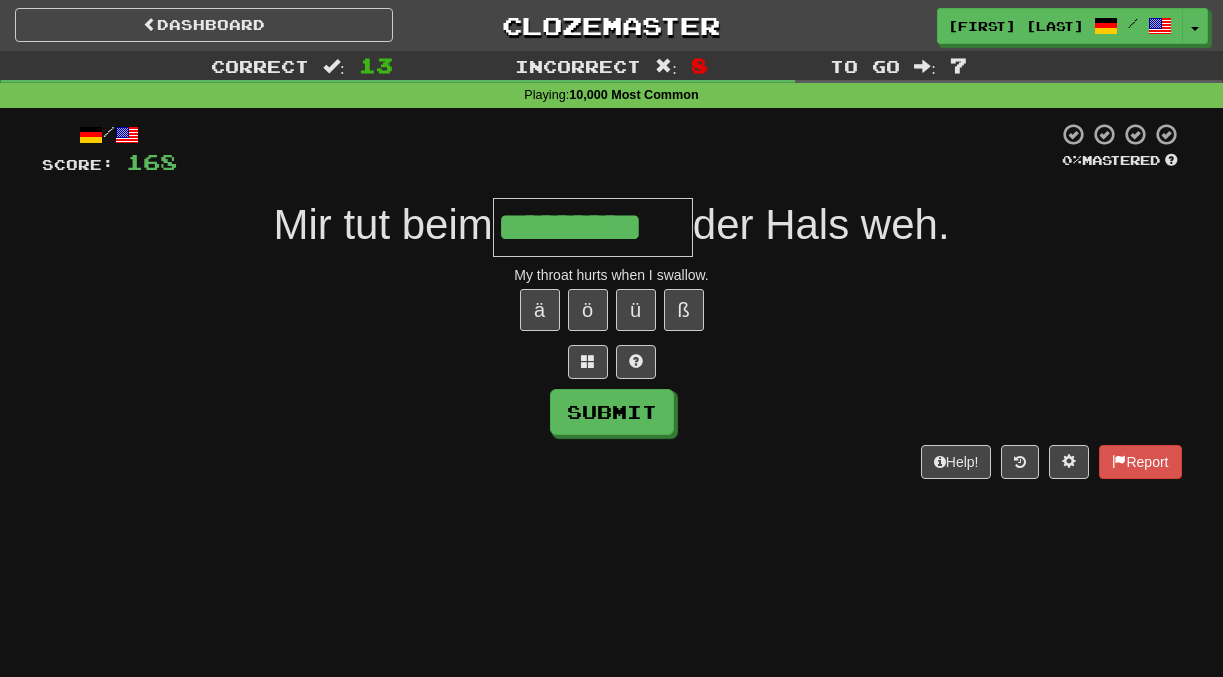 scroll, scrollTop: 0, scrollLeft: 4, axis: horizontal 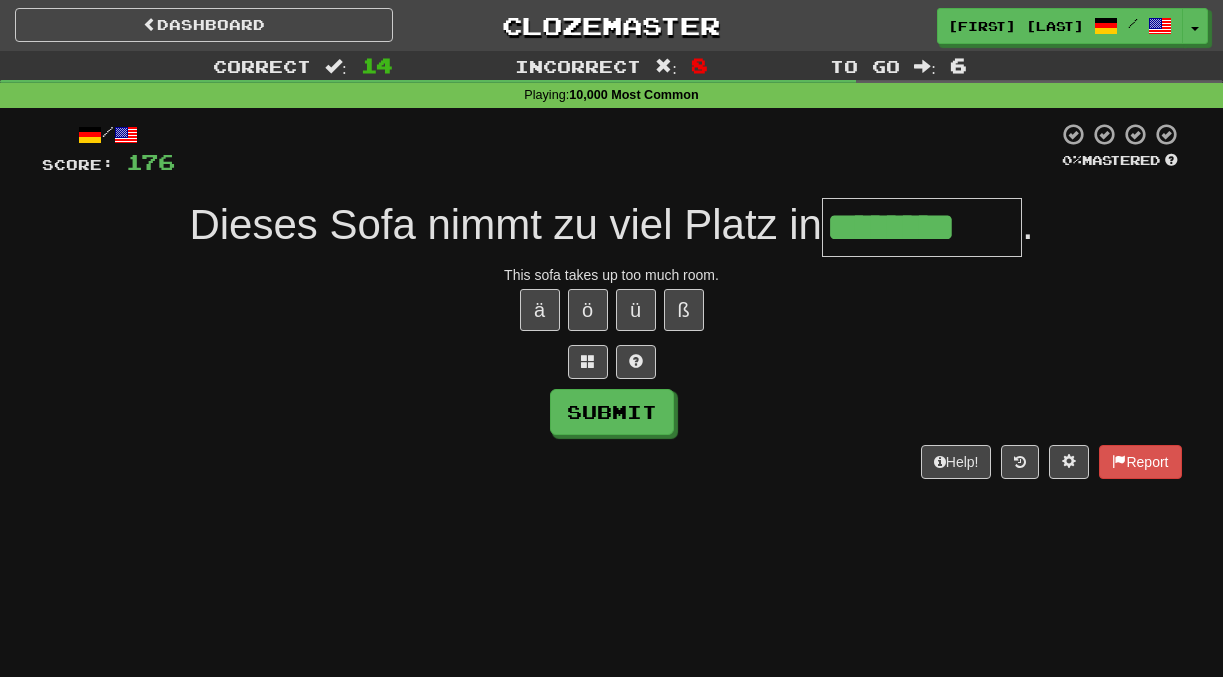type on "********" 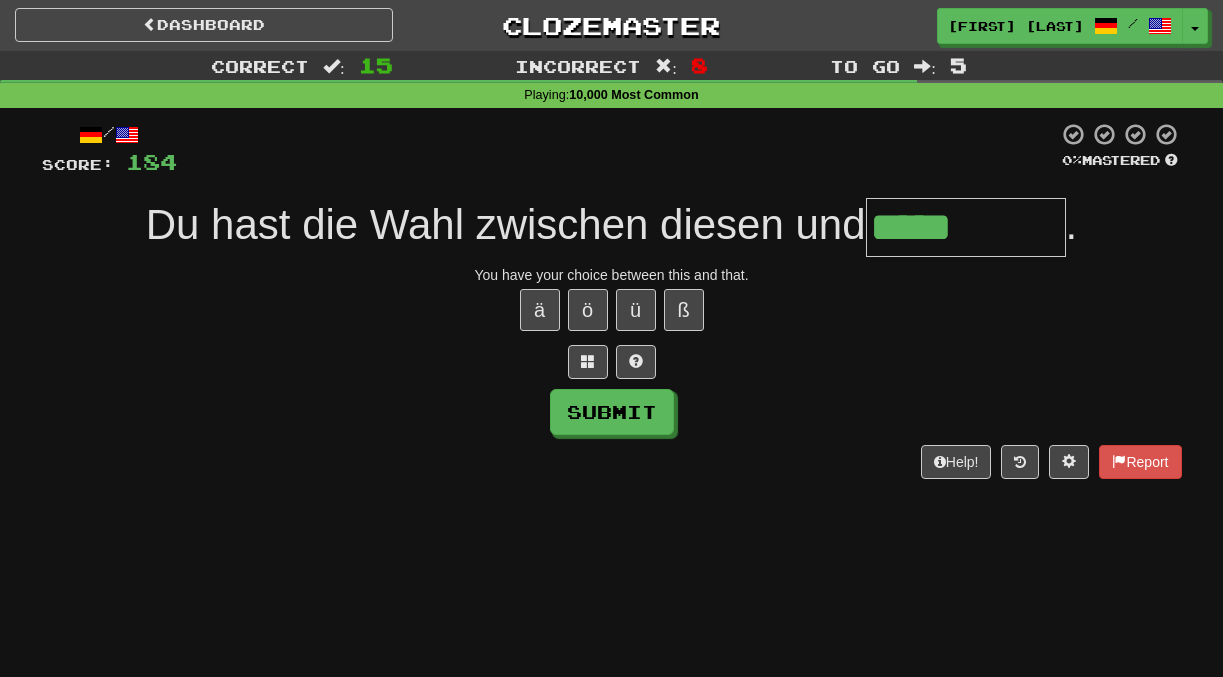 type on "*****" 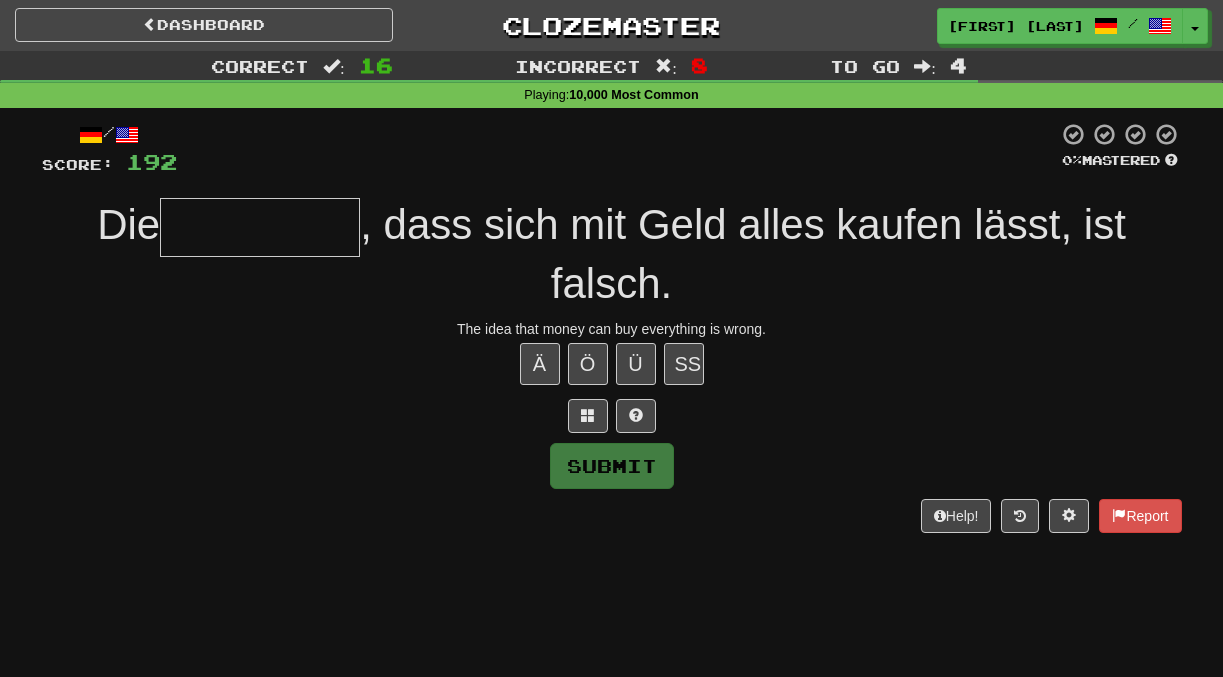 type on "*" 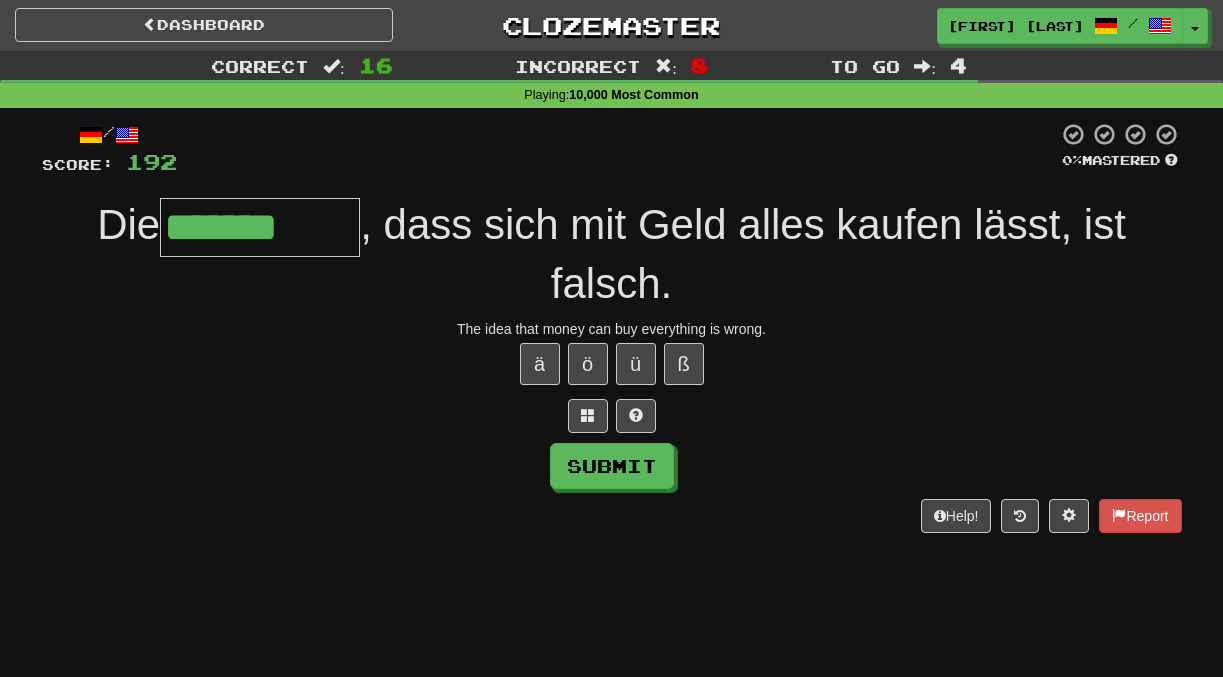 type on "*******" 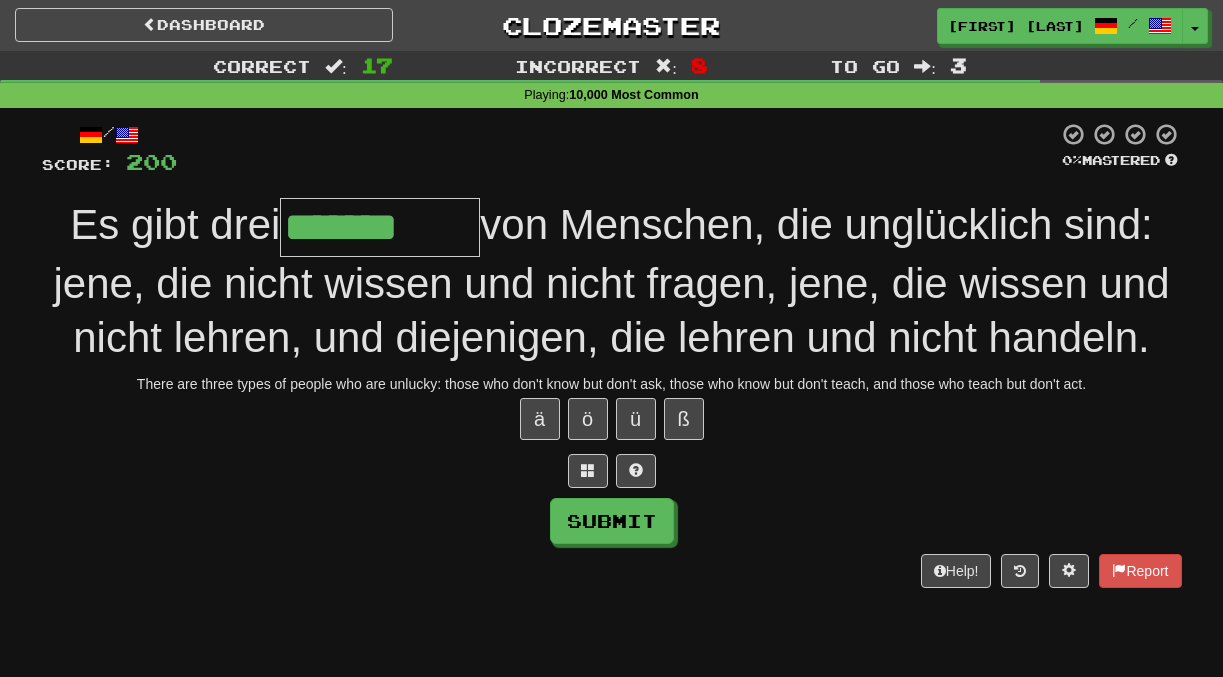 type on "*******" 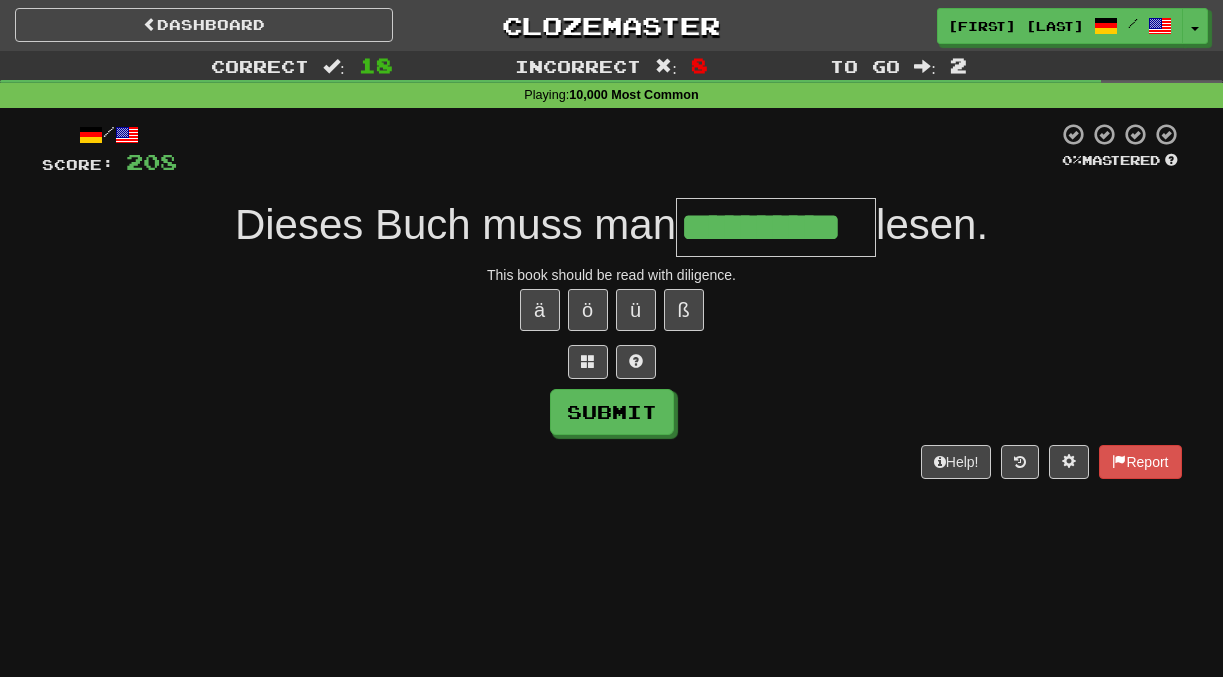type on "**********" 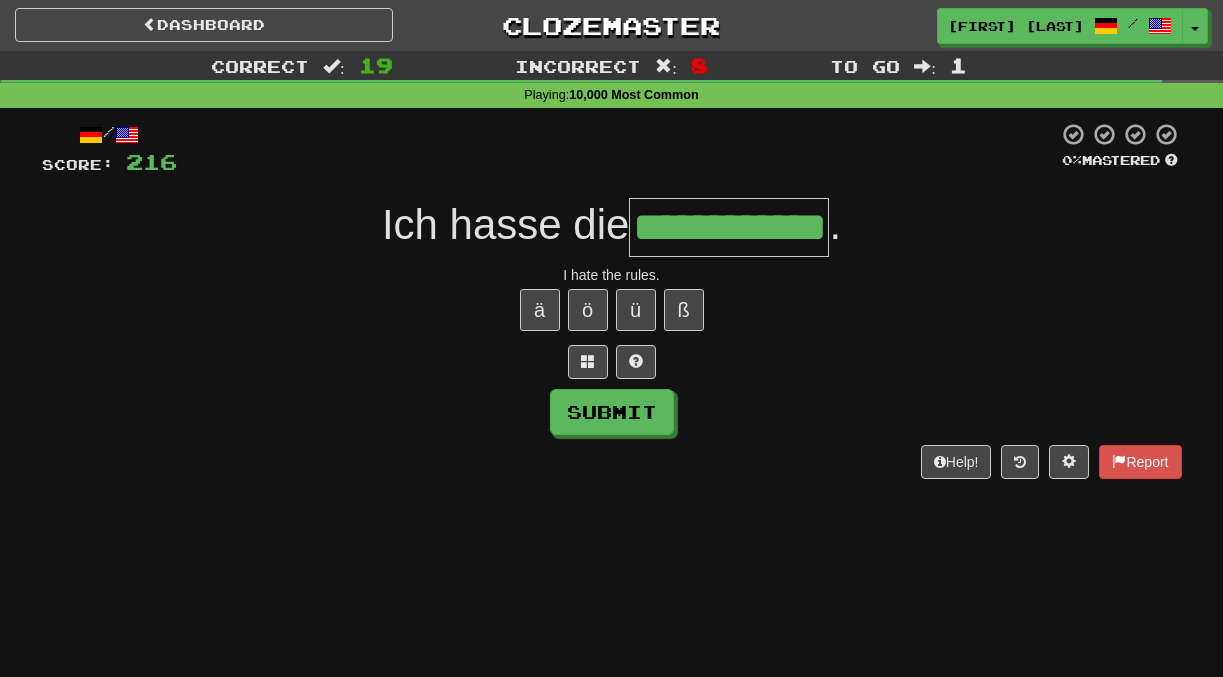 scroll, scrollTop: 0, scrollLeft: 31, axis: horizontal 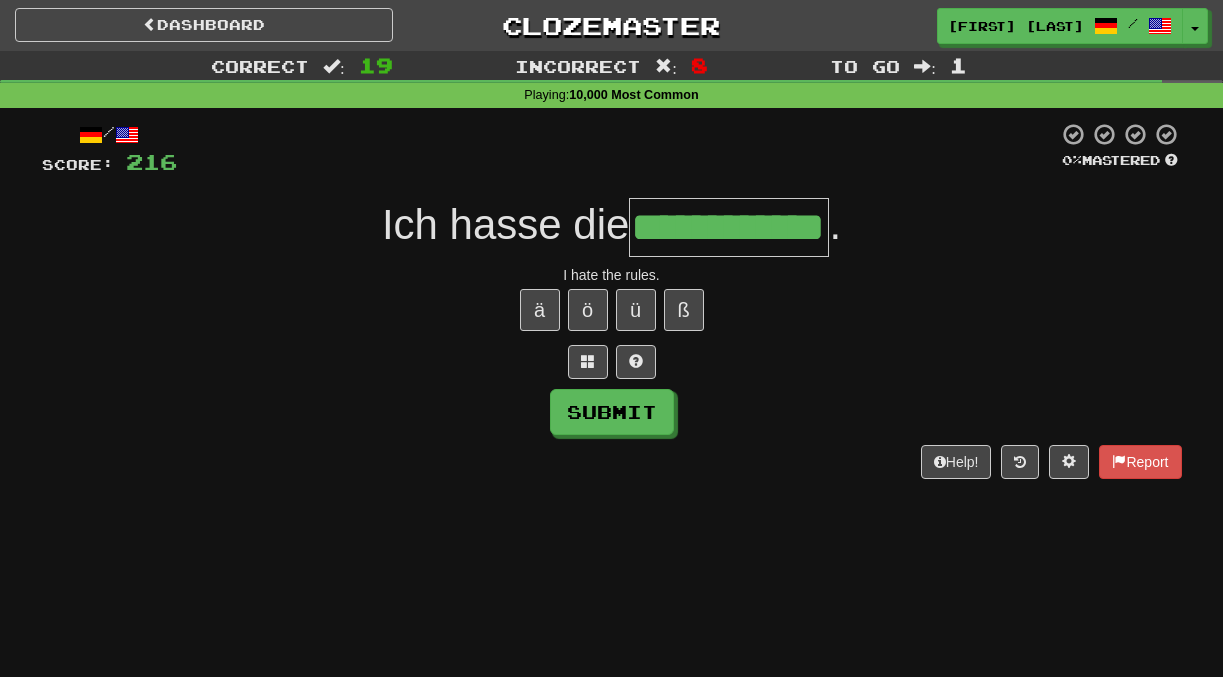 type on "**********" 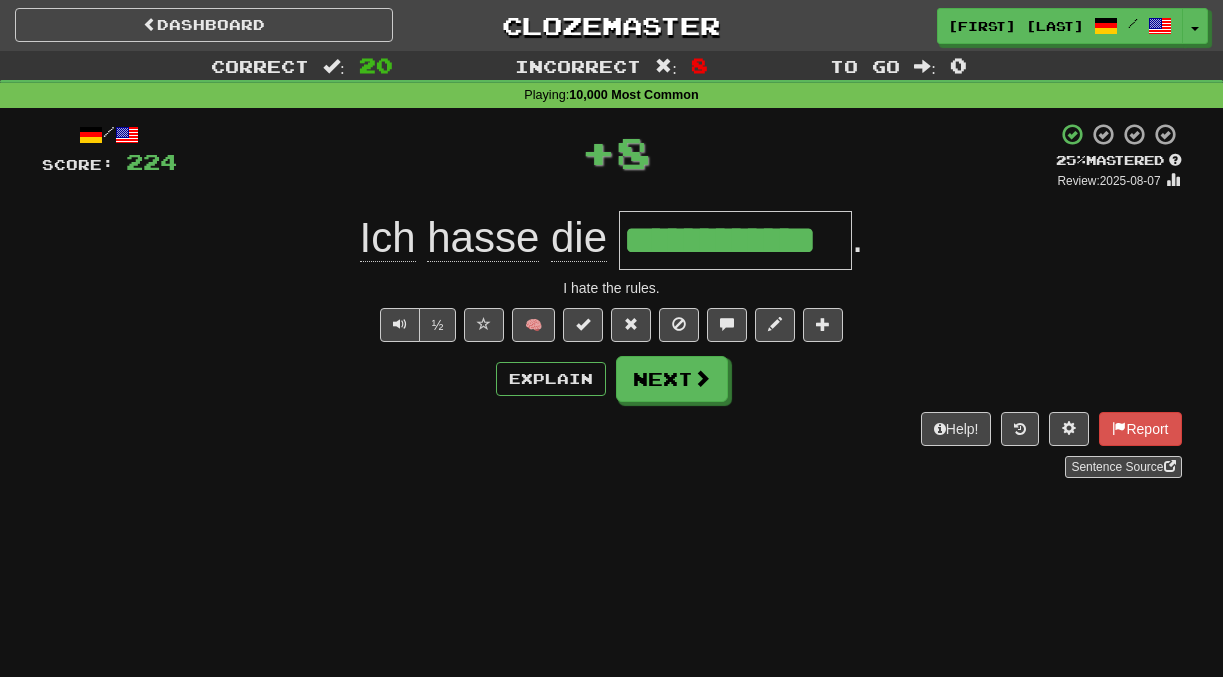 scroll, scrollTop: 0, scrollLeft: 0, axis: both 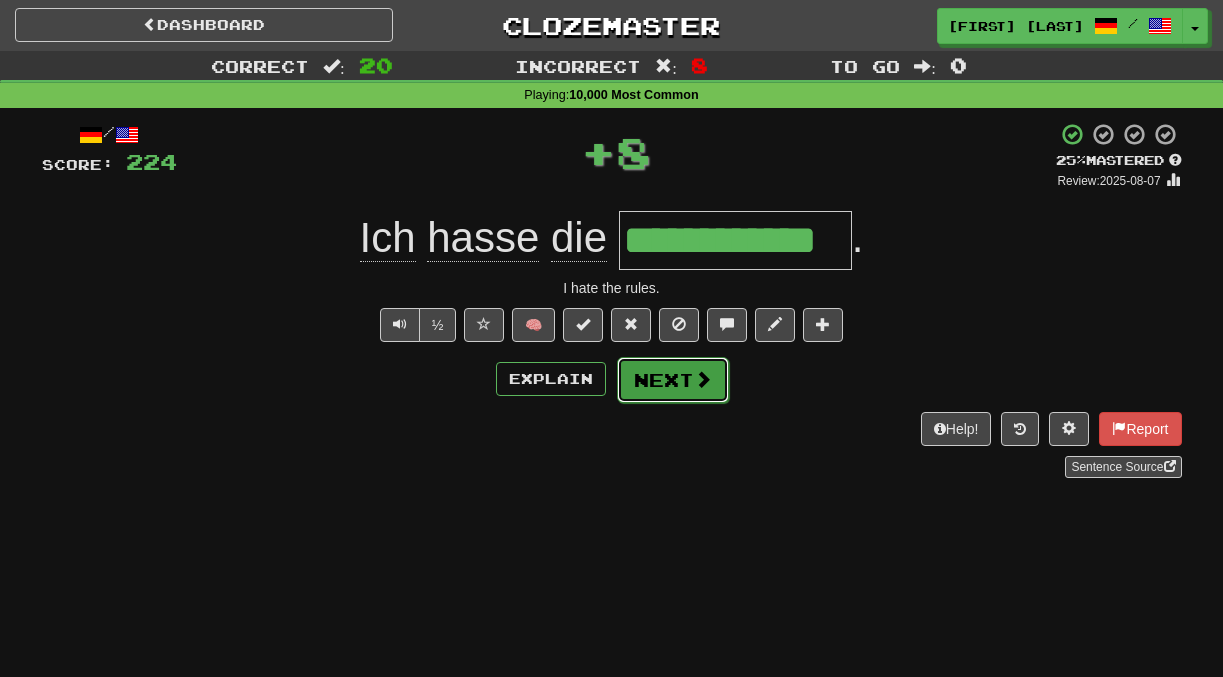 click on "Next" at bounding box center [673, 380] 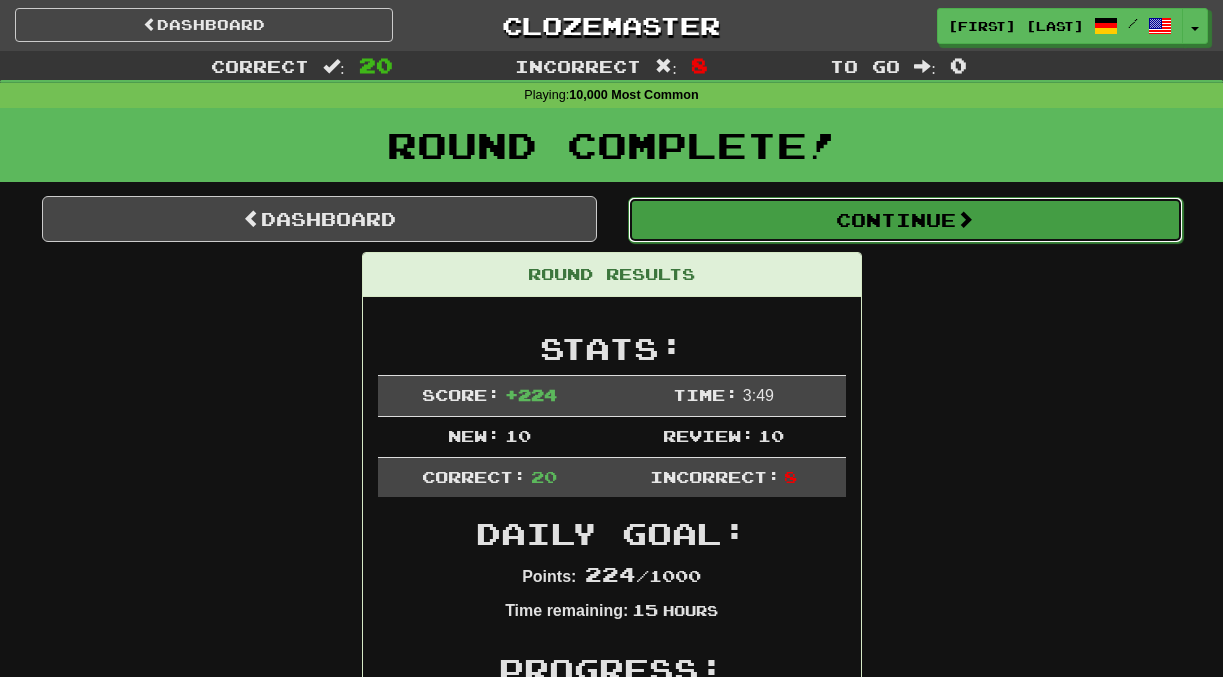 click on "Continue" at bounding box center [905, 220] 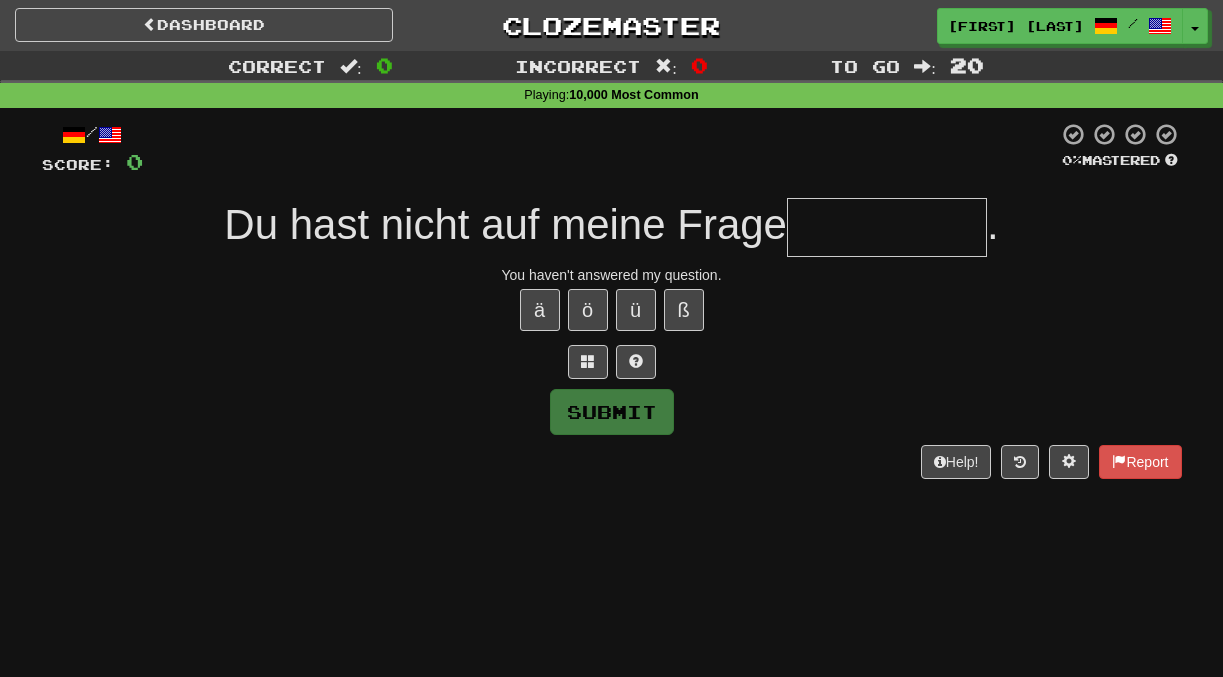 type on "*" 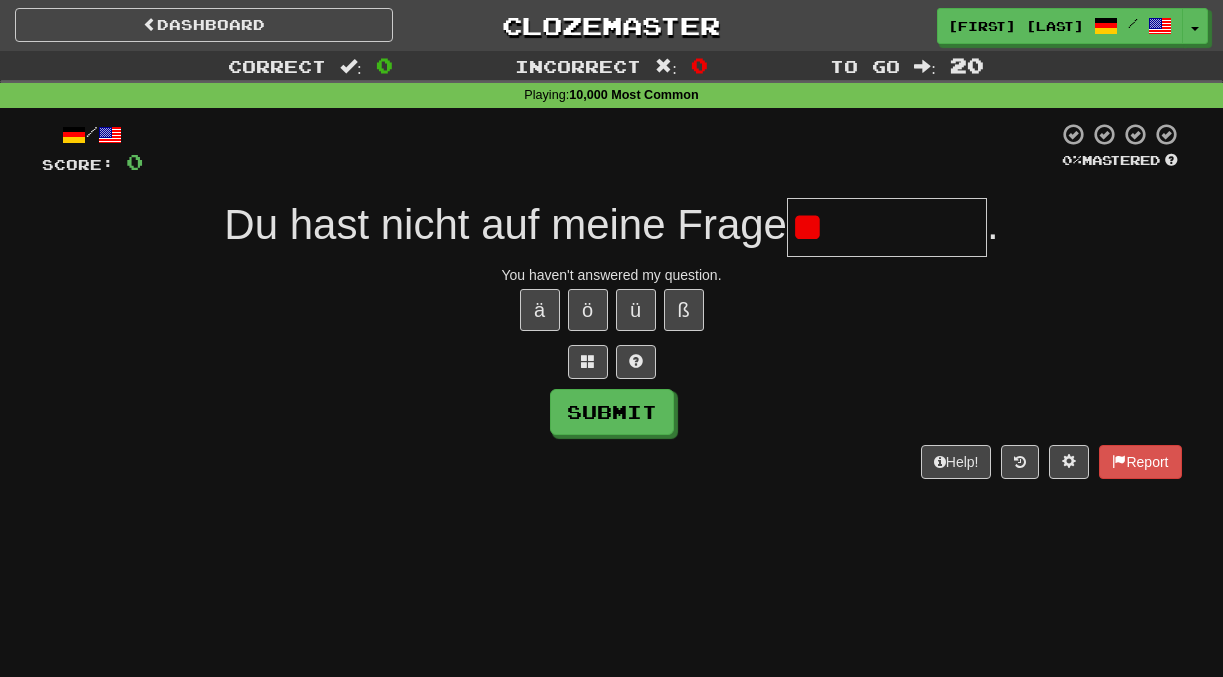 type on "*" 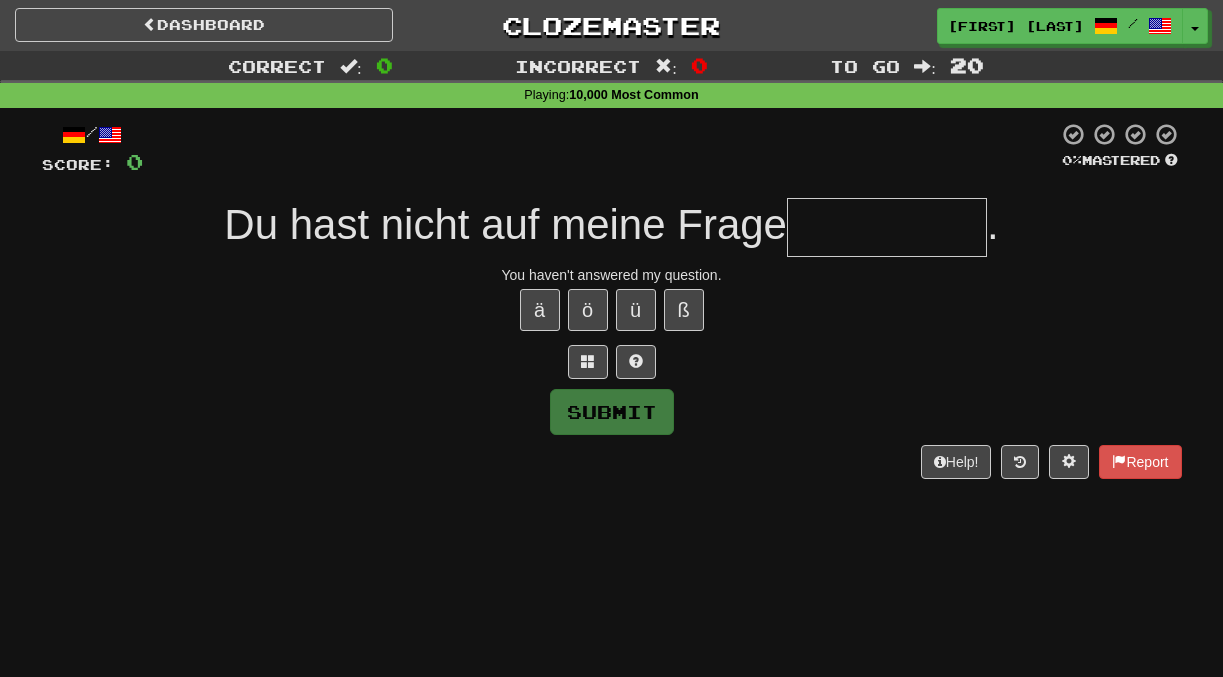 type on "**********" 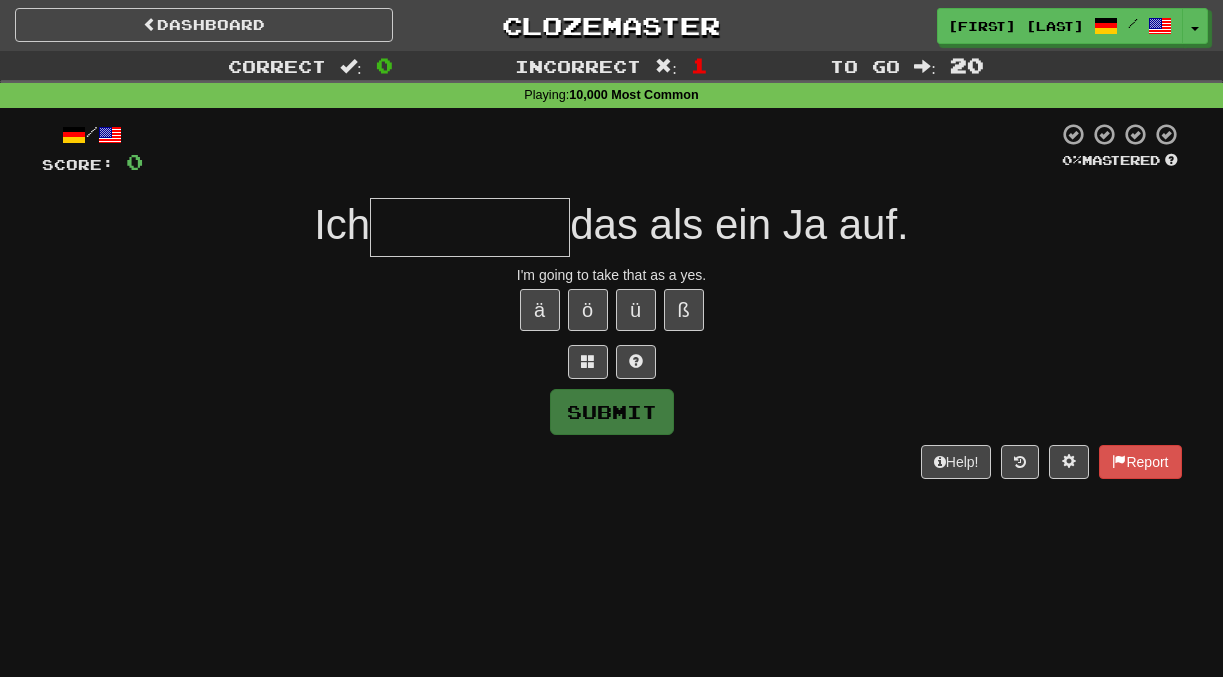 type on "*" 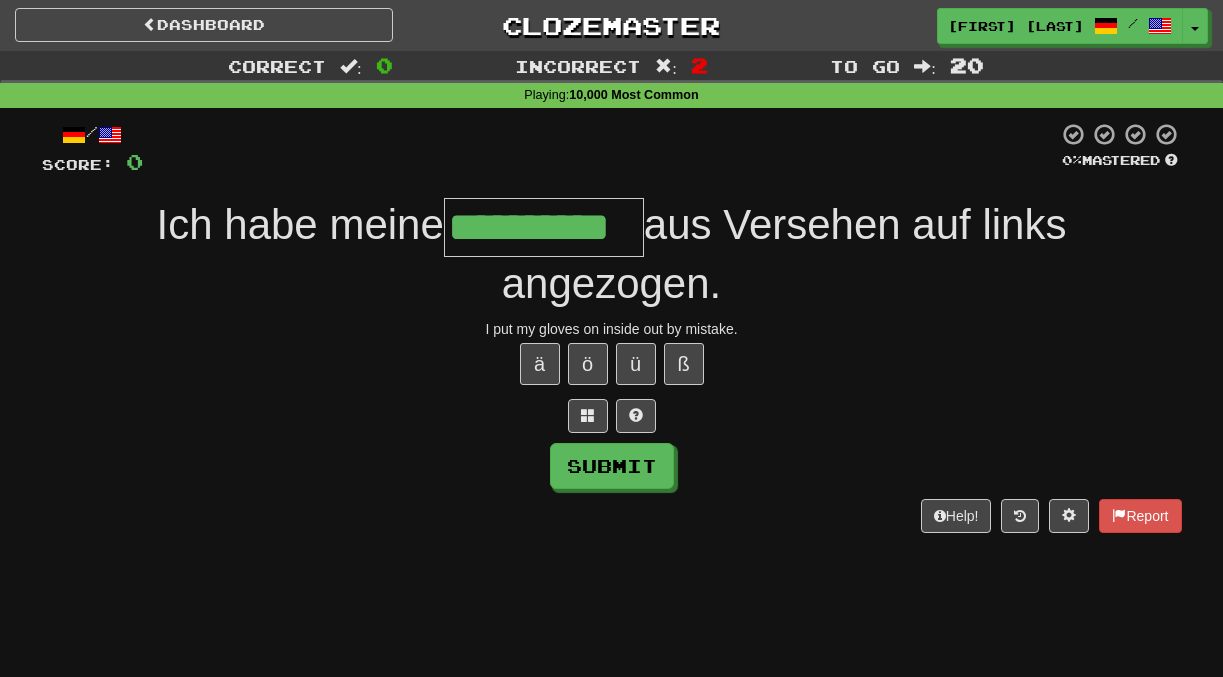 scroll, scrollTop: 0, scrollLeft: 45, axis: horizontal 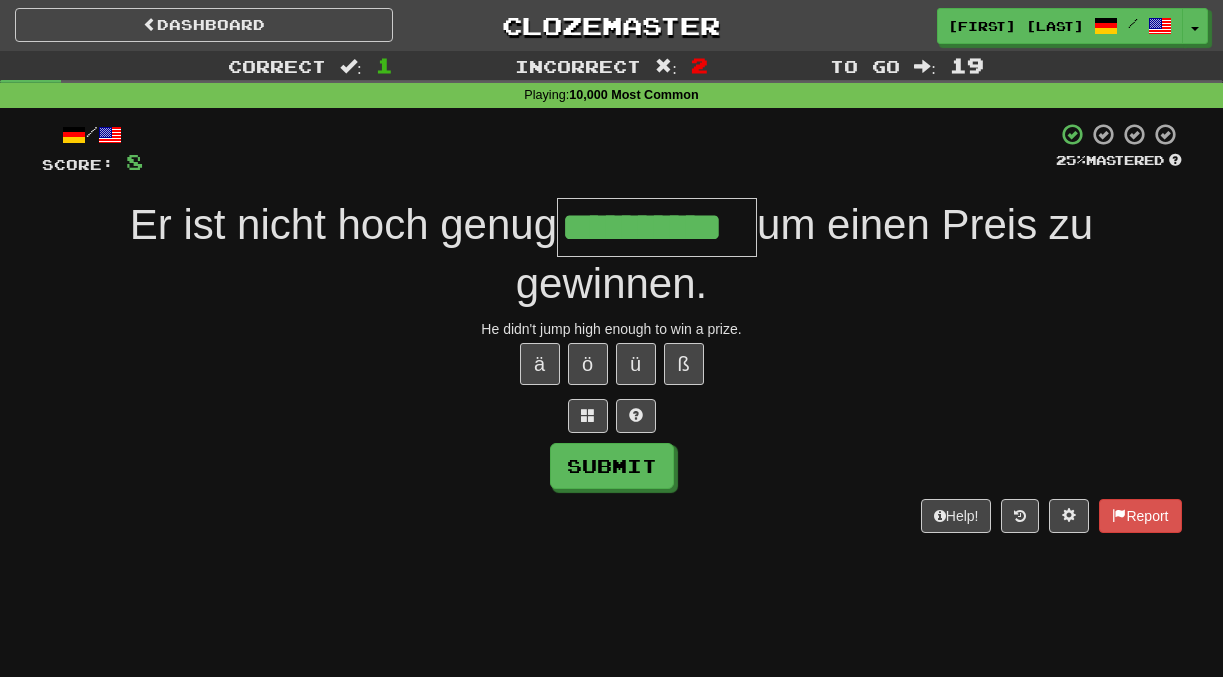 type on "**********" 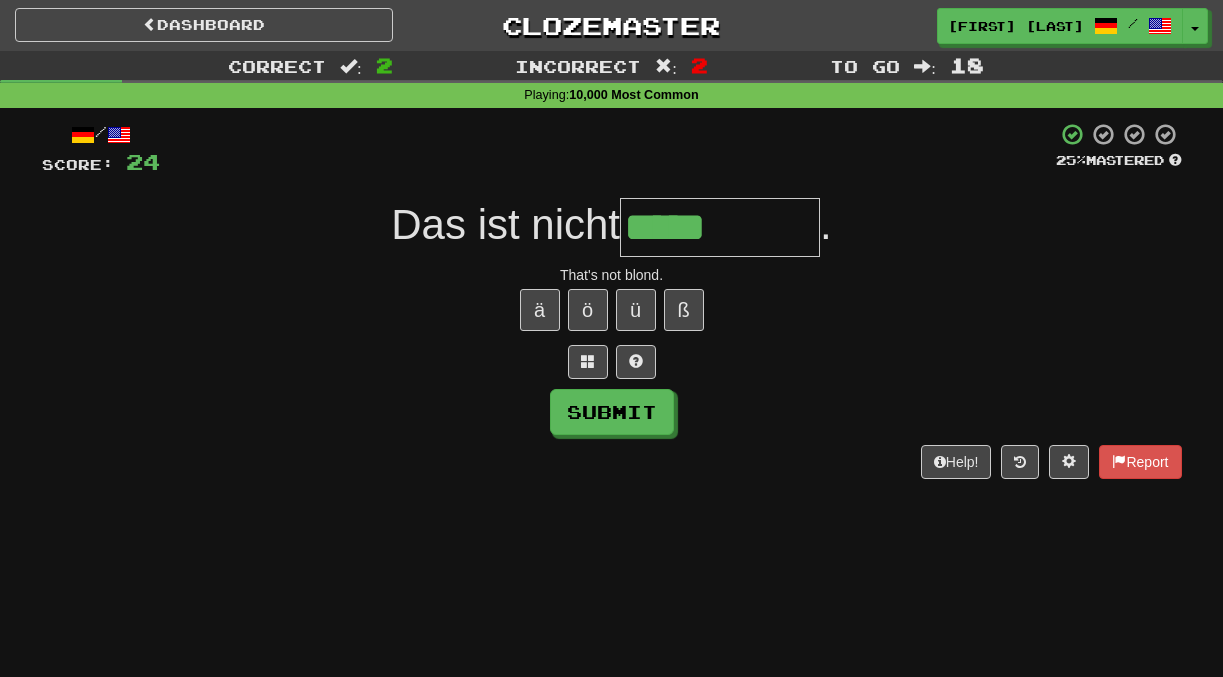 type on "*****" 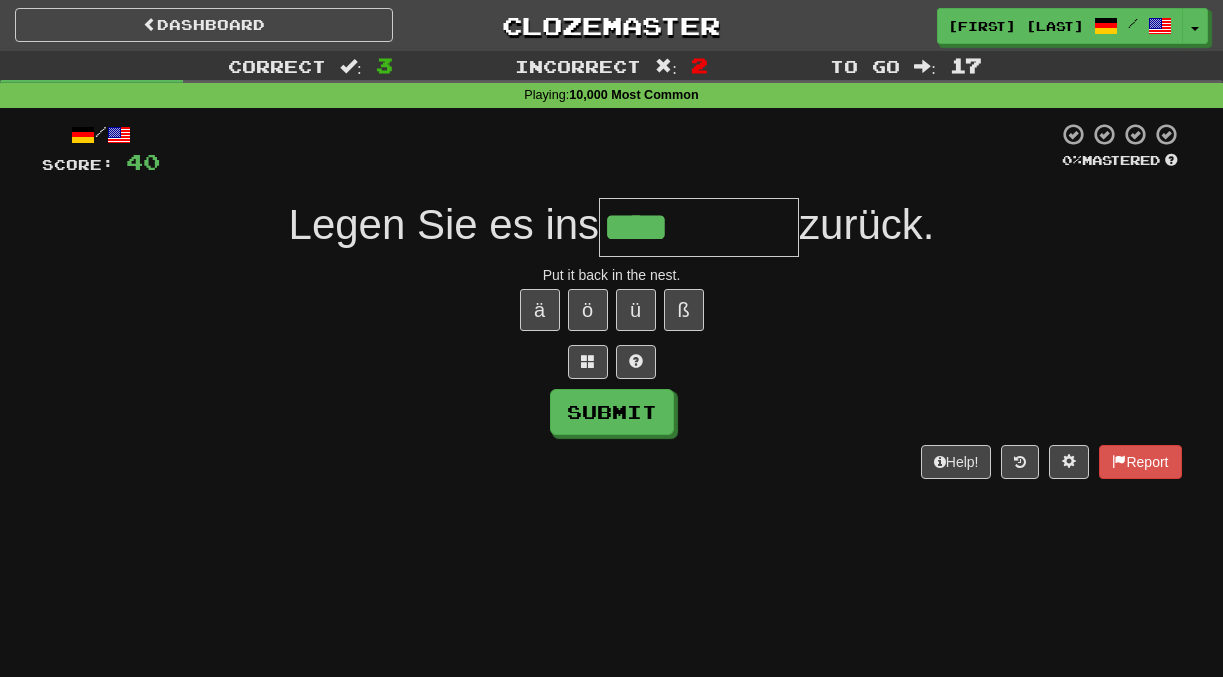 type on "****" 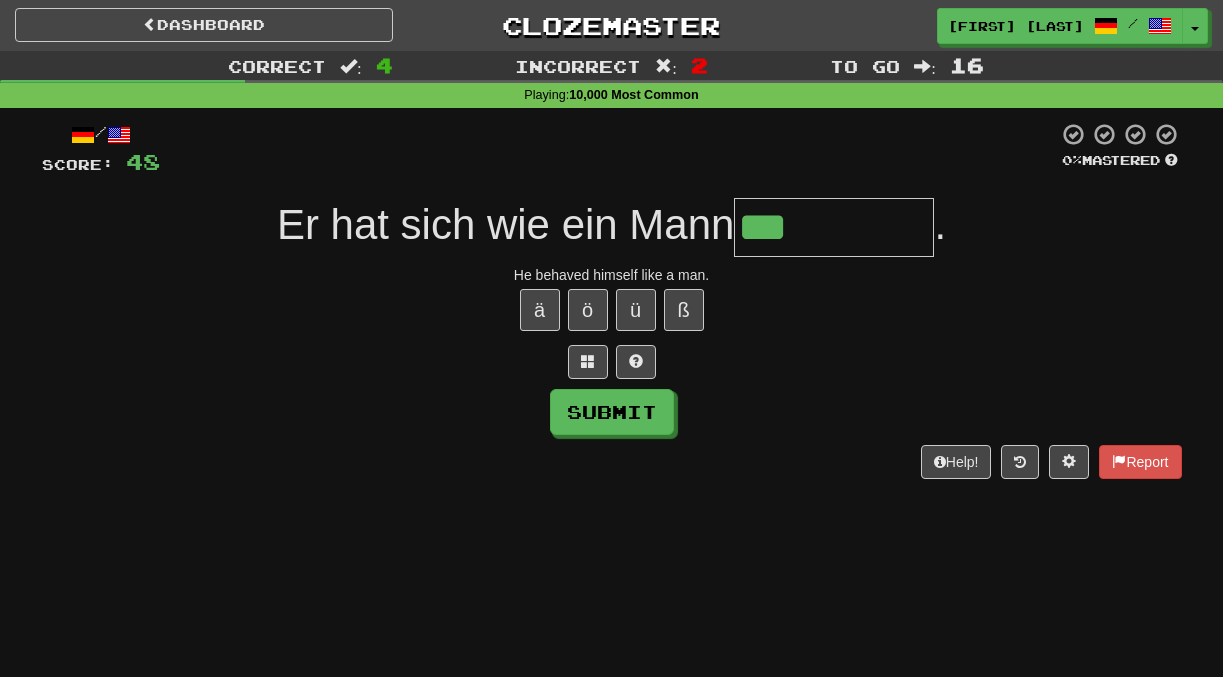 type on "********" 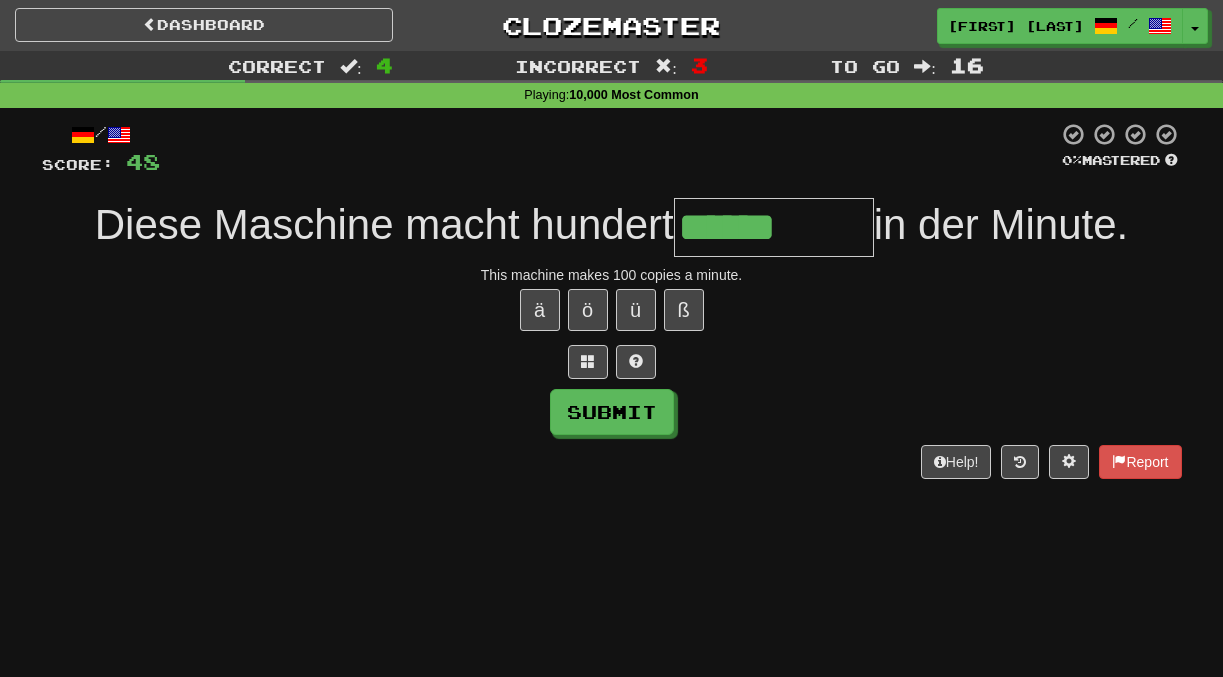 type on "******" 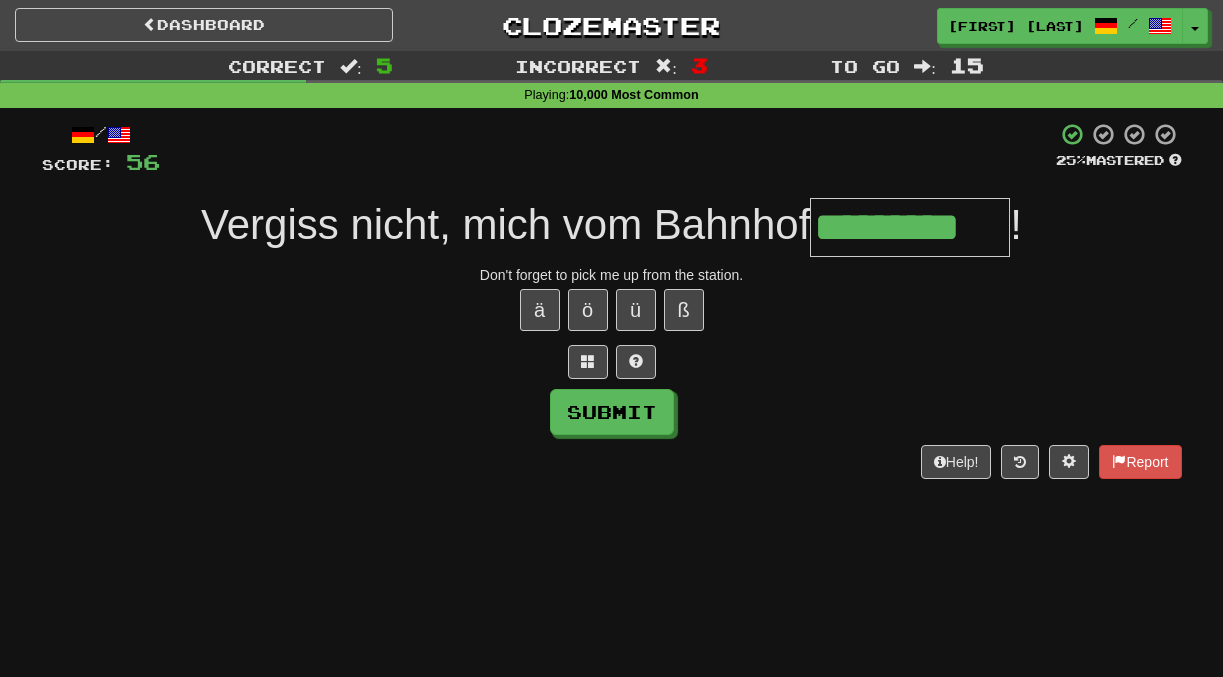 scroll, scrollTop: 0, scrollLeft: 1, axis: horizontal 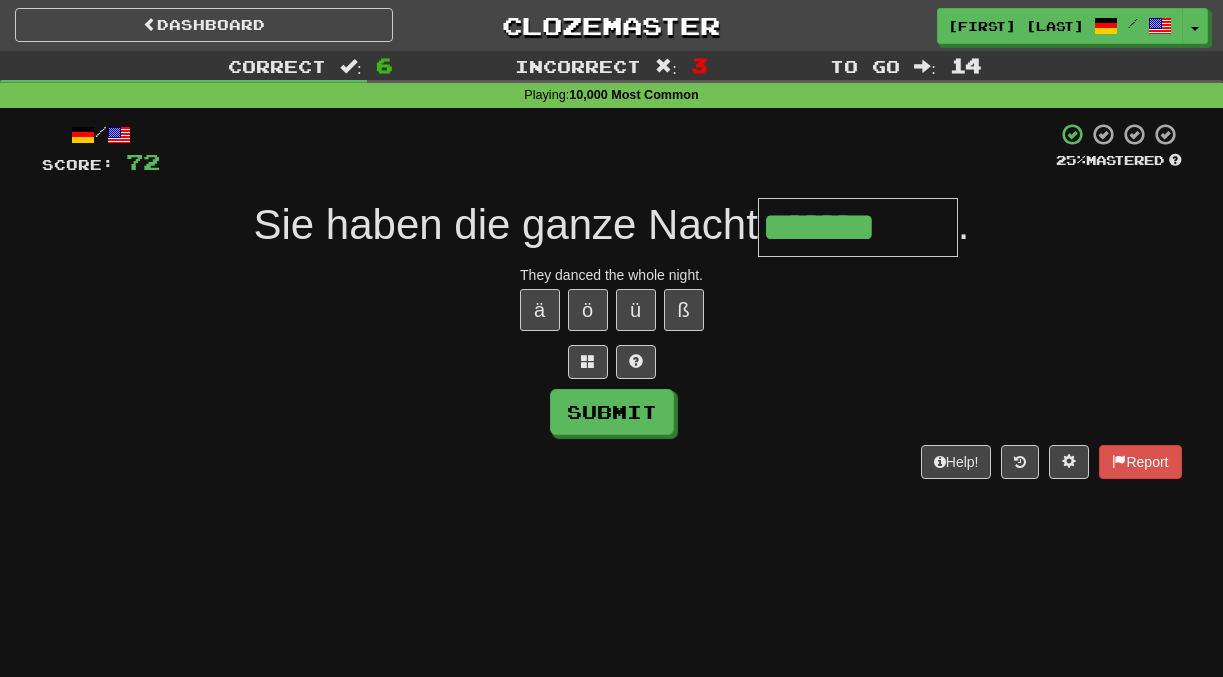 type on "*******" 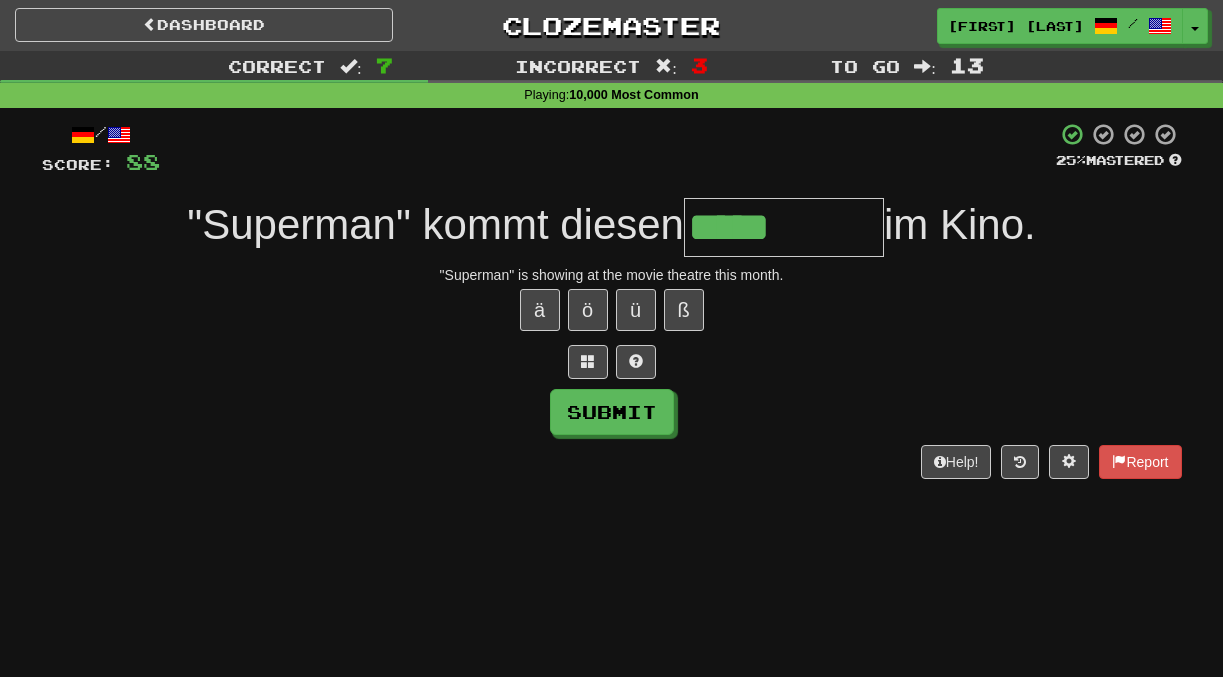type on "*****" 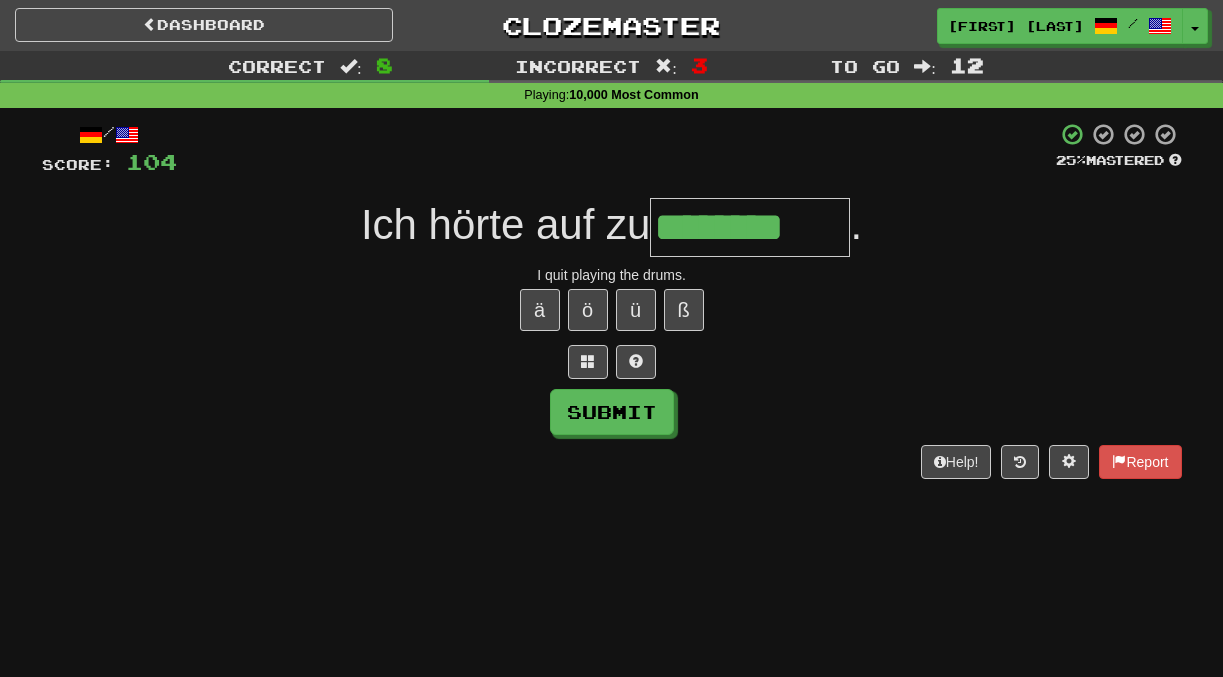 type on "********" 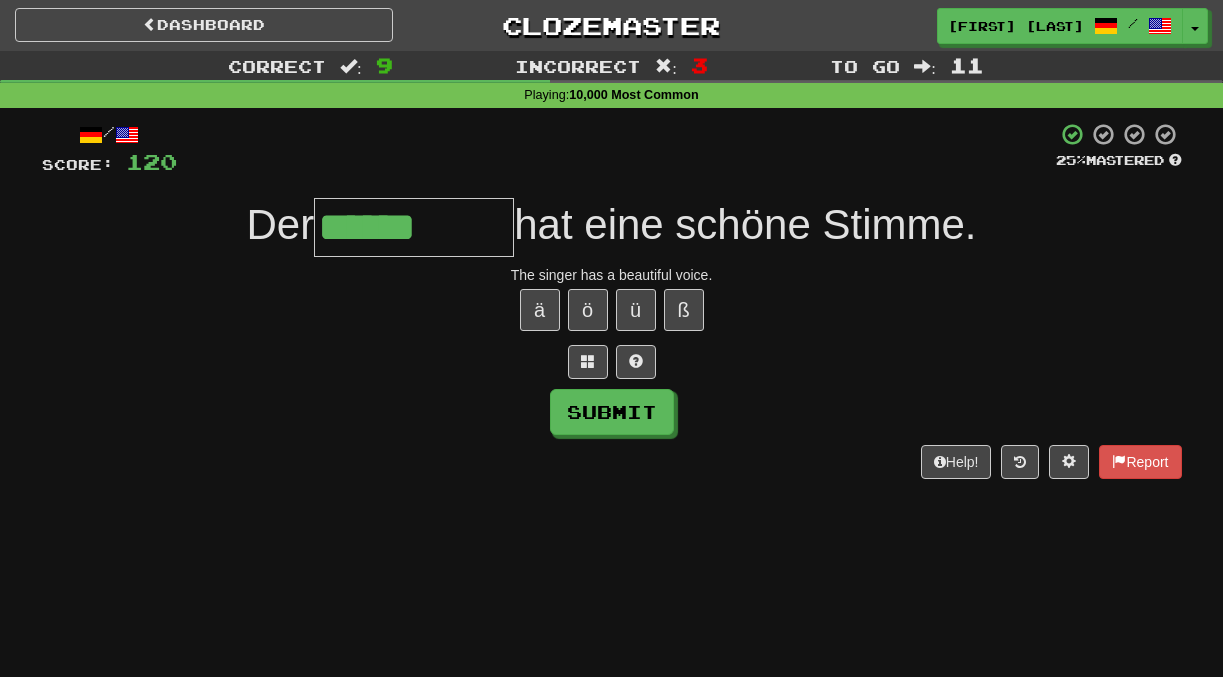 type on "******" 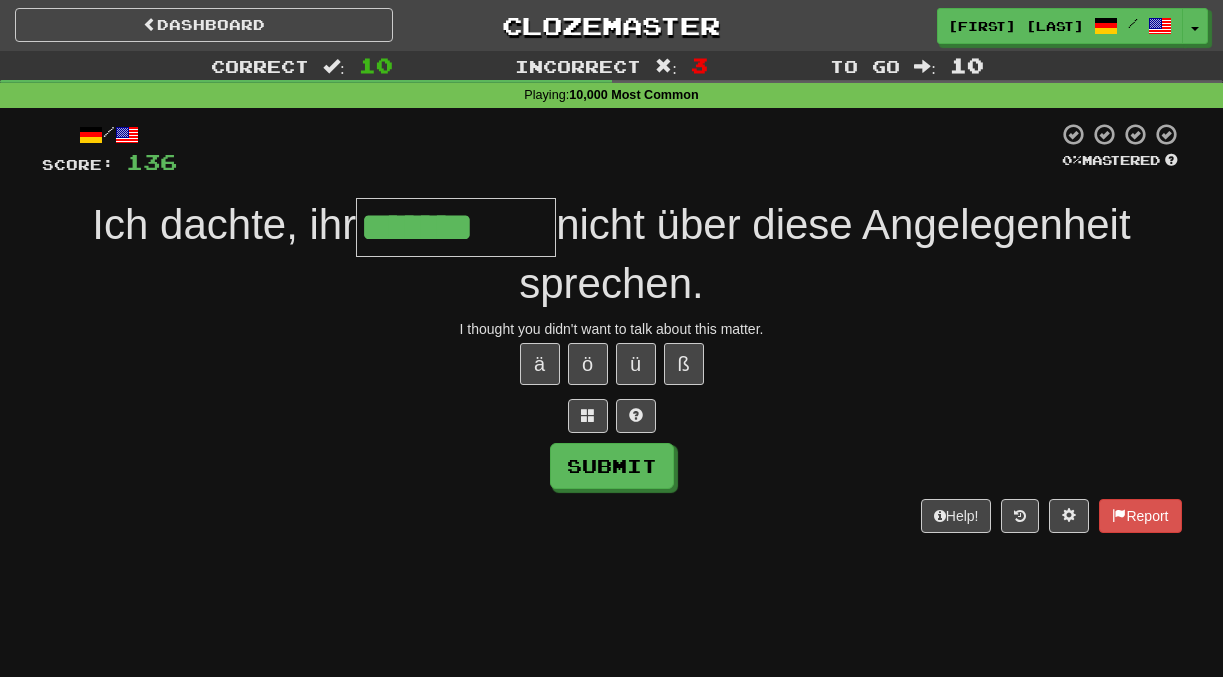 type on "*******" 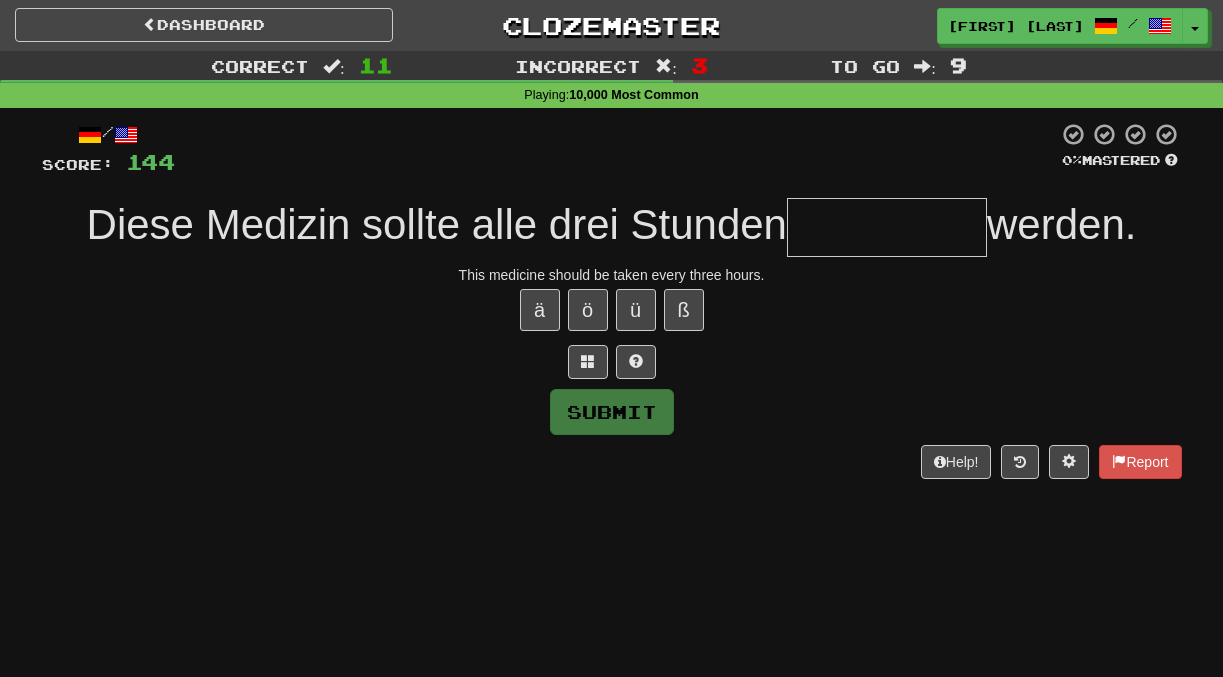 type on "*" 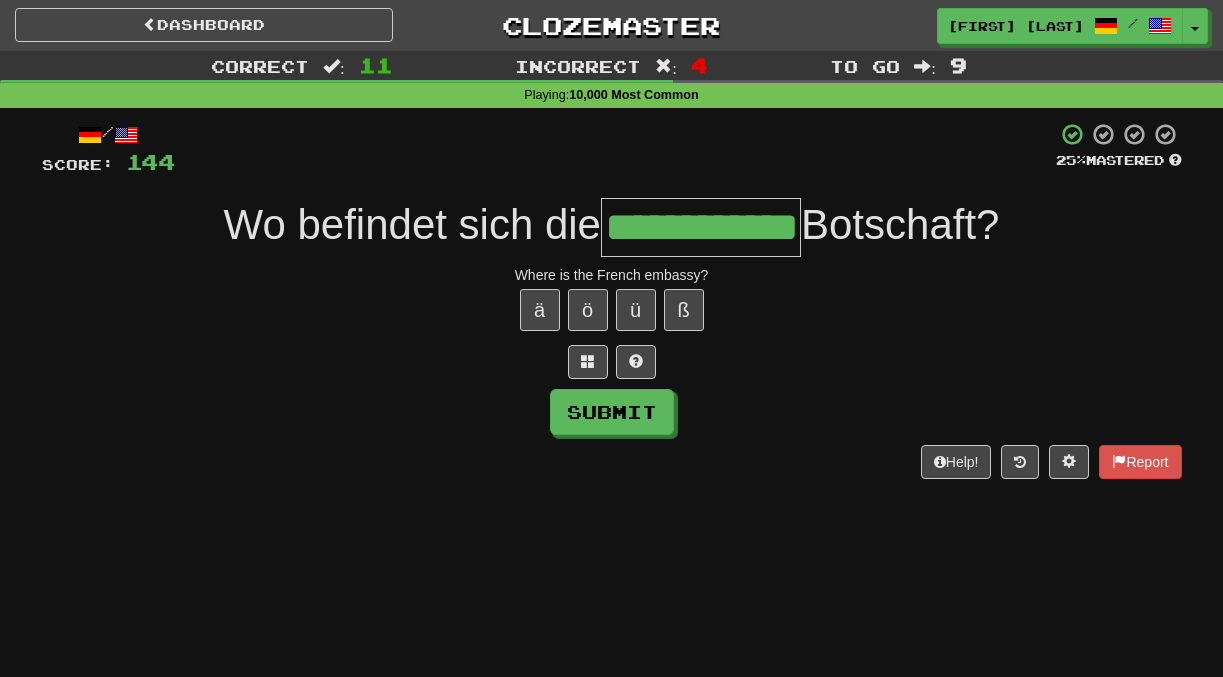 scroll, scrollTop: 0, scrollLeft: 44, axis: horizontal 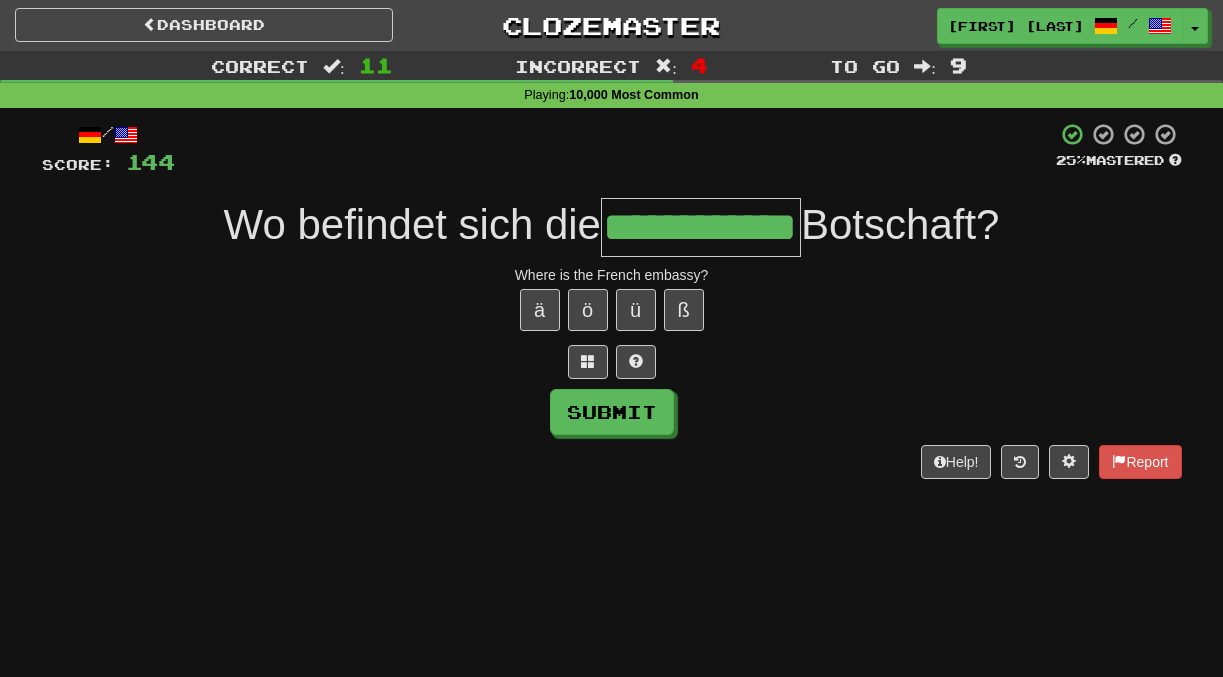 type on "**********" 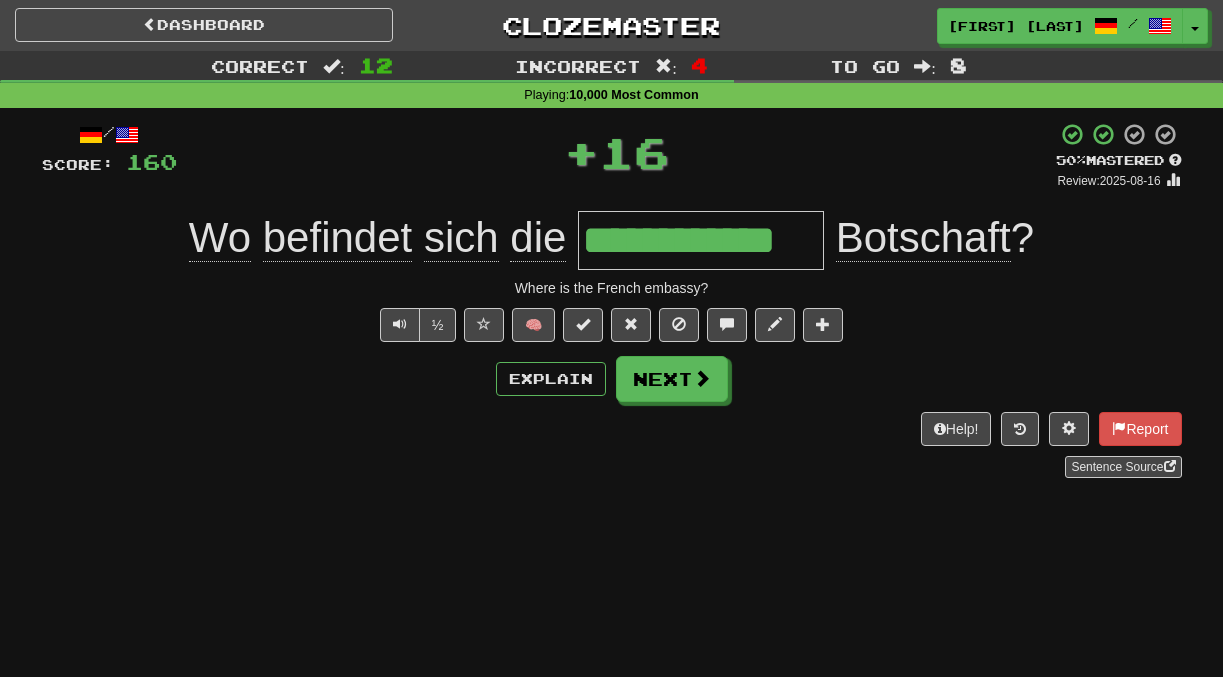 scroll, scrollTop: 0, scrollLeft: 0, axis: both 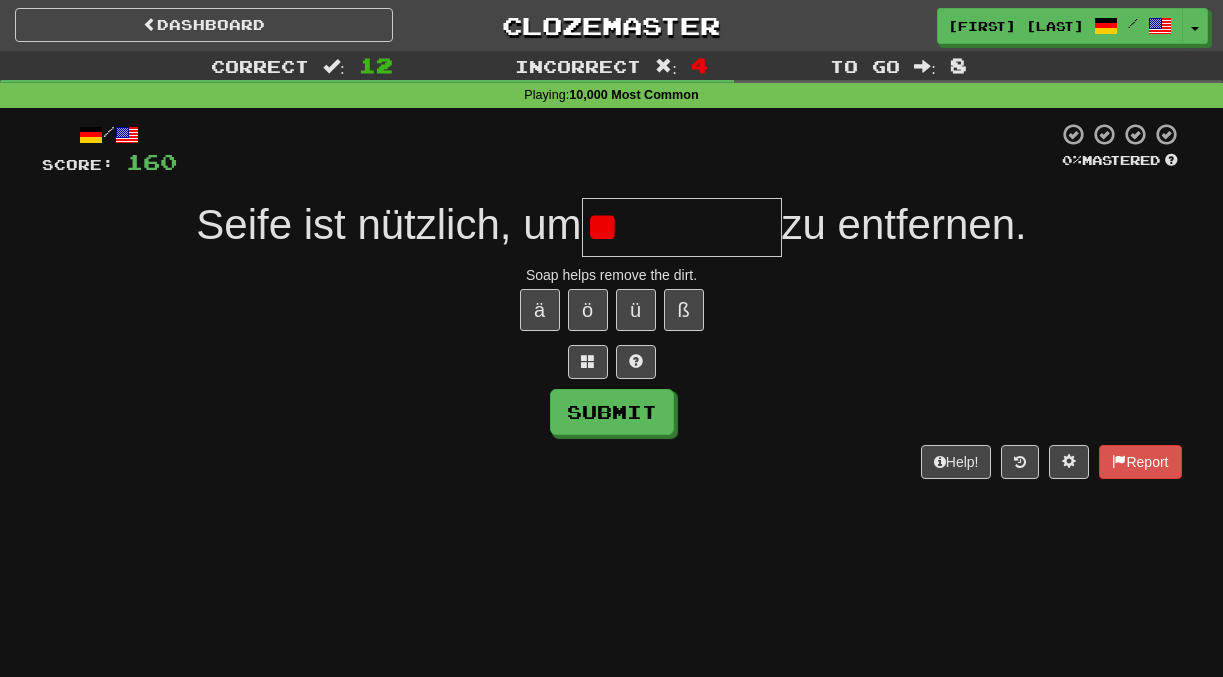 type on "*" 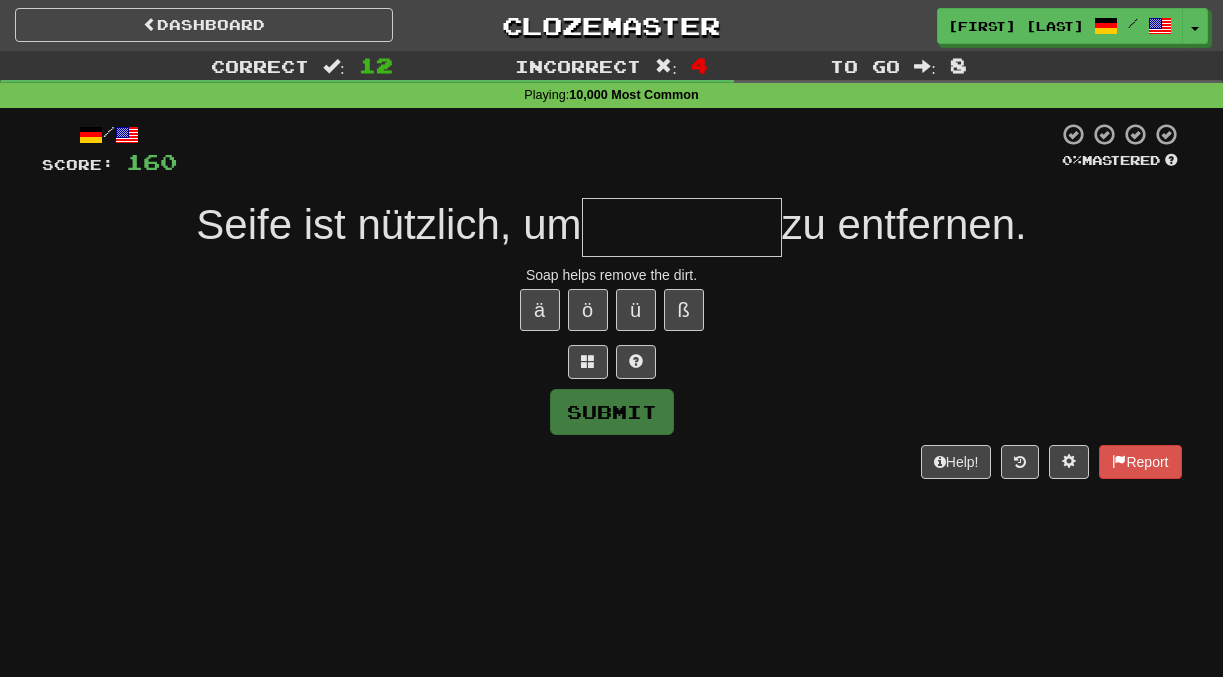 type on "*" 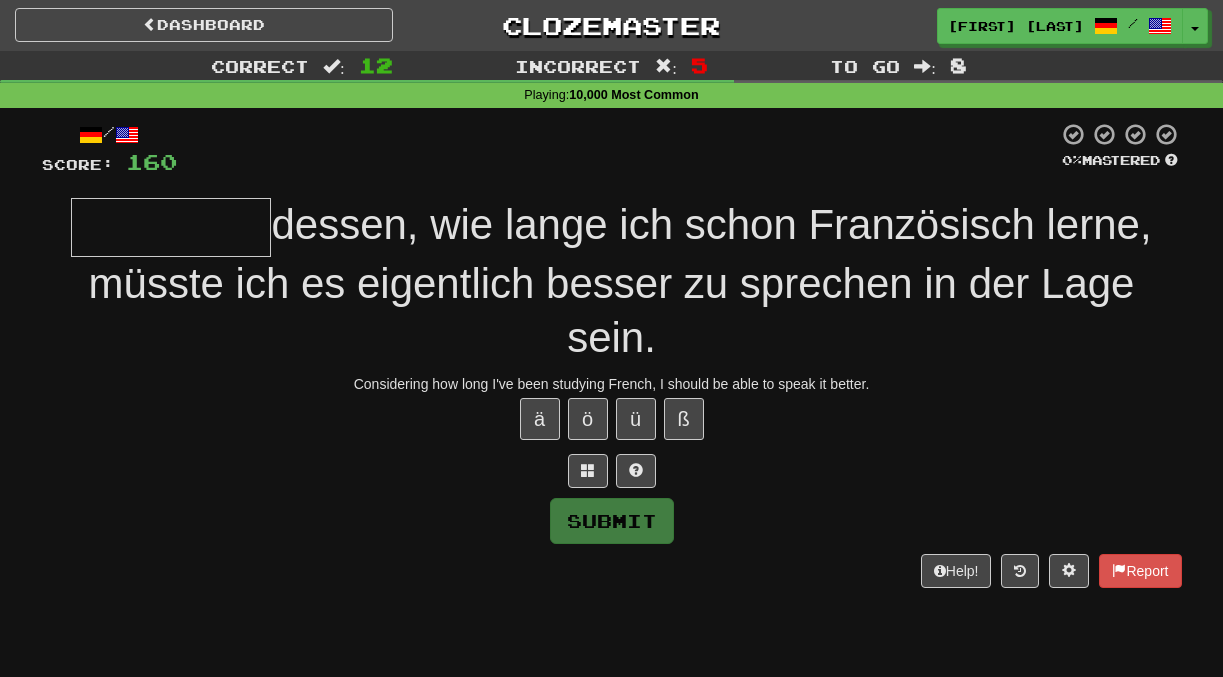 type on "**********" 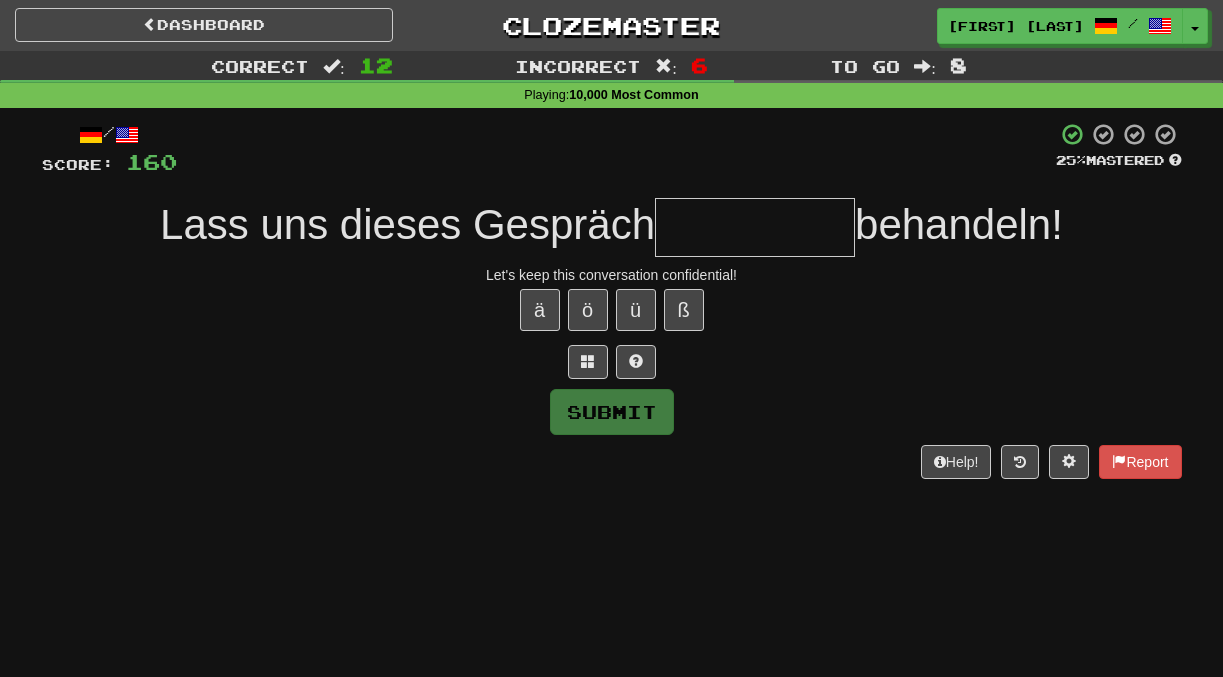 type on "*" 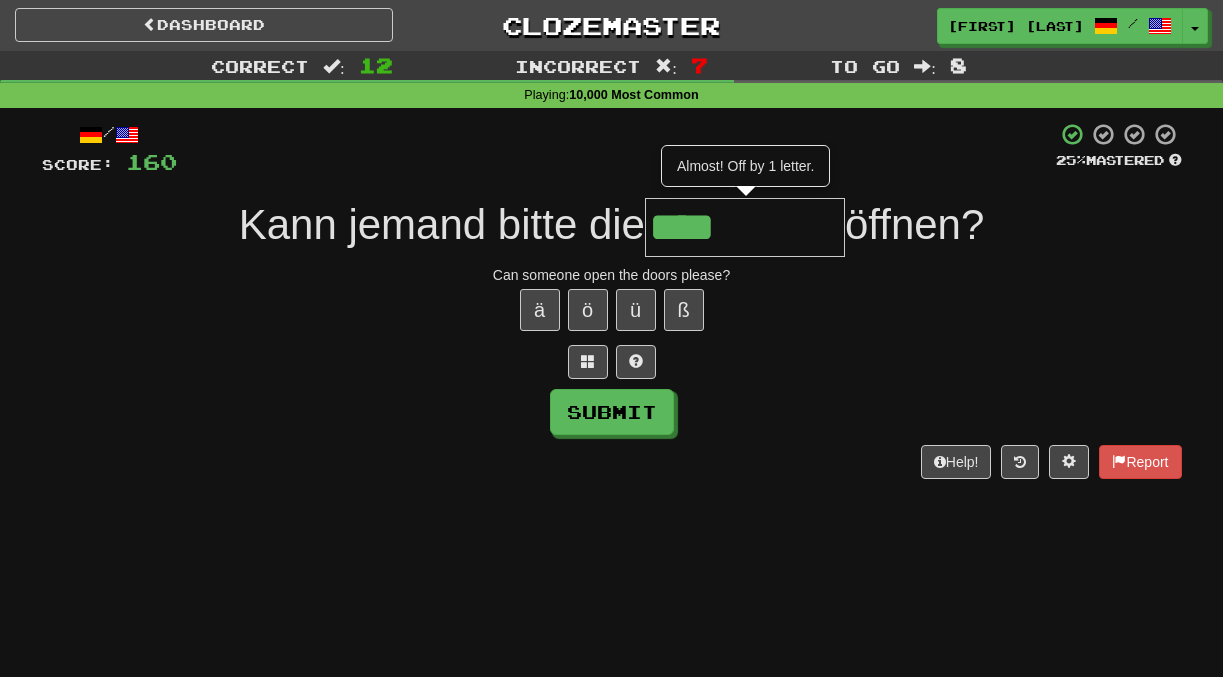 type on "****" 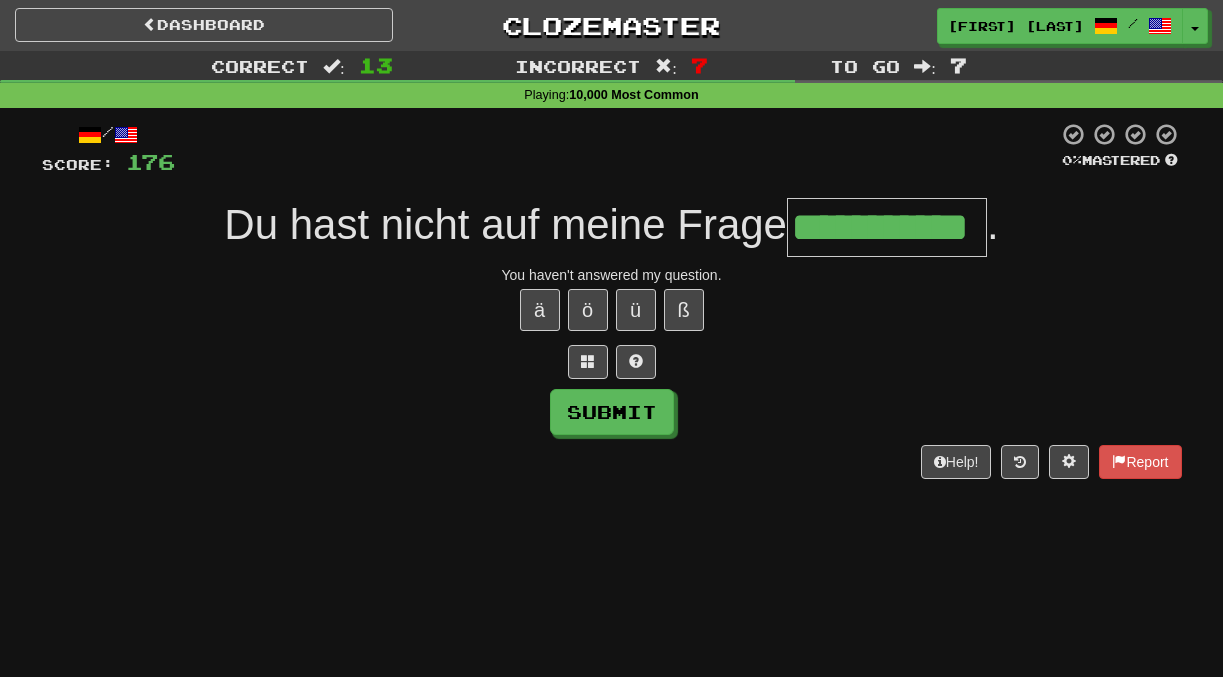 scroll, scrollTop: 0, scrollLeft: 32, axis: horizontal 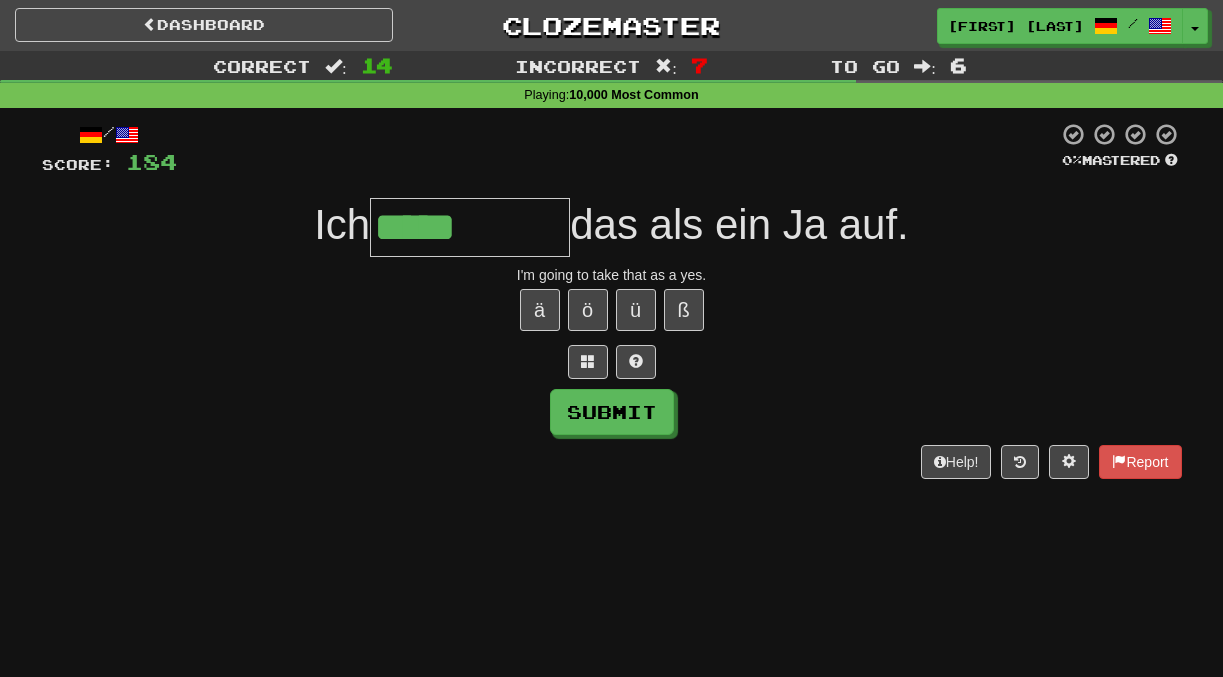 type on "*****" 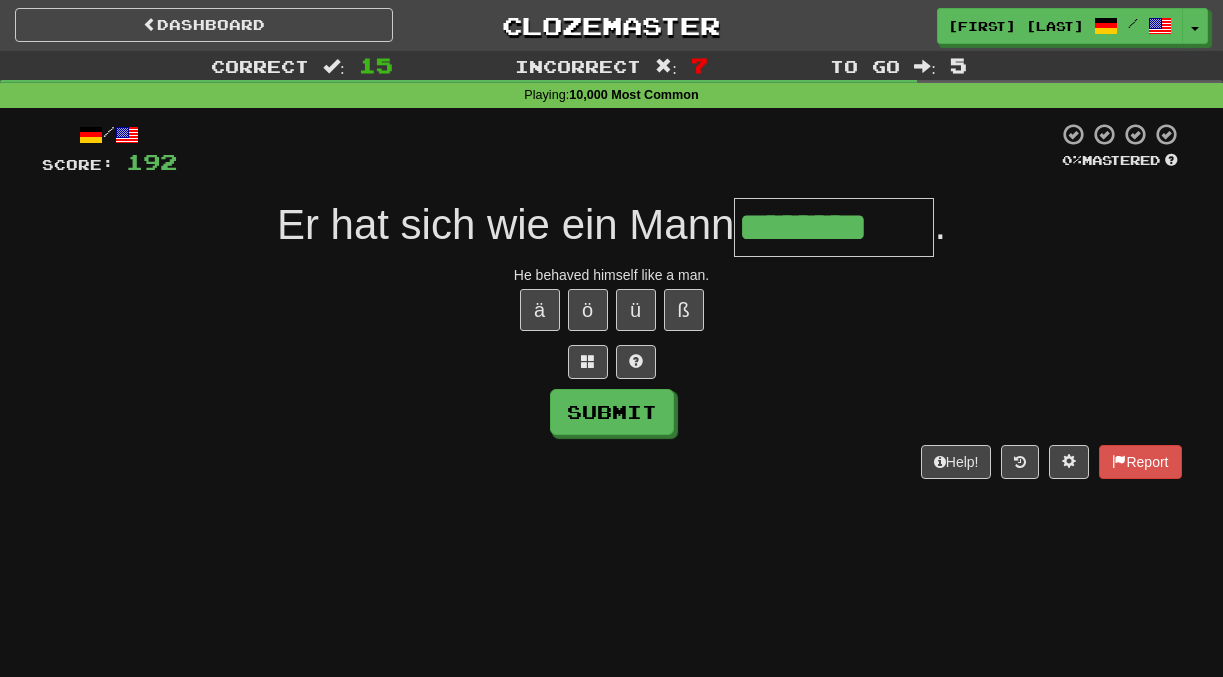 scroll, scrollTop: 0, scrollLeft: 20, axis: horizontal 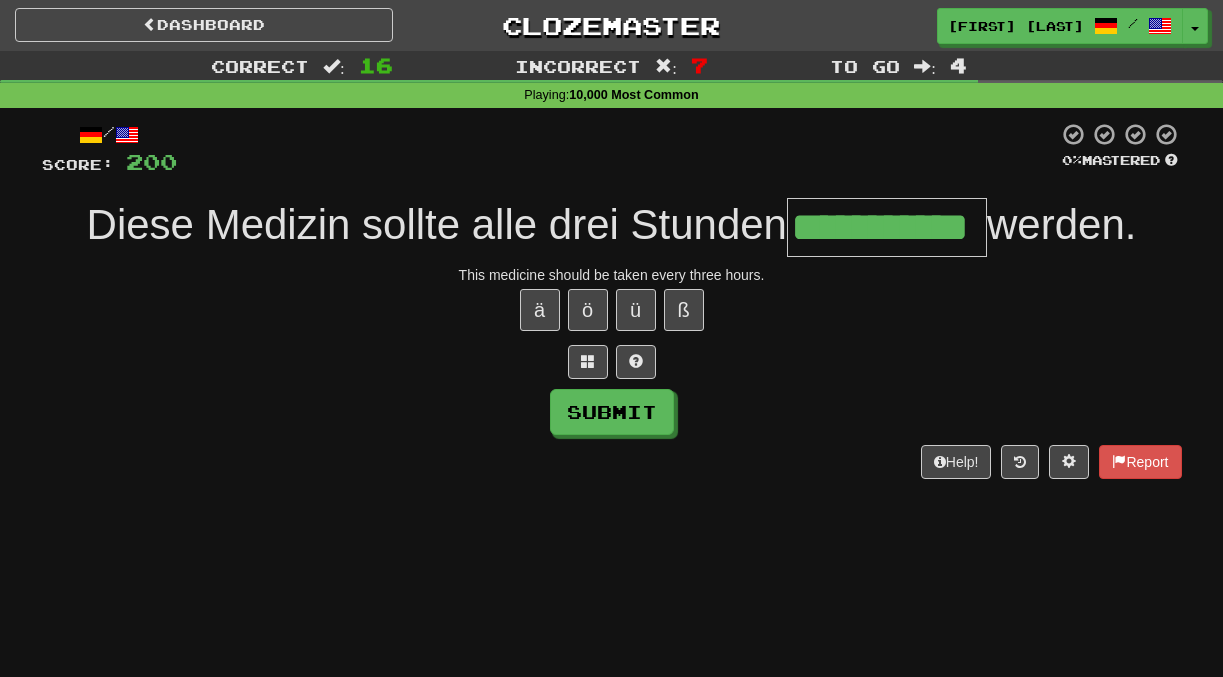 type on "**********" 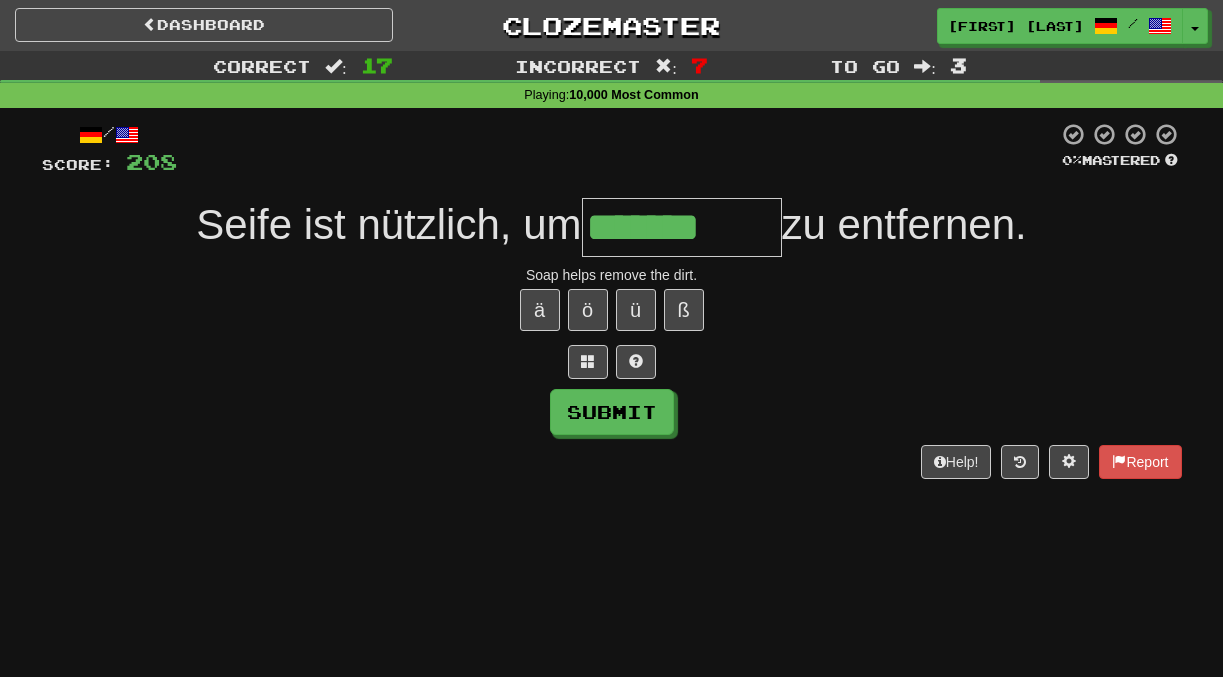 type on "*******" 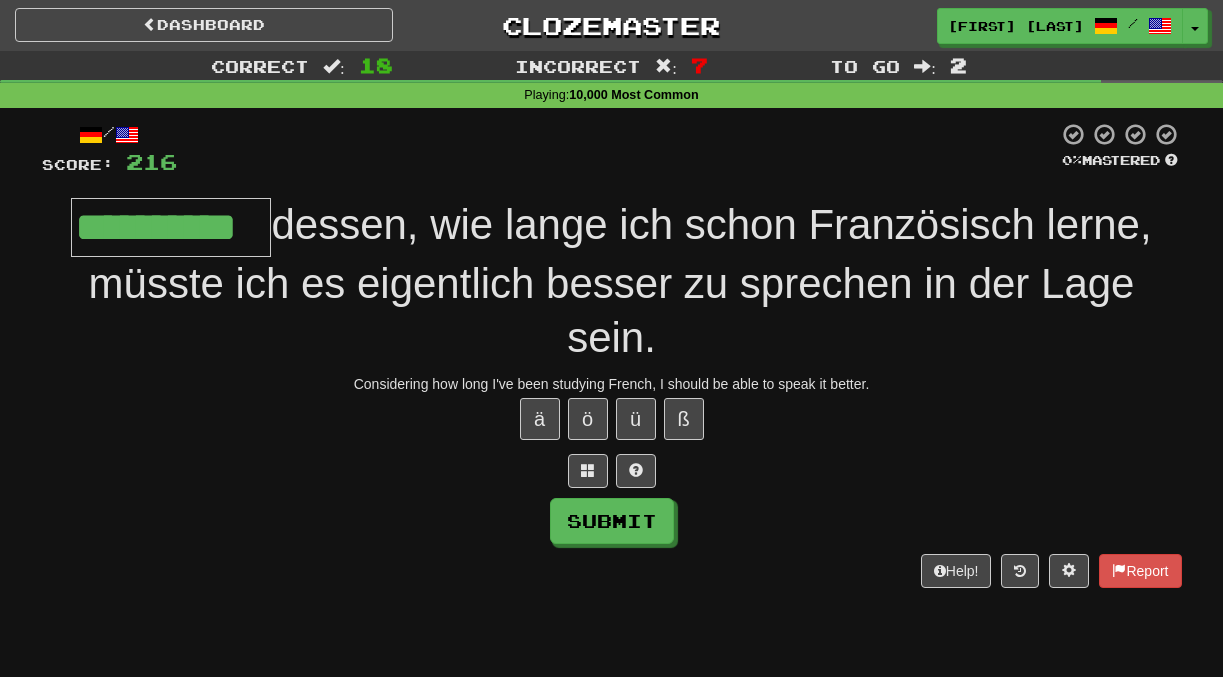 scroll, scrollTop: 0, scrollLeft: 15, axis: horizontal 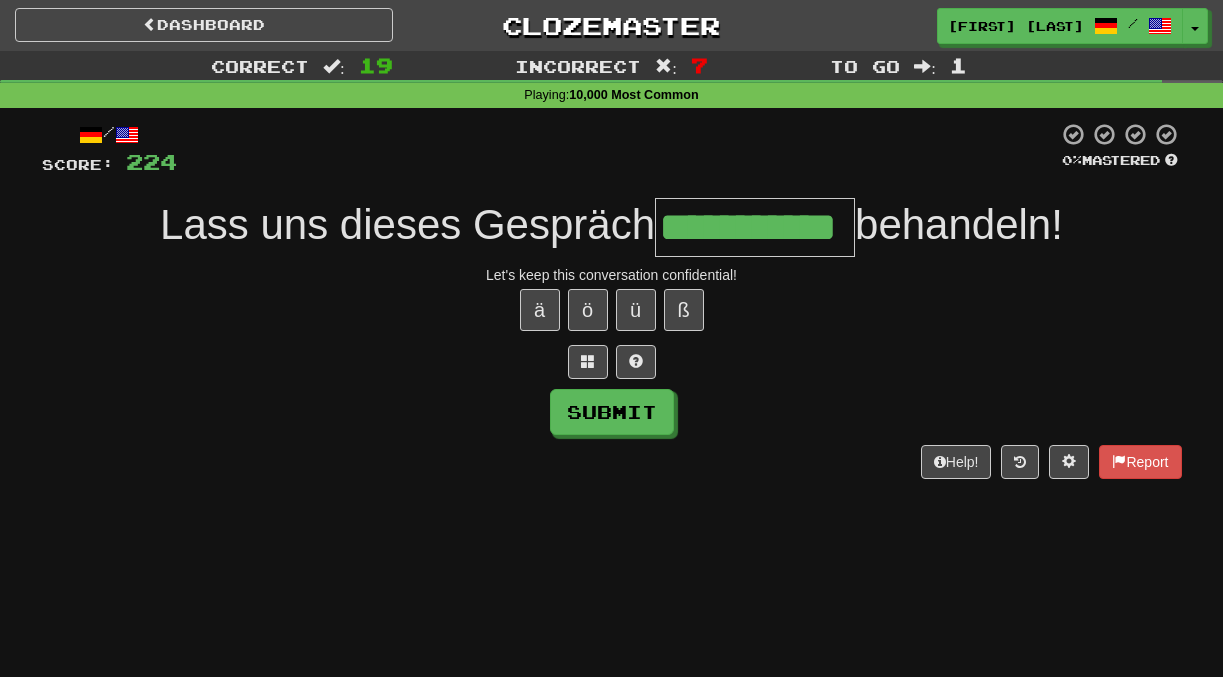 type on "**********" 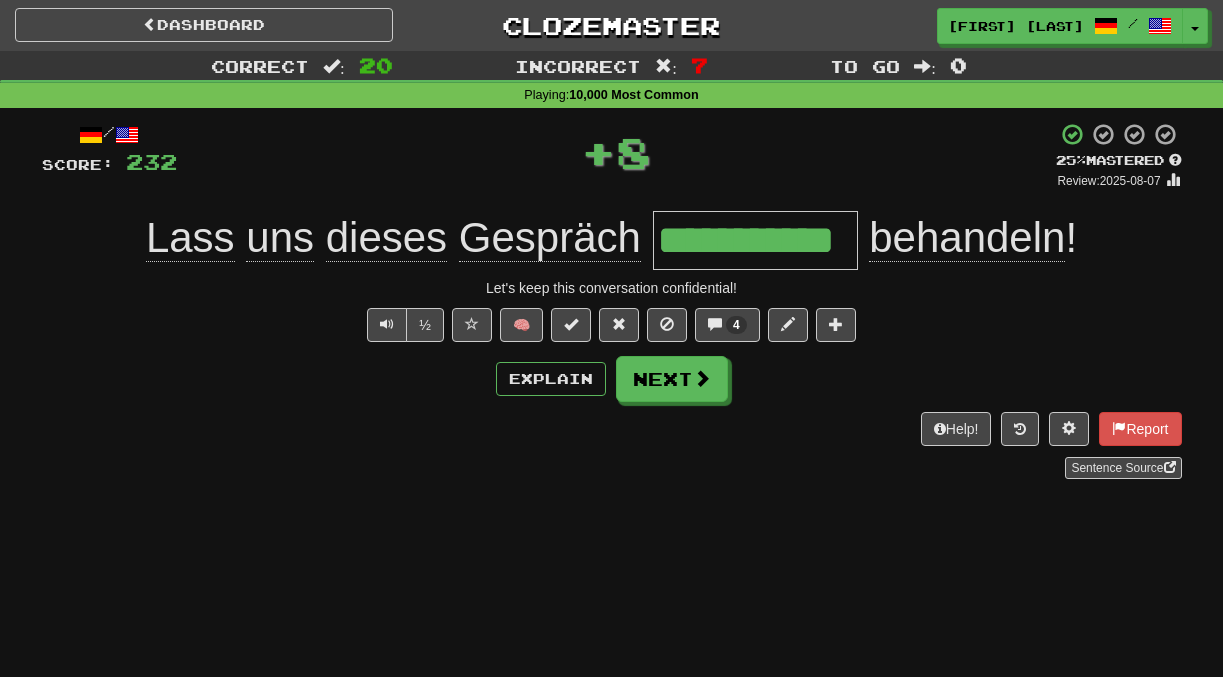 scroll, scrollTop: 0, scrollLeft: 0, axis: both 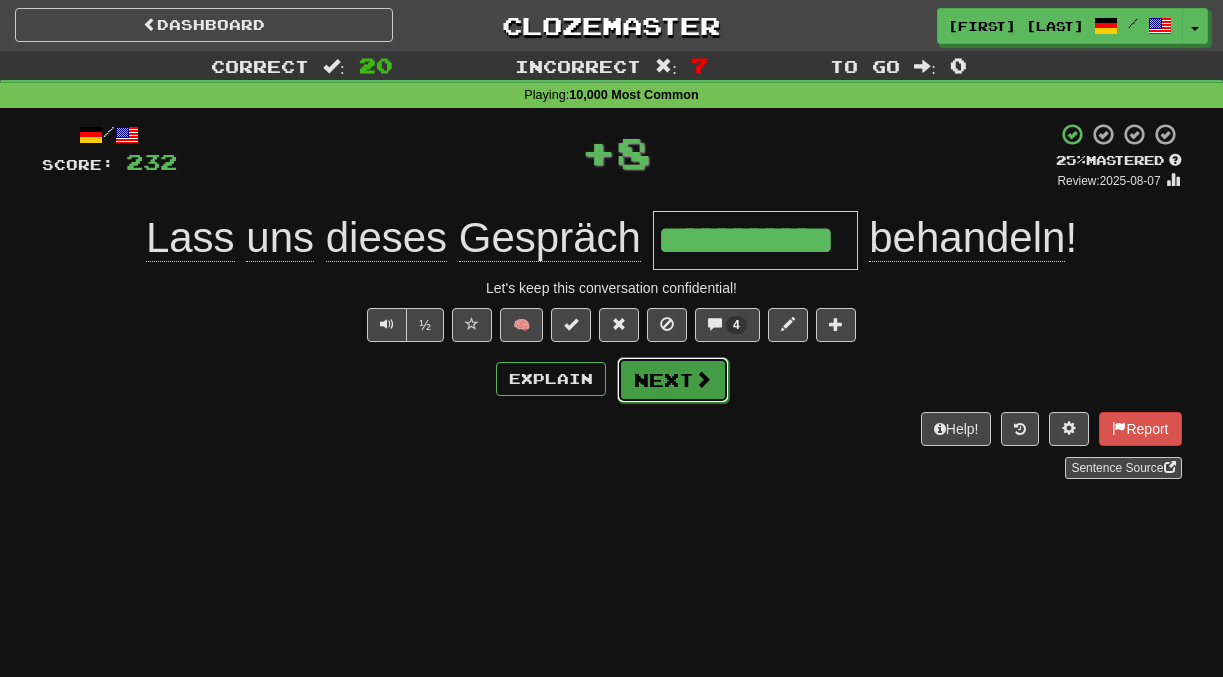 click on "Next" at bounding box center (673, 380) 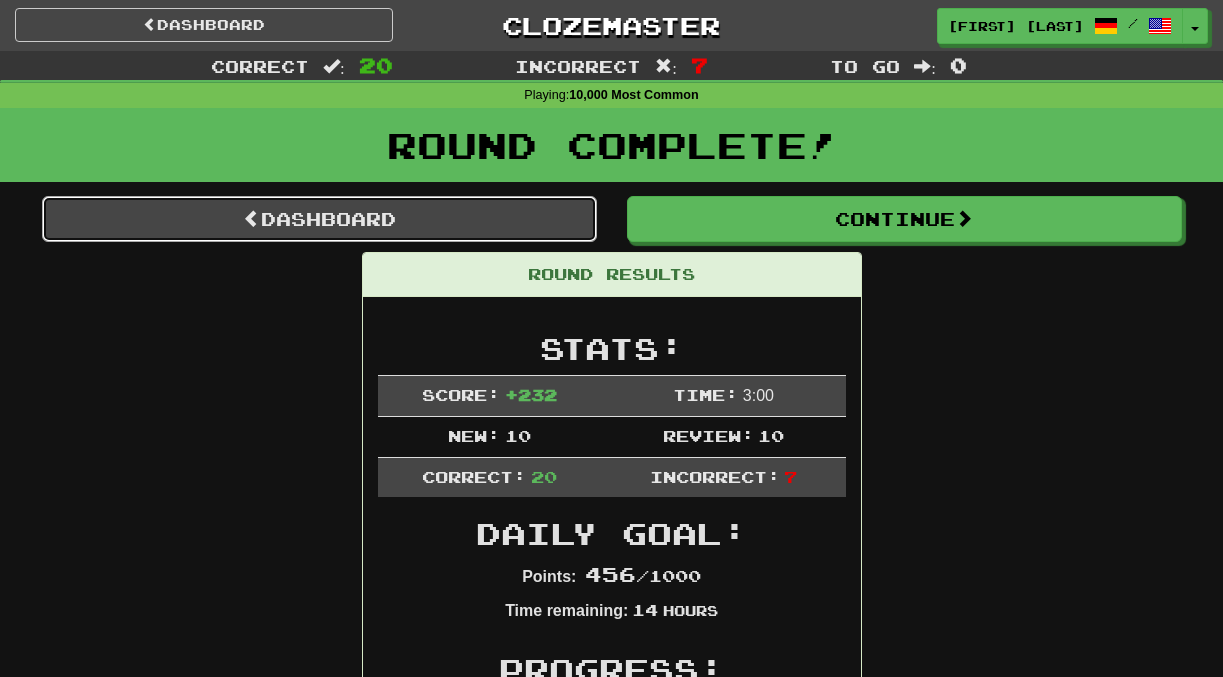 click at bounding box center [252, 218] 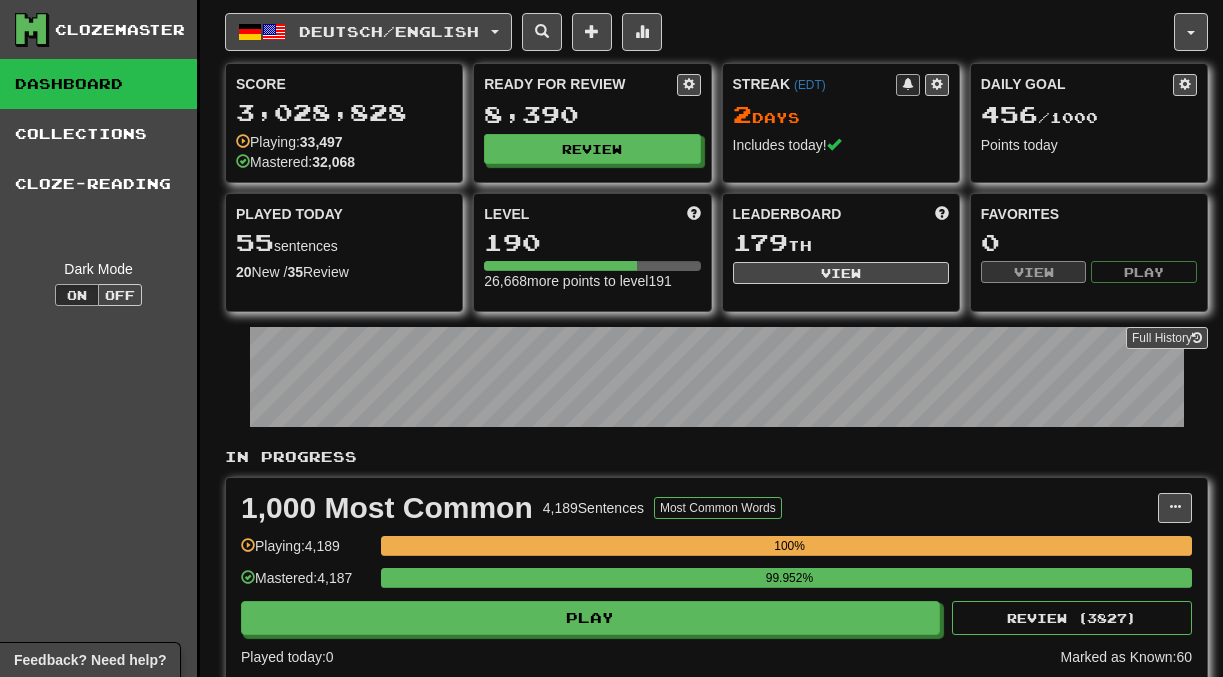 scroll, scrollTop: 0, scrollLeft: 0, axis: both 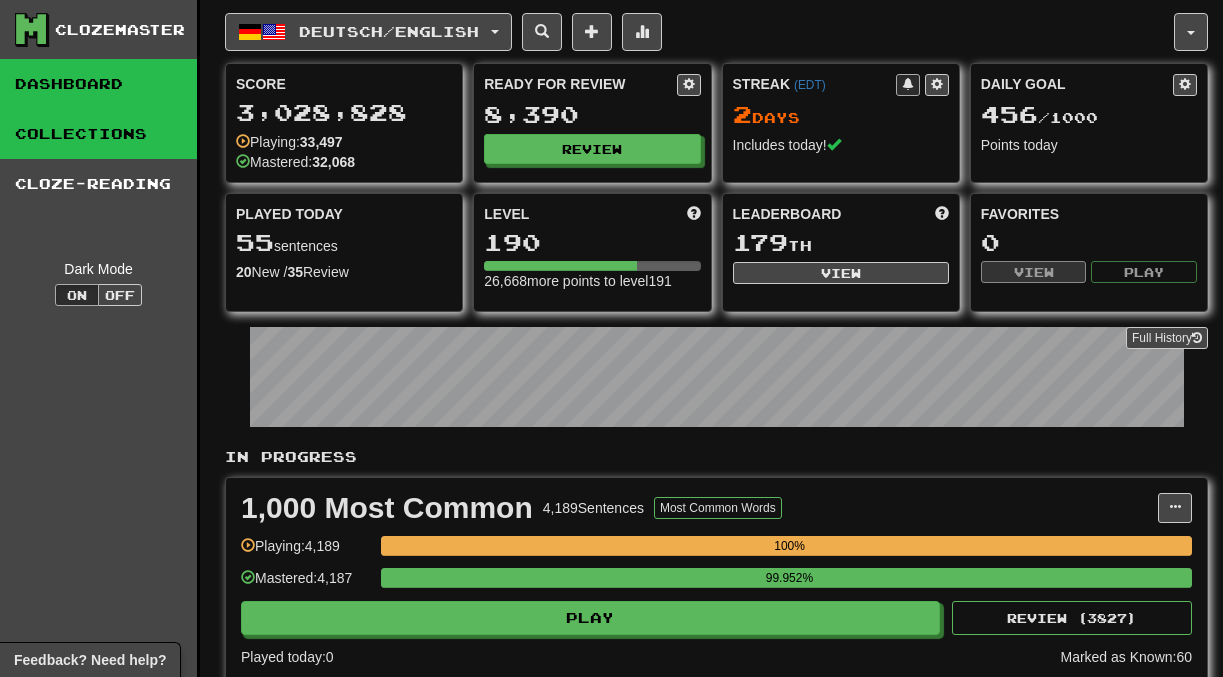 click on "Collections" at bounding box center [98, 134] 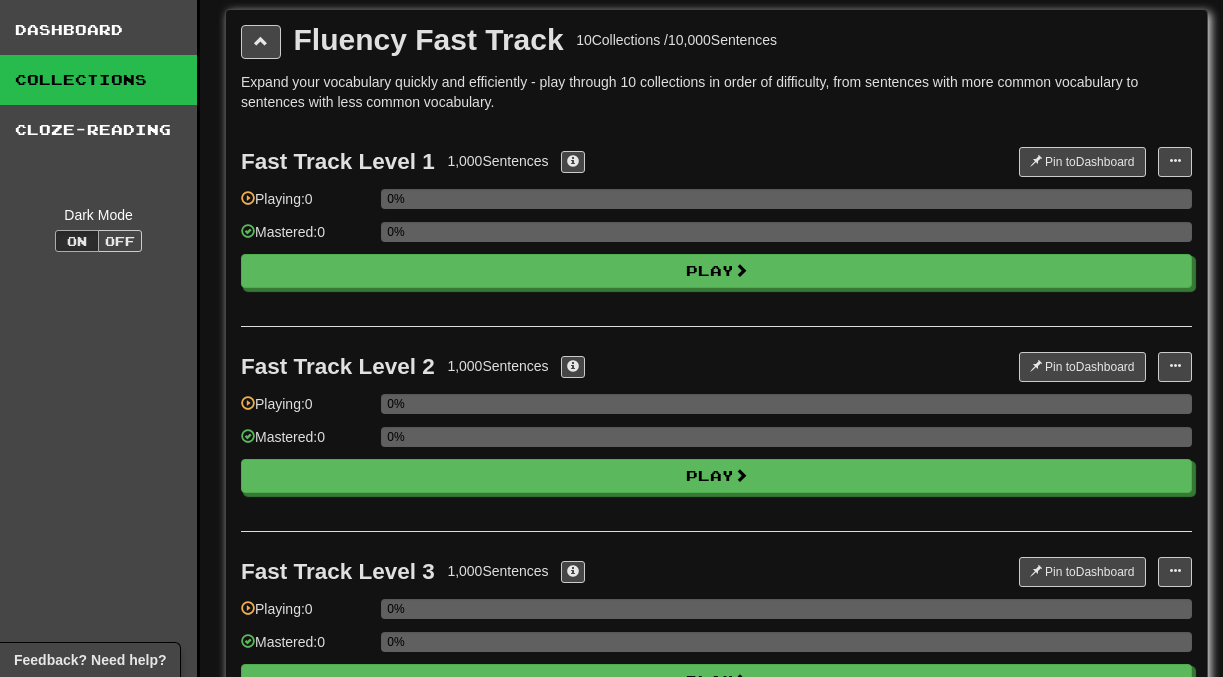 scroll, scrollTop: 0, scrollLeft: 0, axis: both 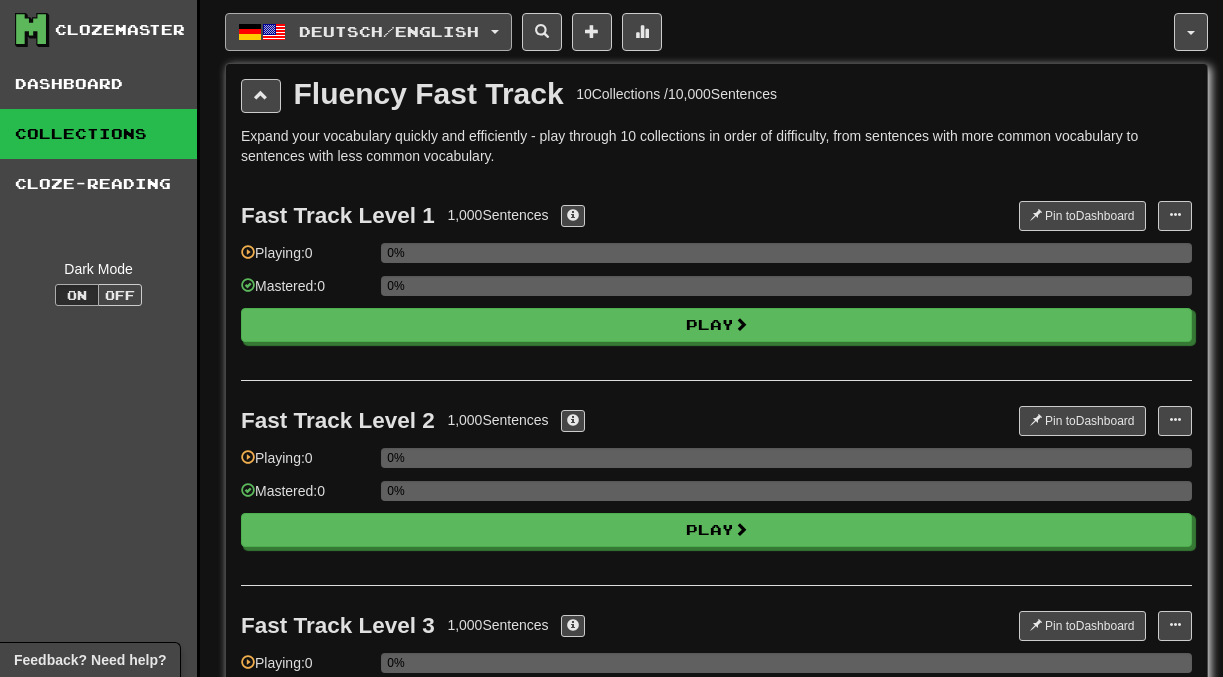 click on "Deutsch  /  English" at bounding box center (389, 31) 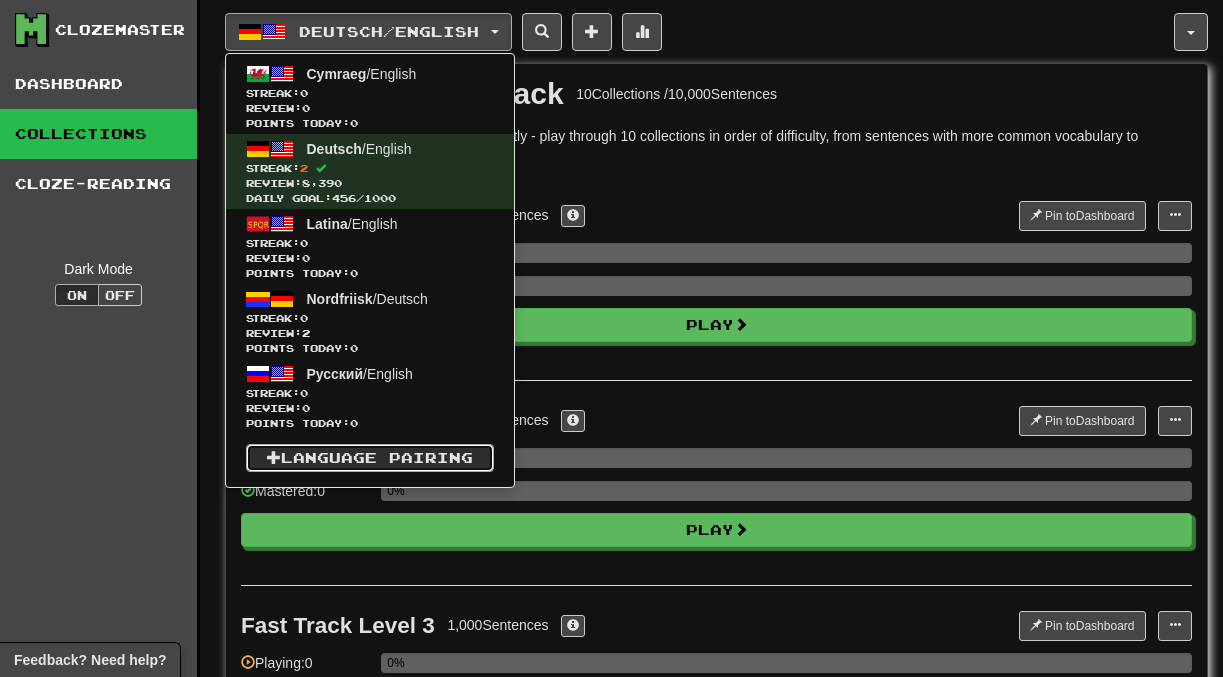 click on "Language Pairing" at bounding box center [370, 458] 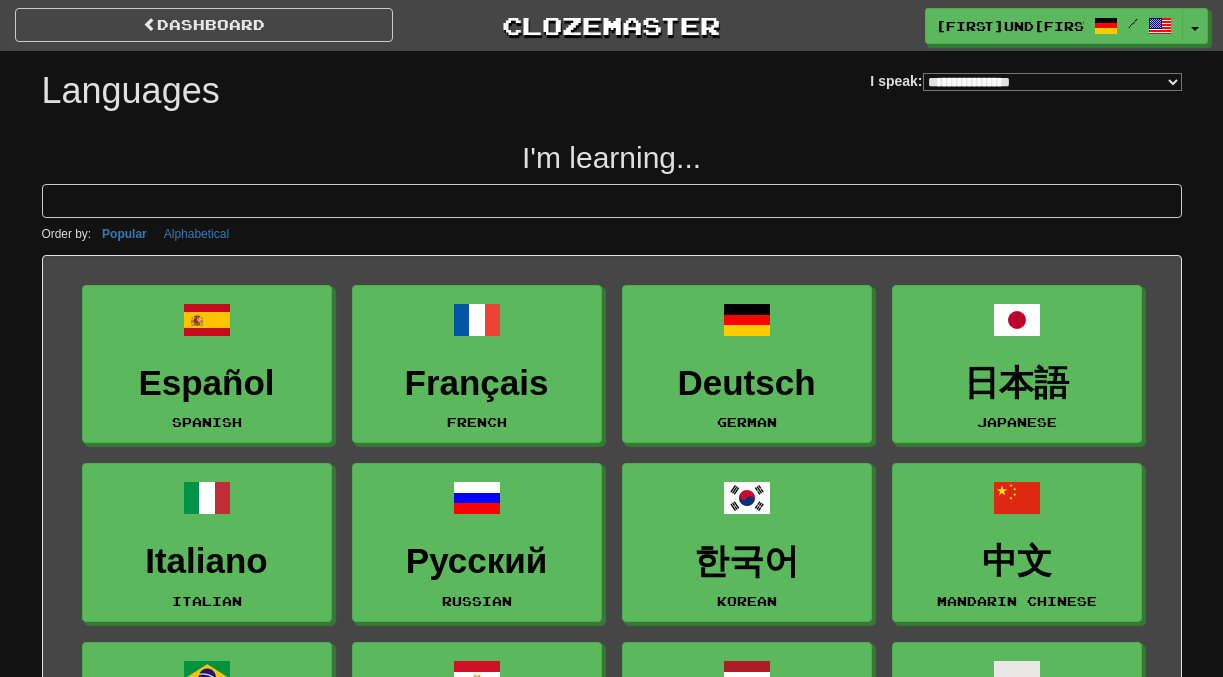 select on "*******" 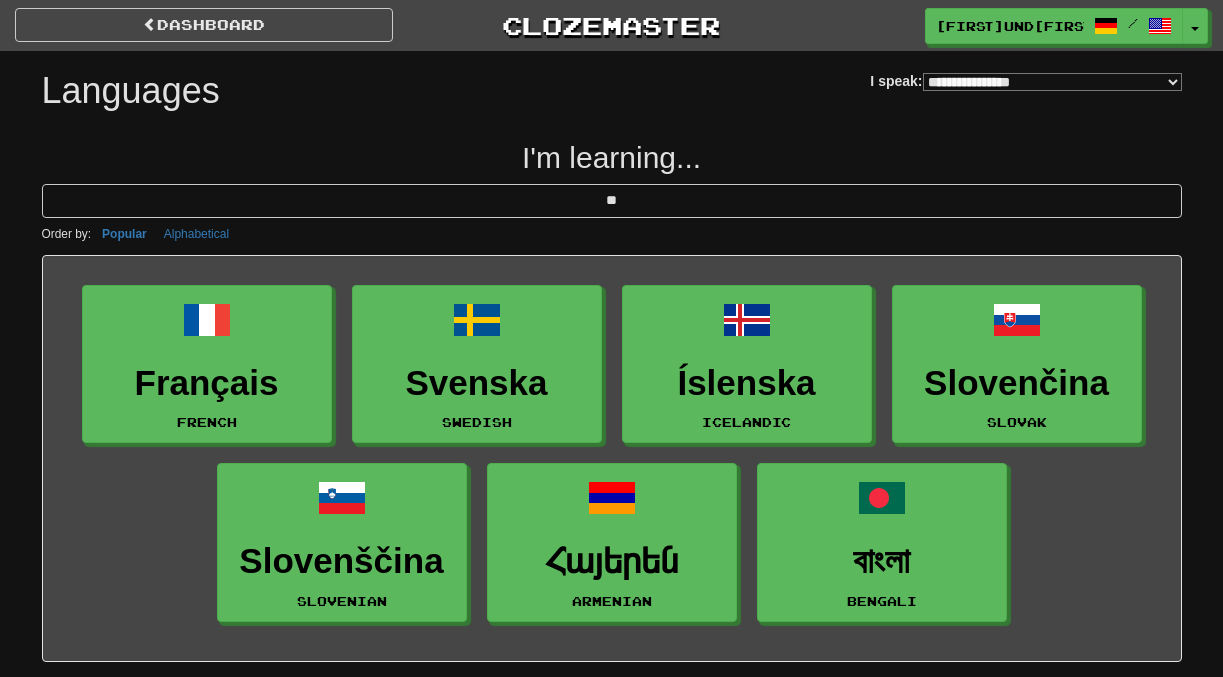type on "*" 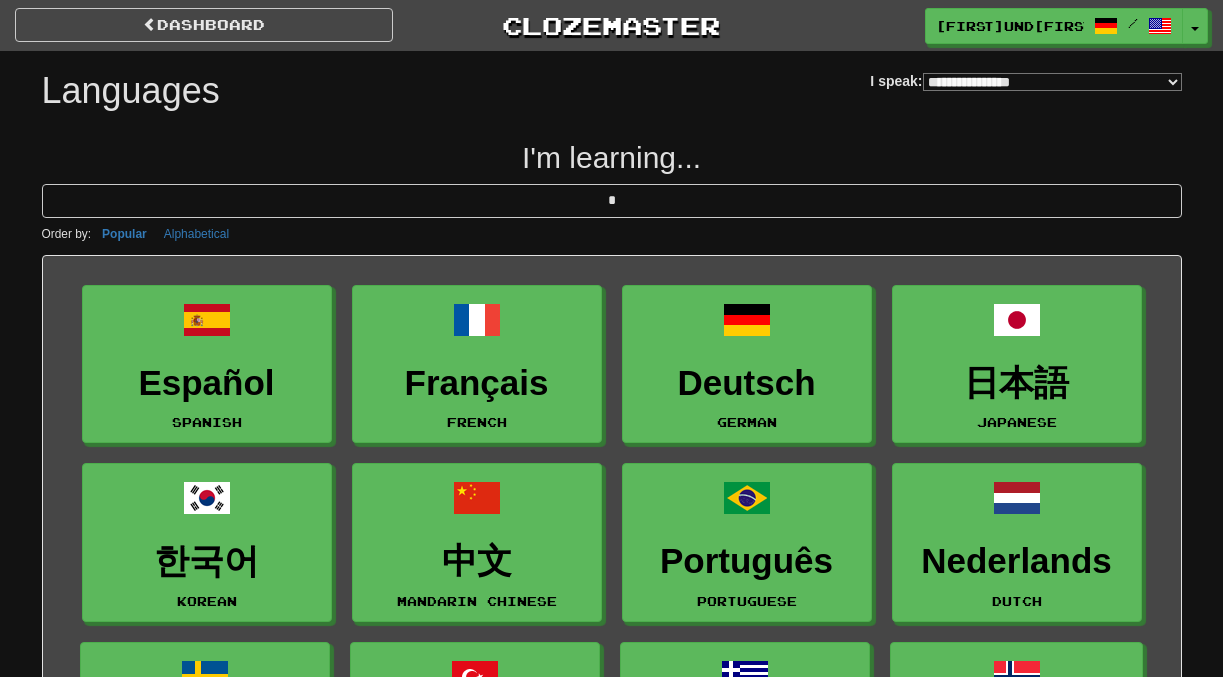 type 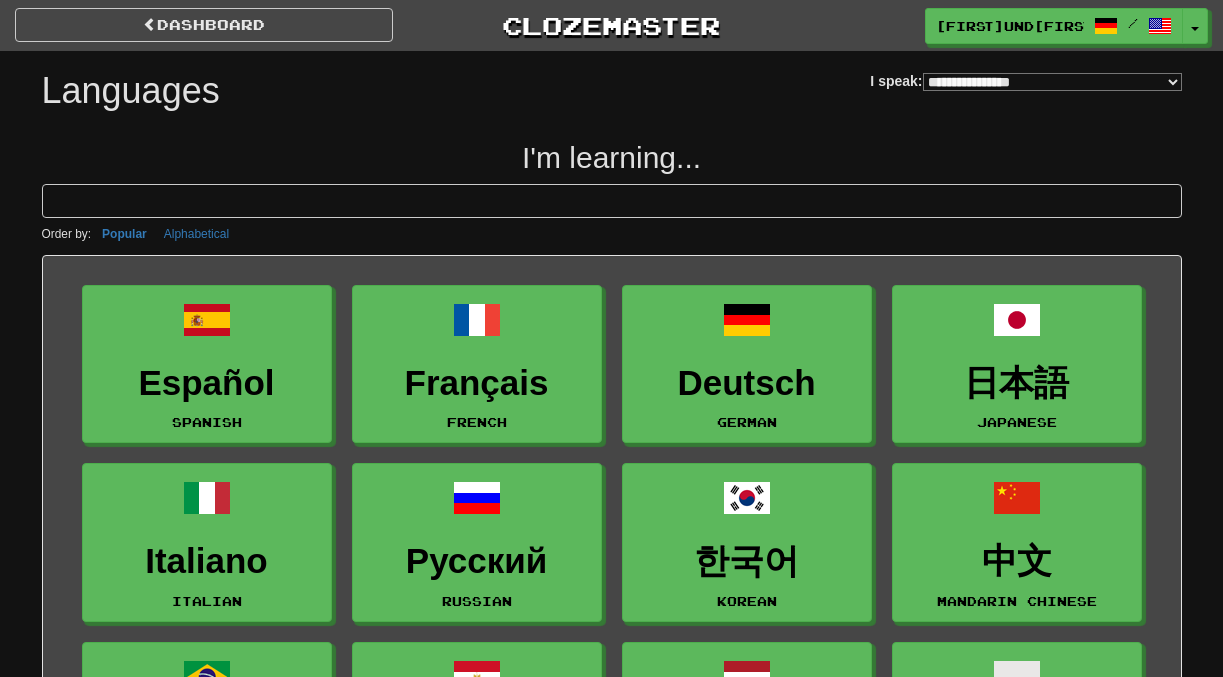 click on "**********" at bounding box center [1052, 82] 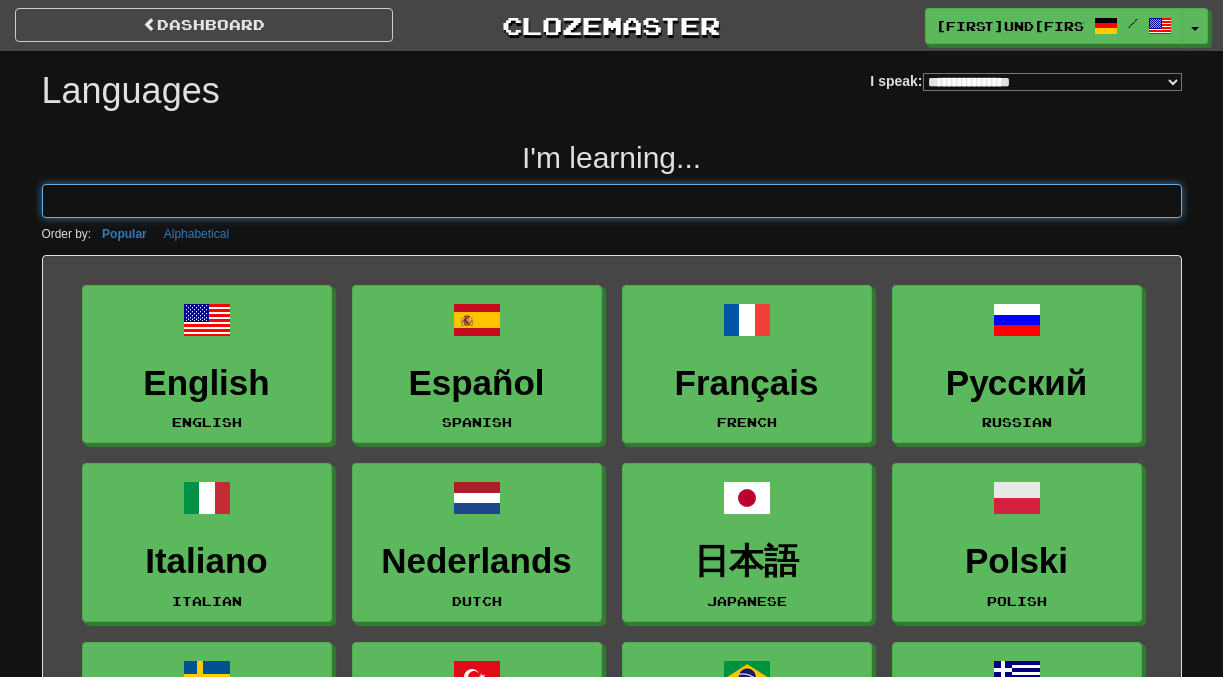 click at bounding box center [612, 201] 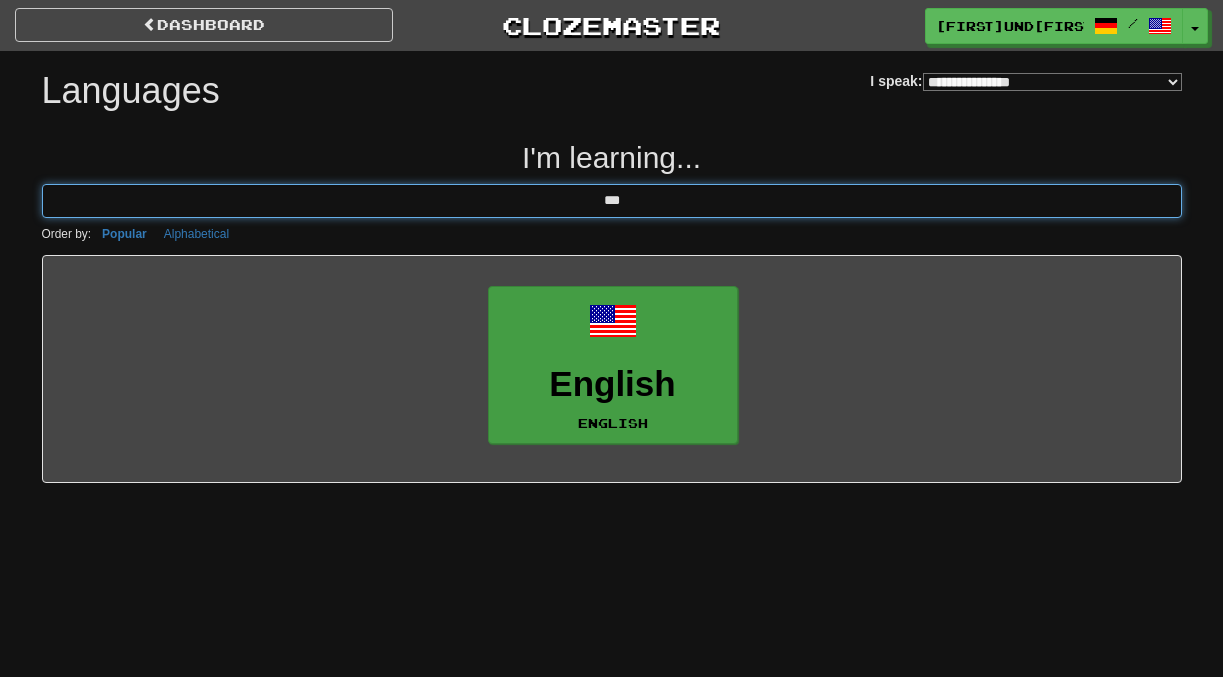 type on "***" 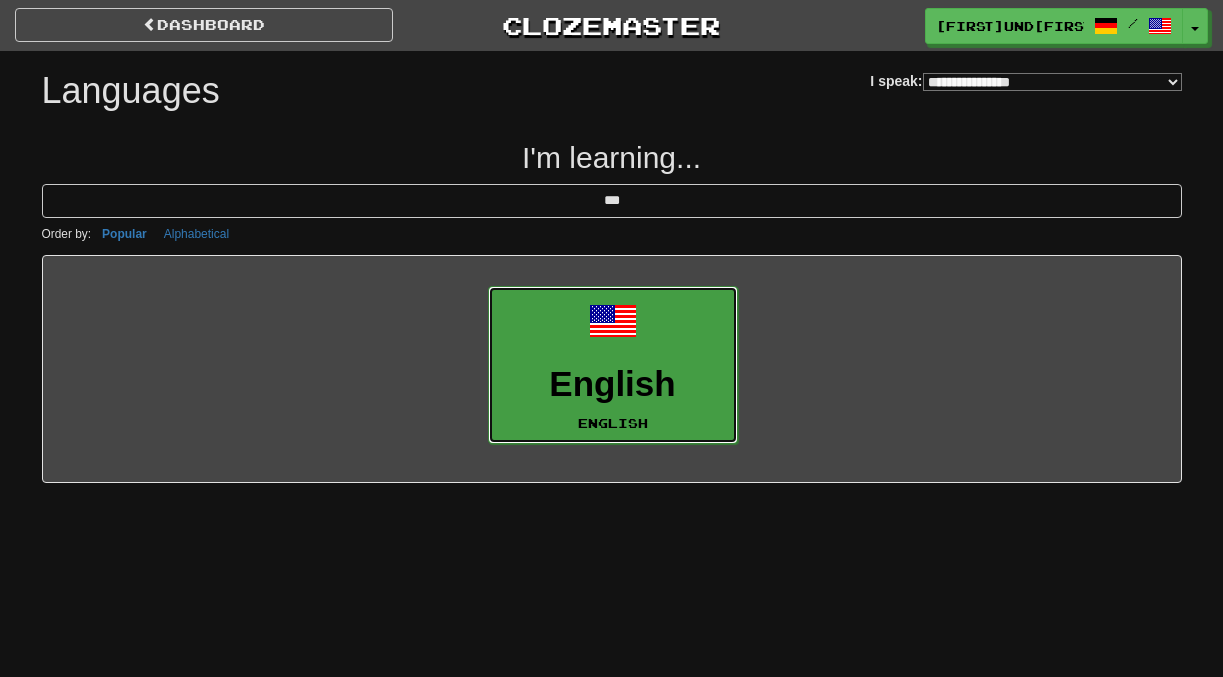 click on "English English" at bounding box center [613, 365] 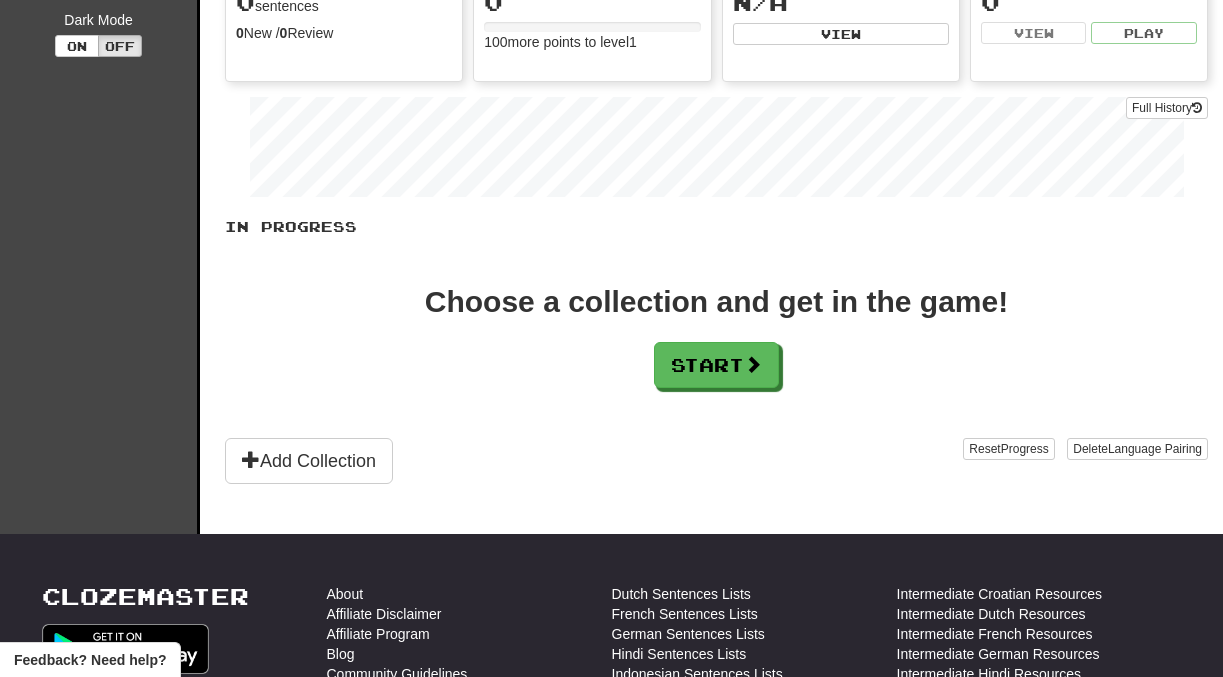 scroll, scrollTop: 225, scrollLeft: 0, axis: vertical 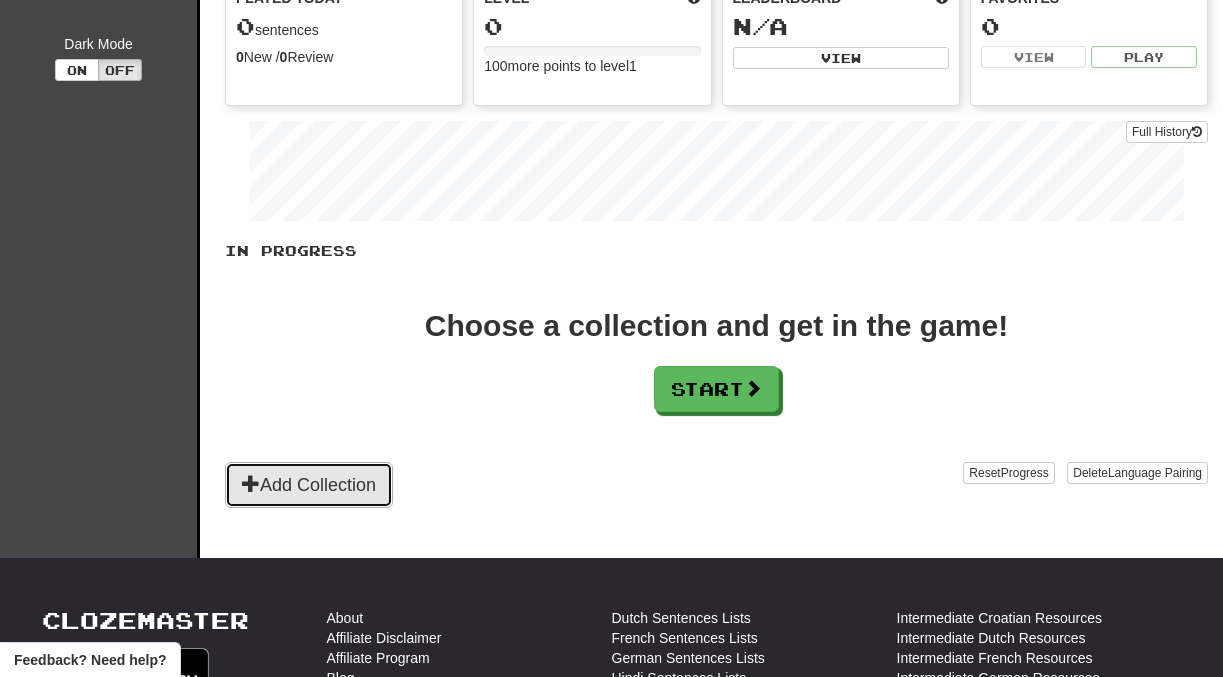 click on "Add Collection" at bounding box center [309, 485] 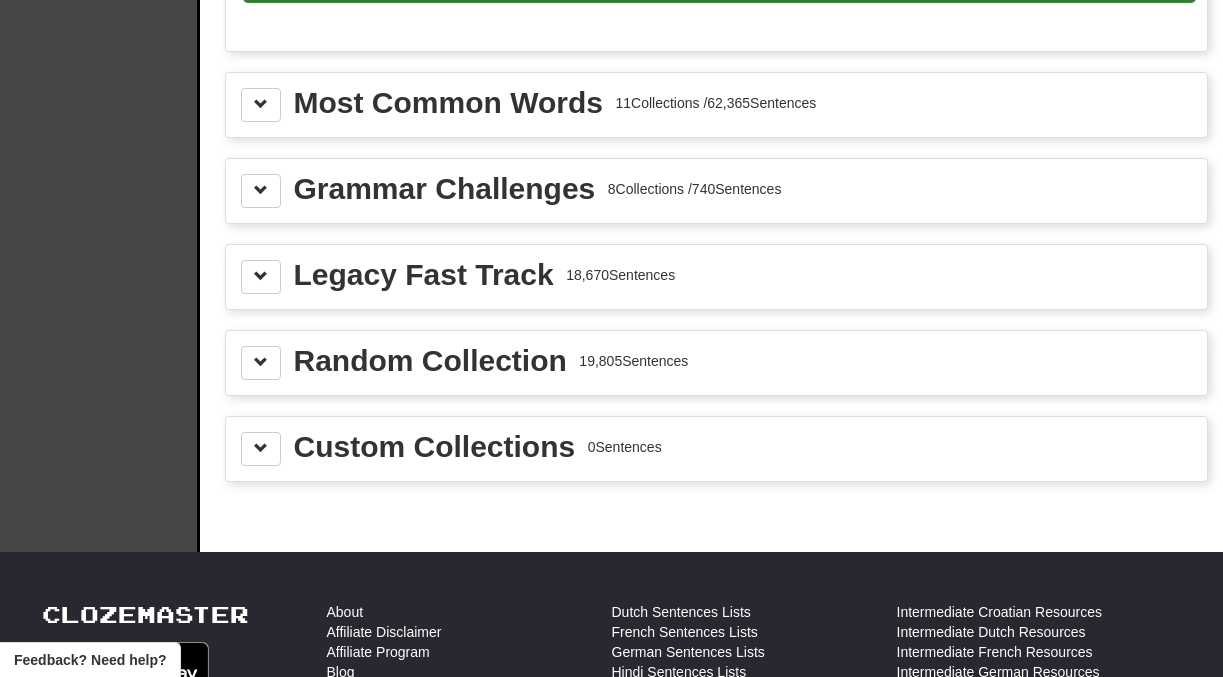 scroll, scrollTop: 2217, scrollLeft: 0, axis: vertical 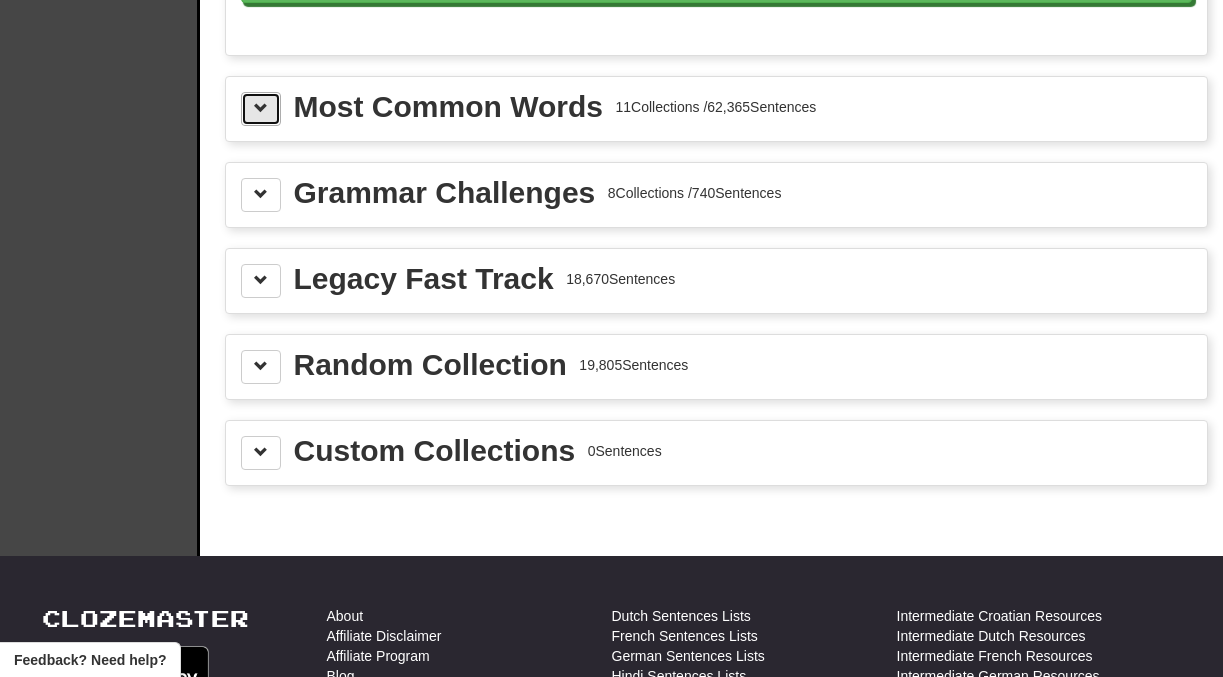 click at bounding box center (261, 108) 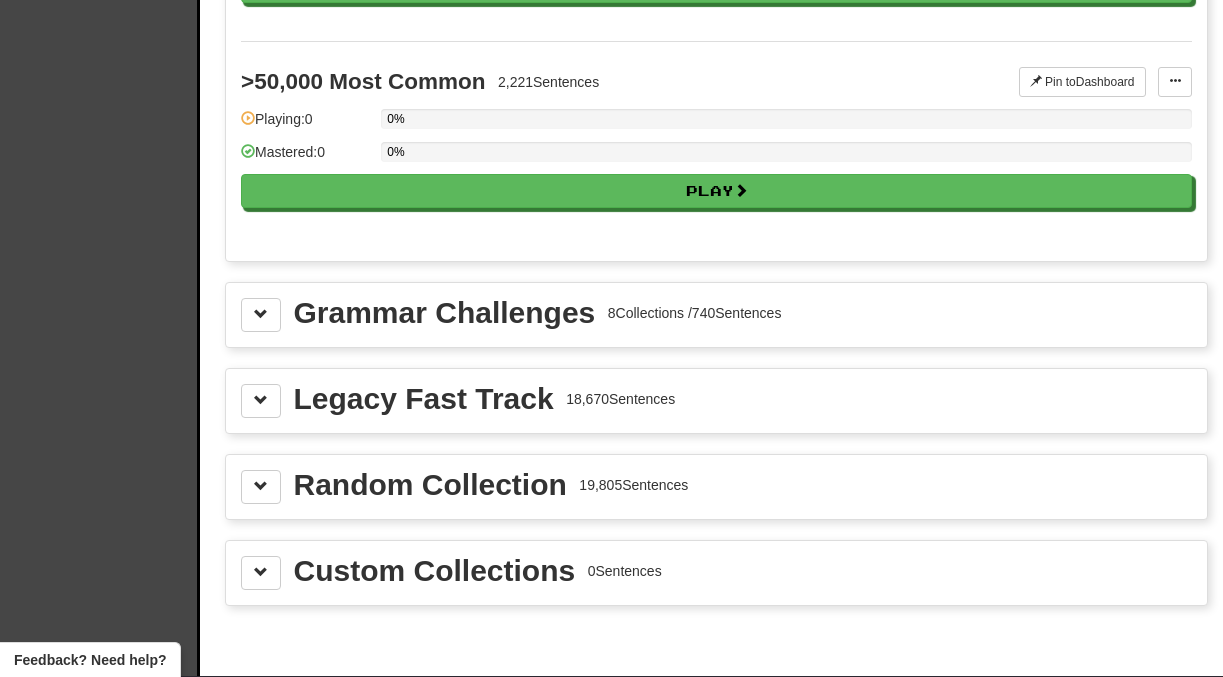 scroll, scrollTop: 4349, scrollLeft: 0, axis: vertical 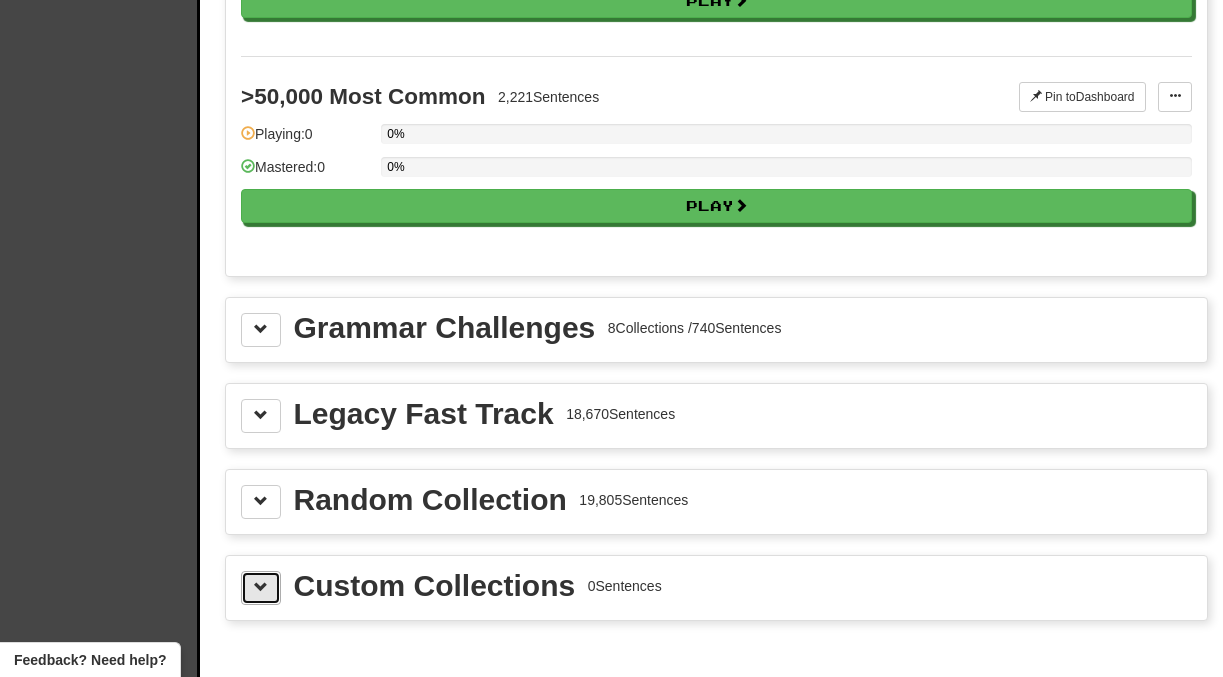 click at bounding box center (261, 587) 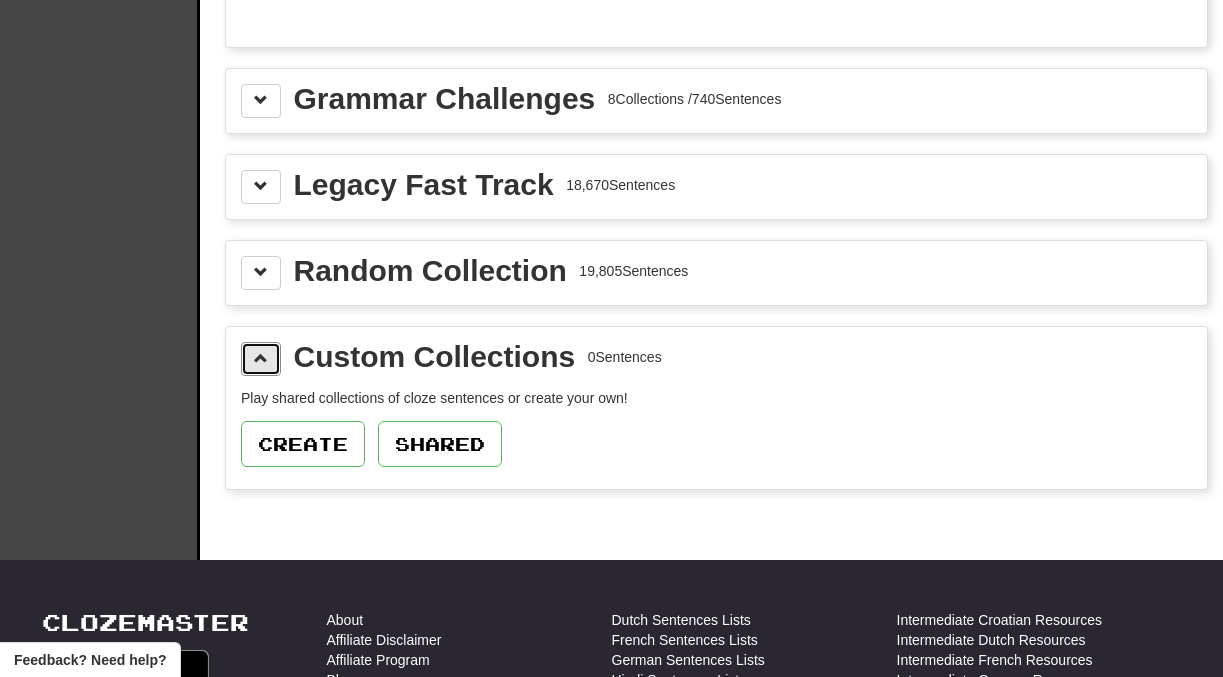 scroll, scrollTop: 4527, scrollLeft: 0, axis: vertical 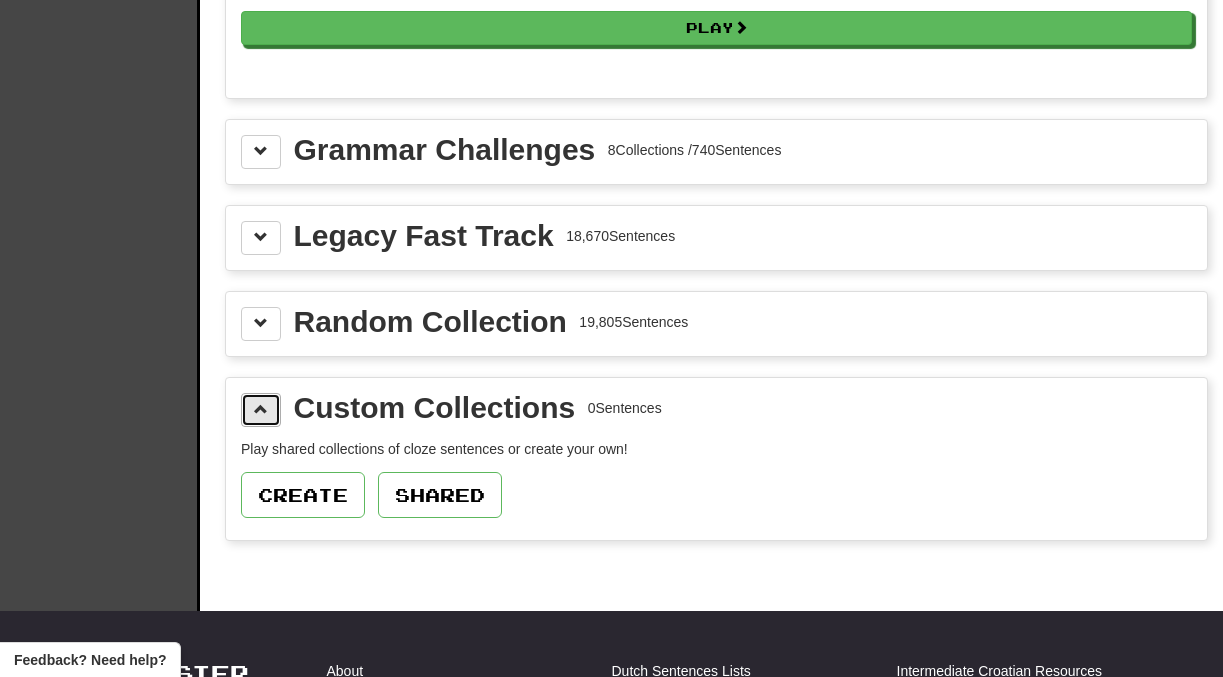 click at bounding box center (261, 410) 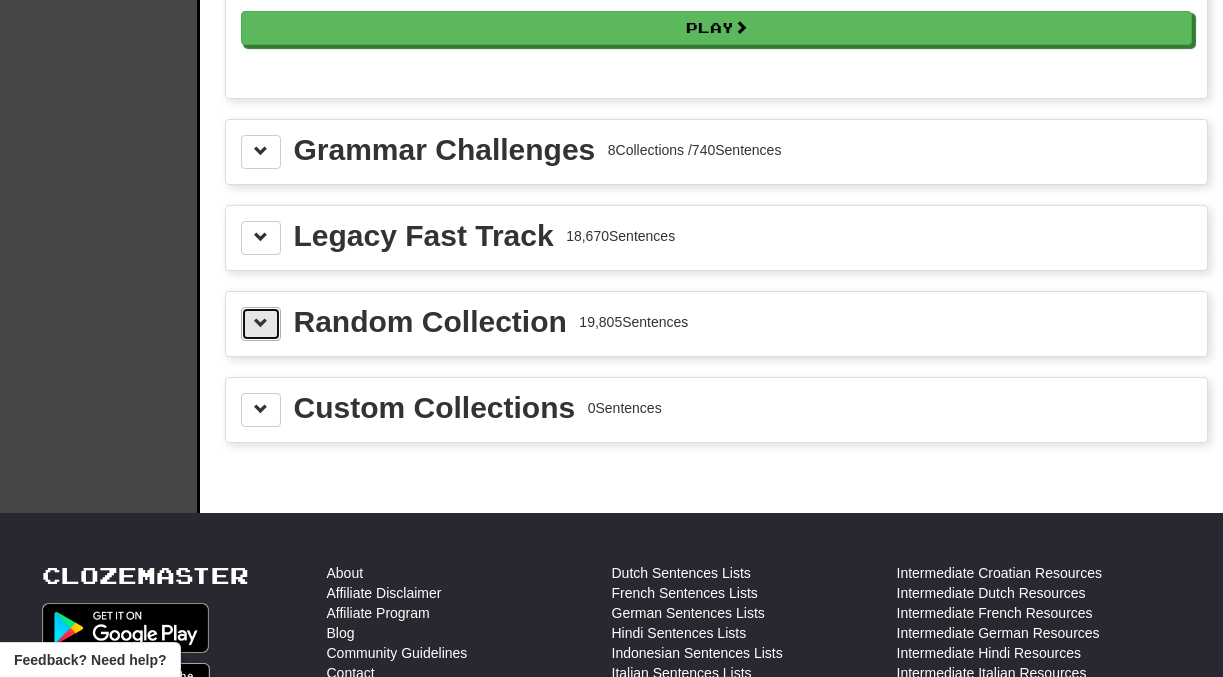 click at bounding box center (261, 323) 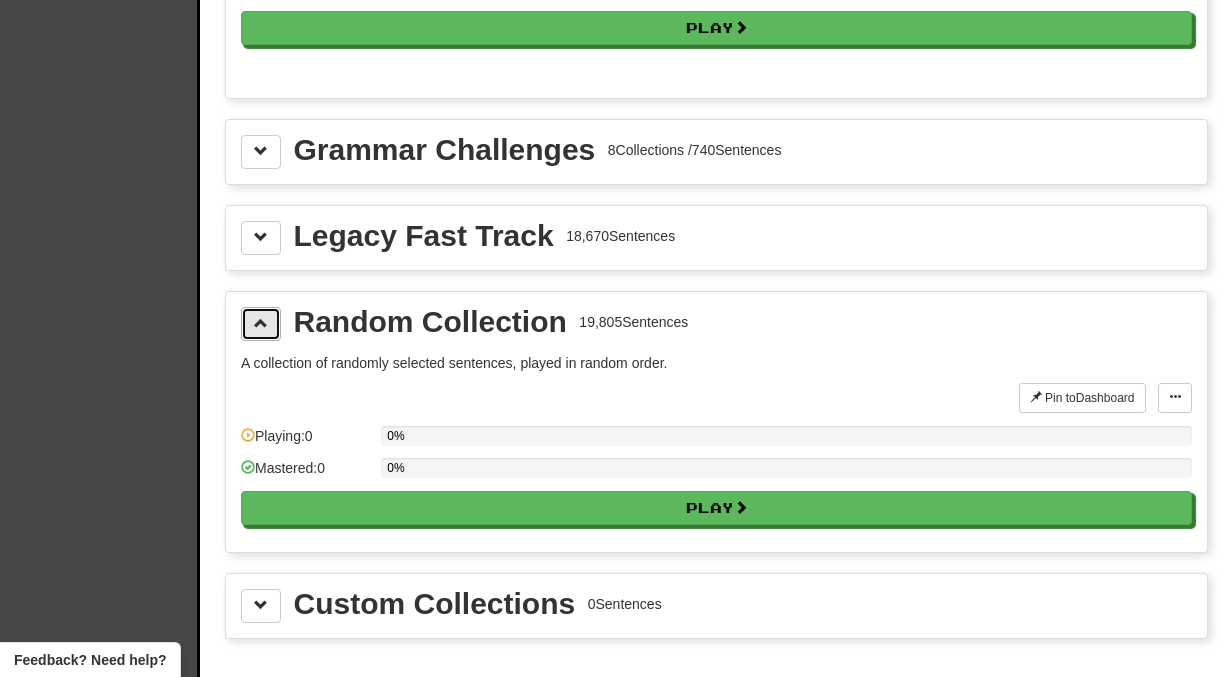 click at bounding box center (261, 323) 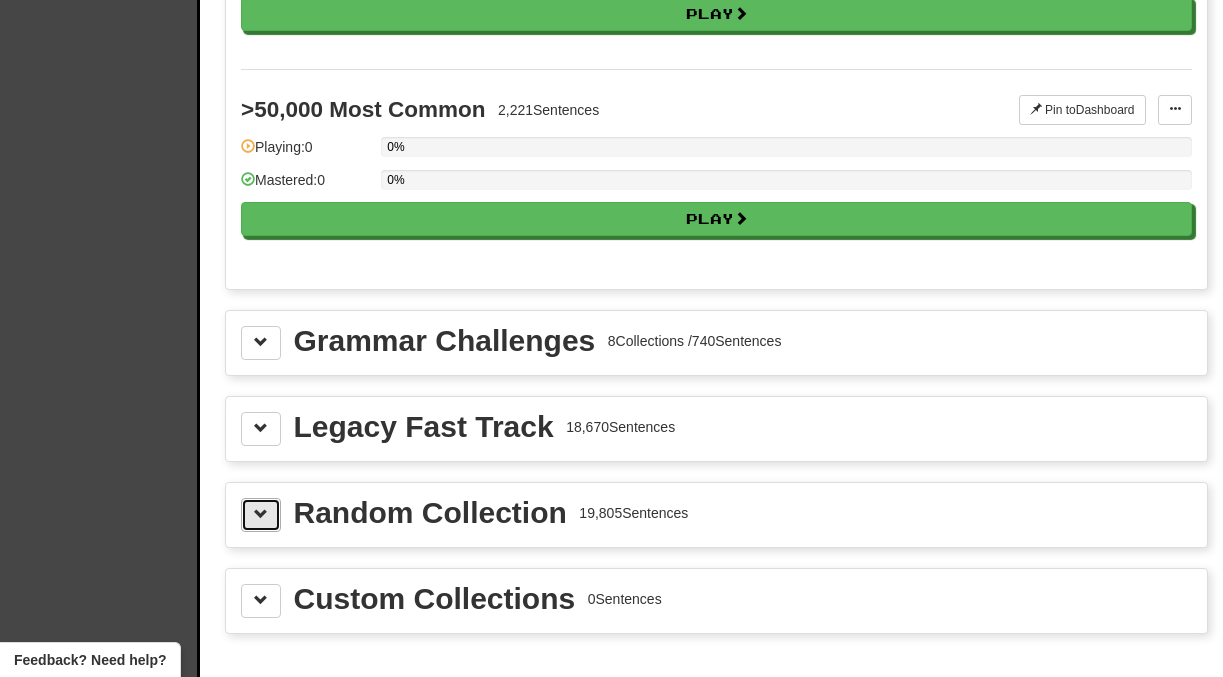 scroll, scrollTop: 4335, scrollLeft: 0, axis: vertical 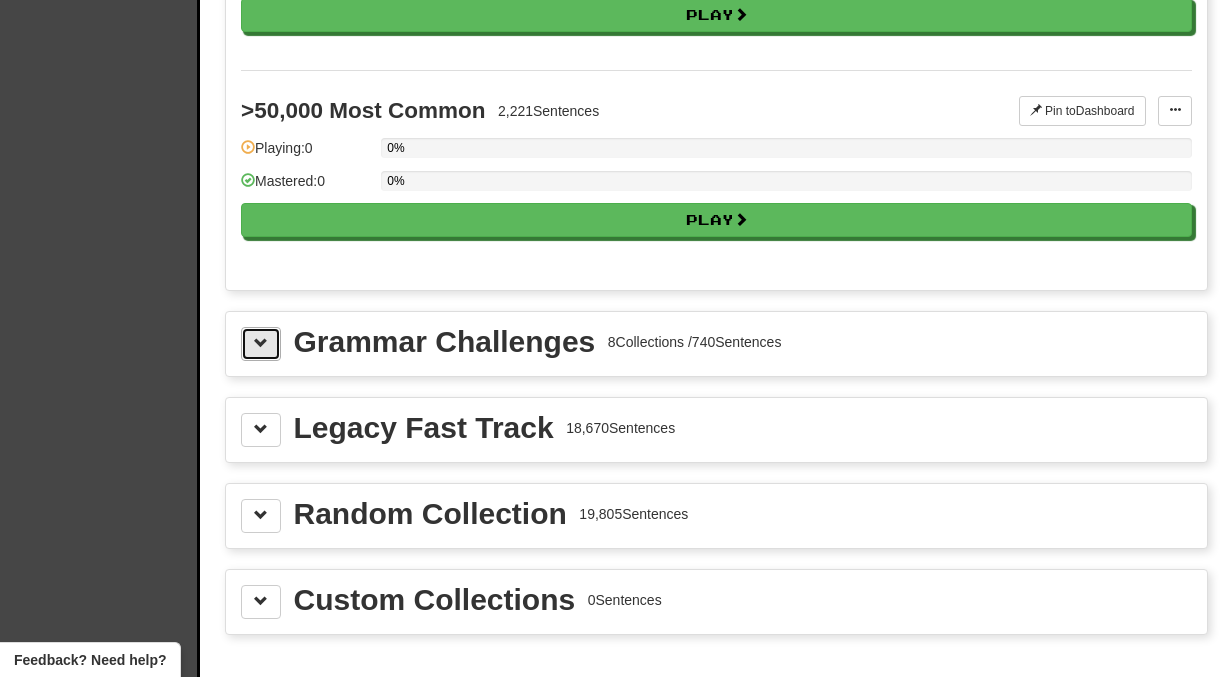 click at bounding box center (261, 343) 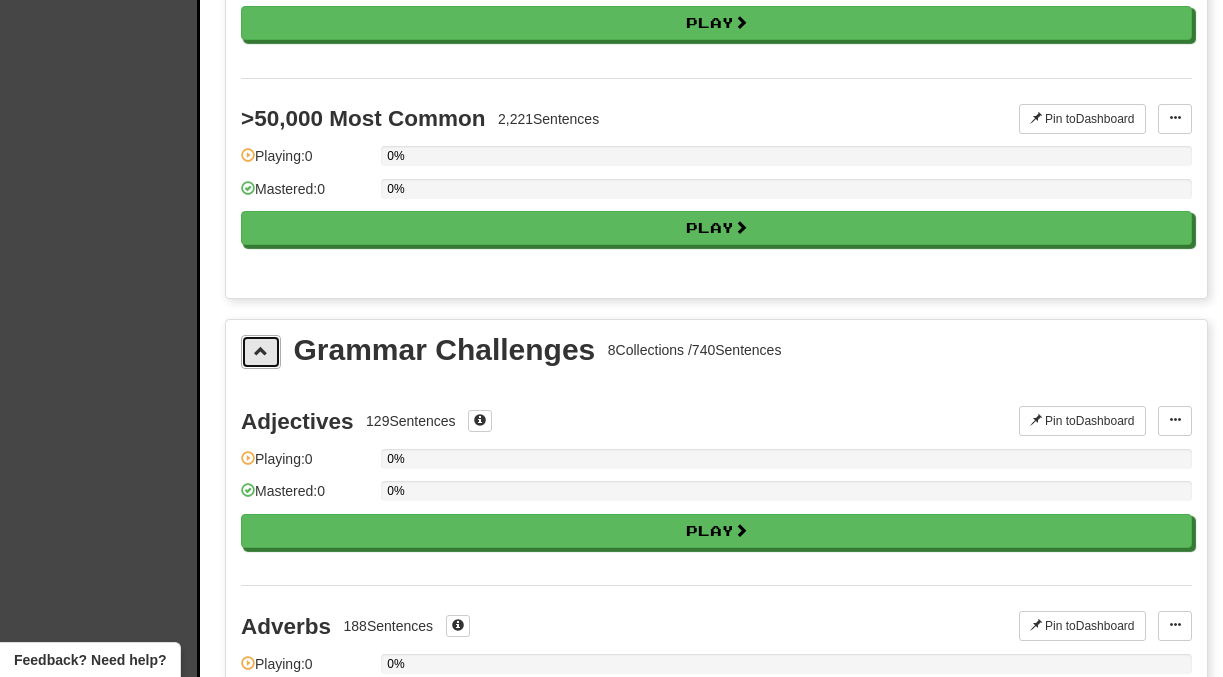 click at bounding box center [261, 351] 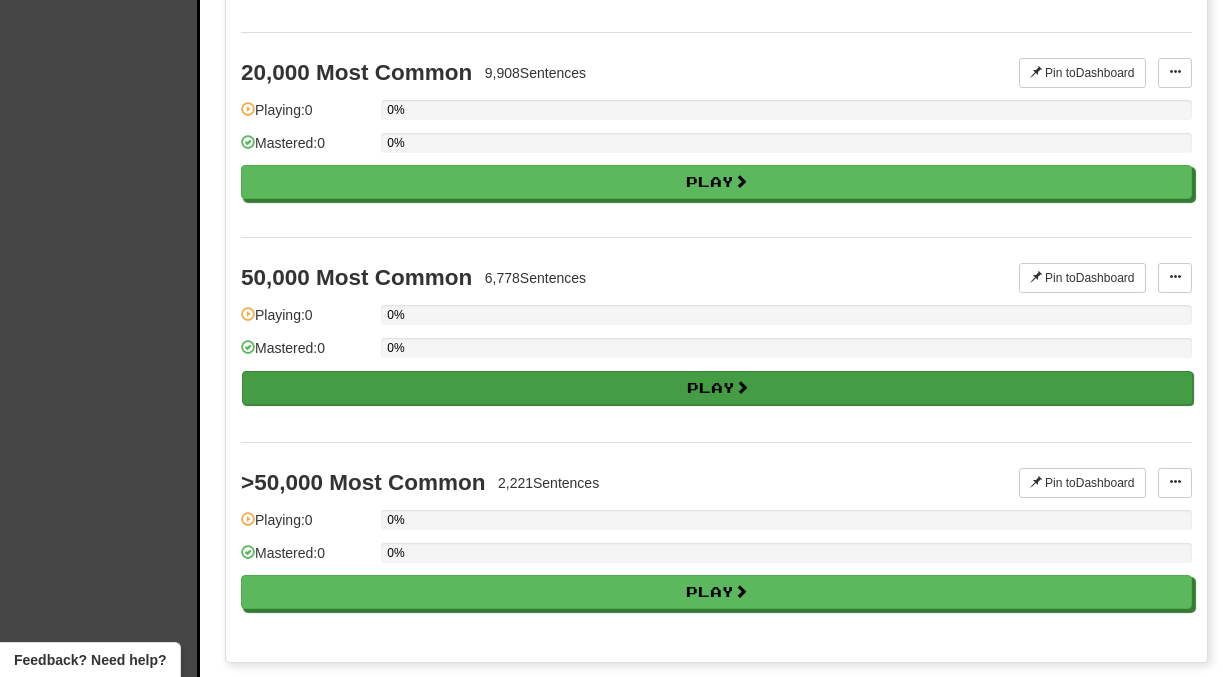 scroll, scrollTop: 3980, scrollLeft: 0, axis: vertical 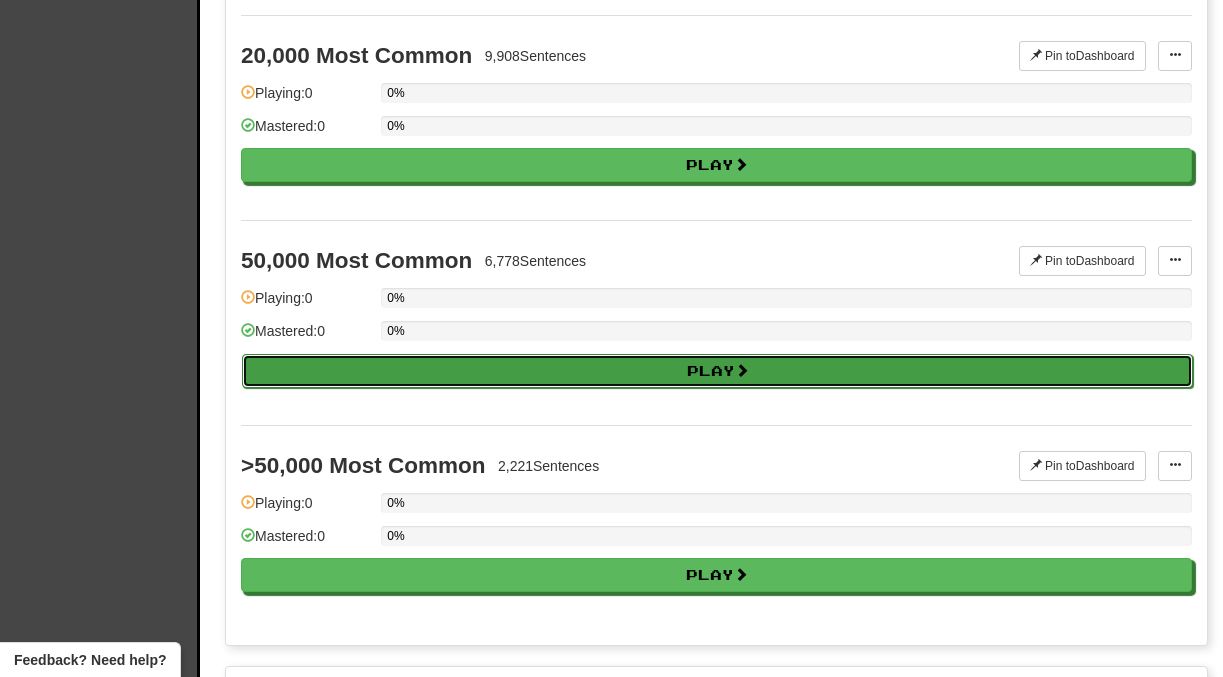 click on "Play" at bounding box center (717, 371) 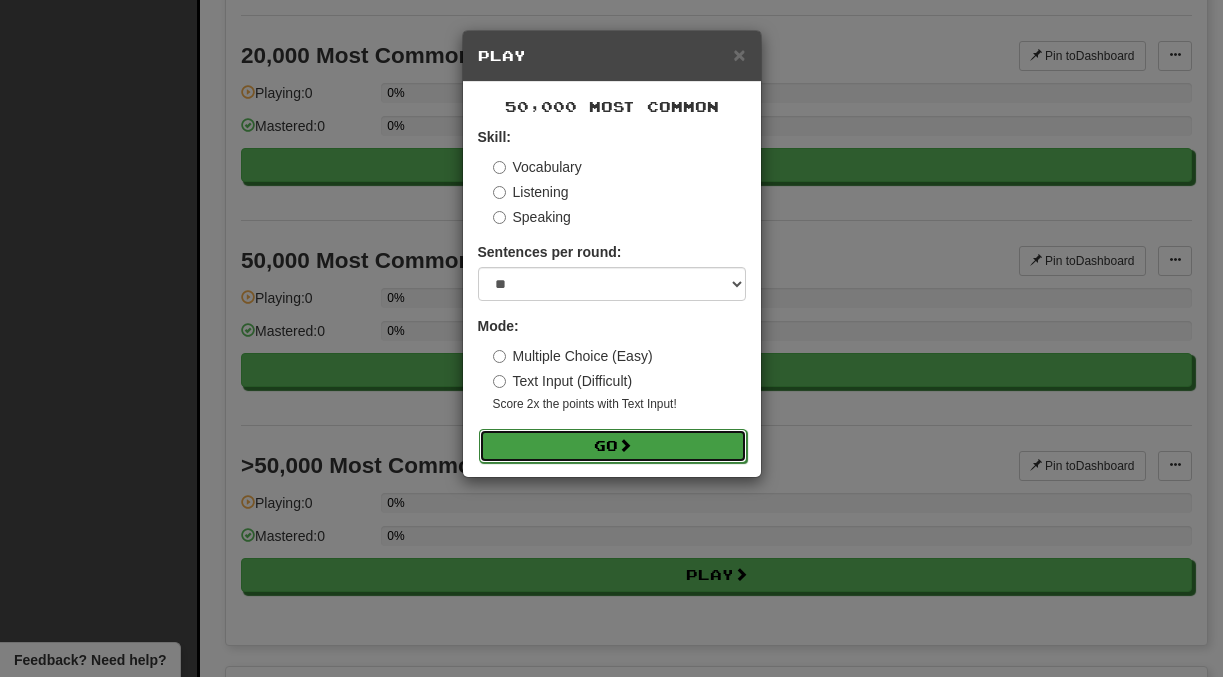 click on "Go" at bounding box center (613, 446) 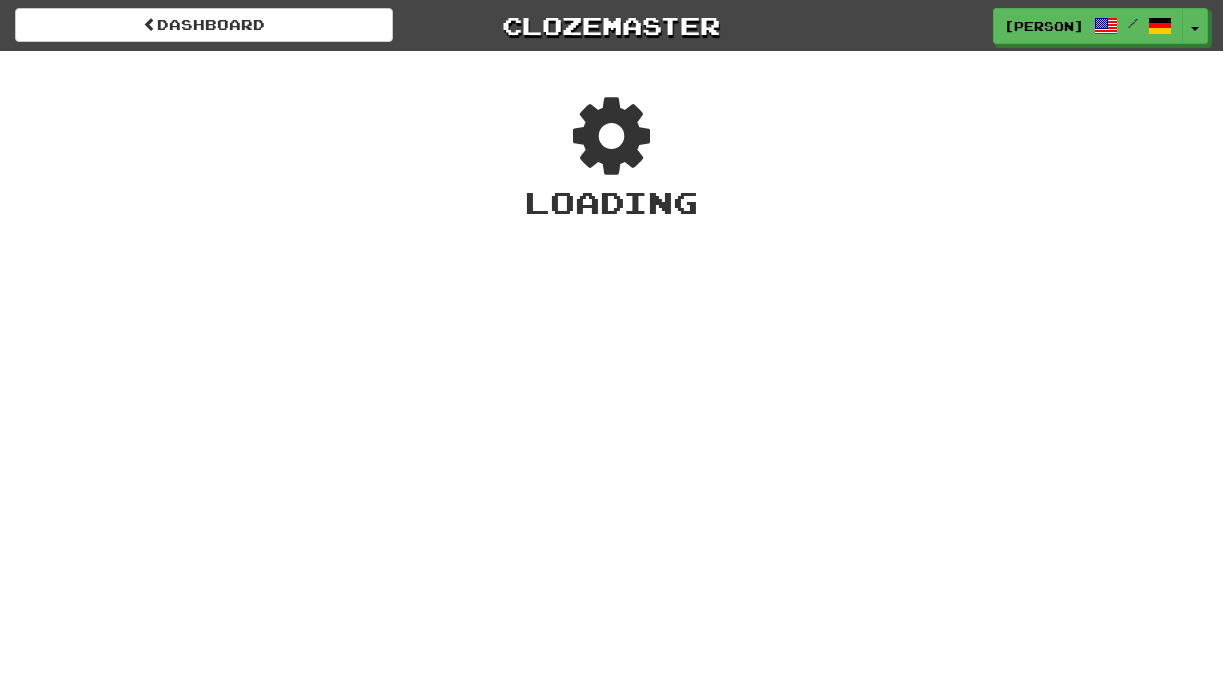 scroll, scrollTop: 0, scrollLeft: 0, axis: both 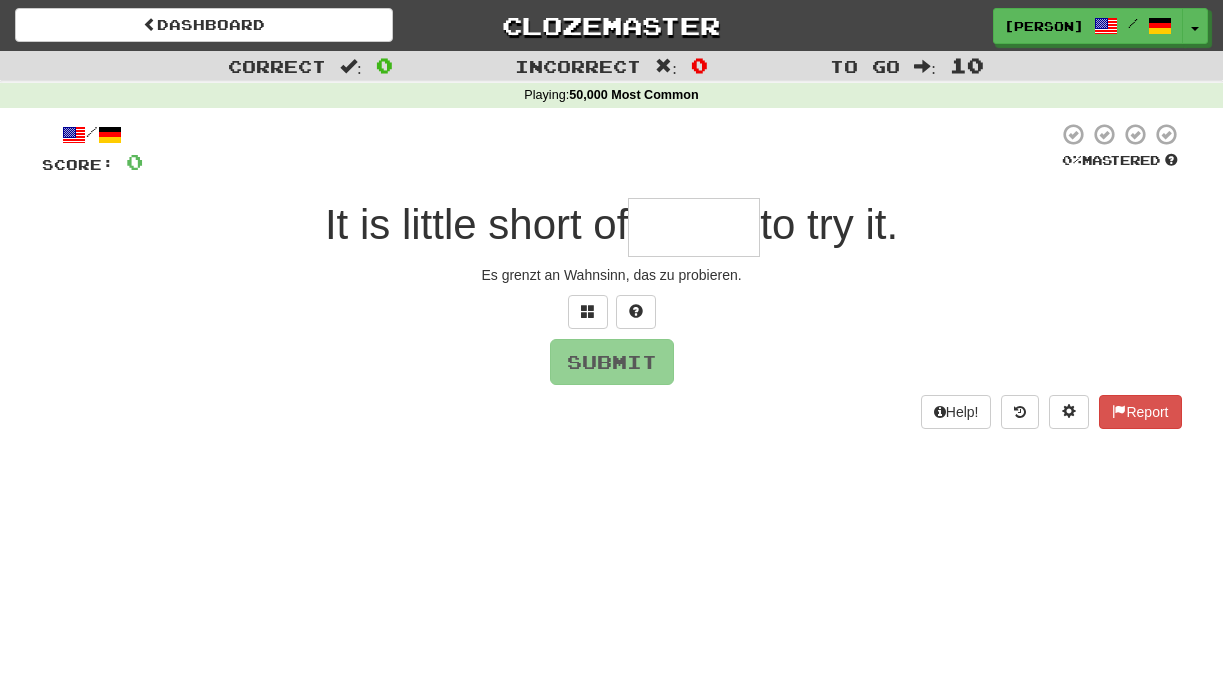 type on "*" 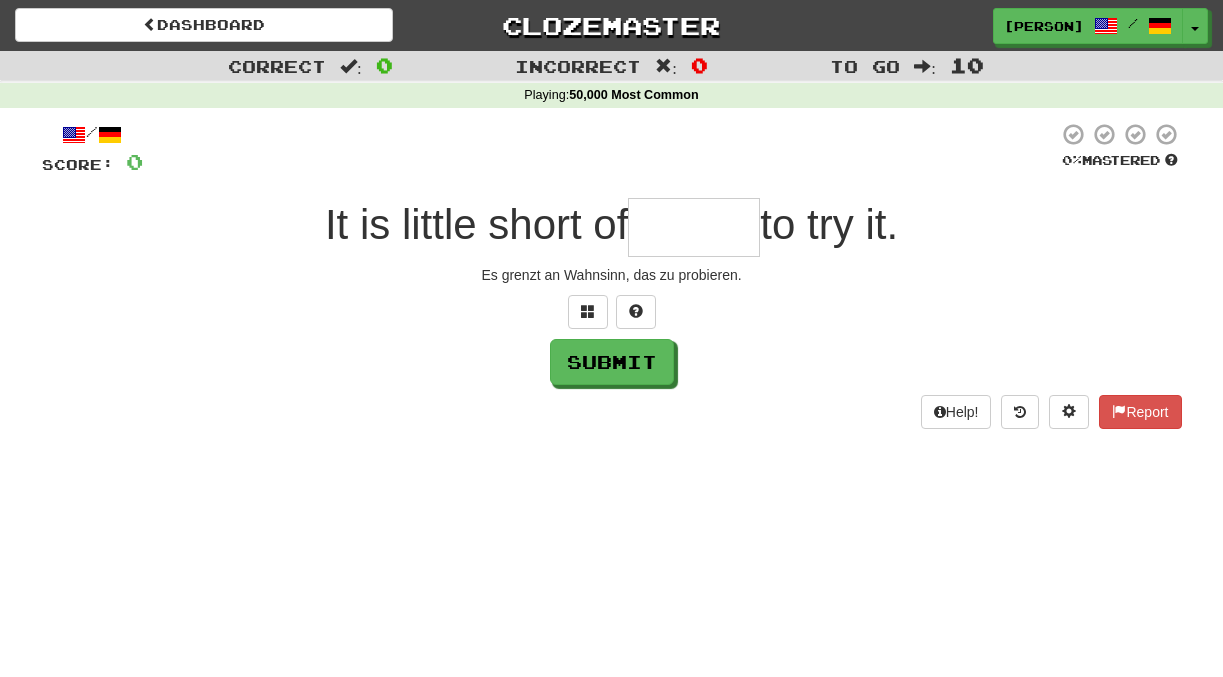 type on "*" 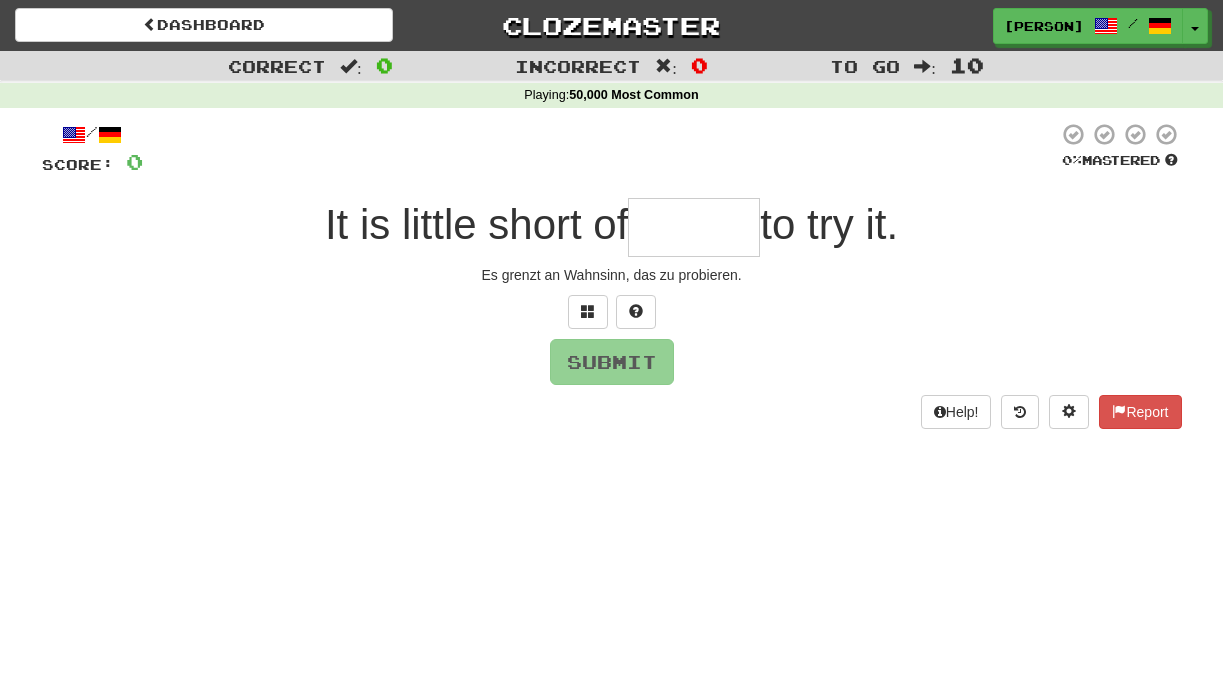 type on "*" 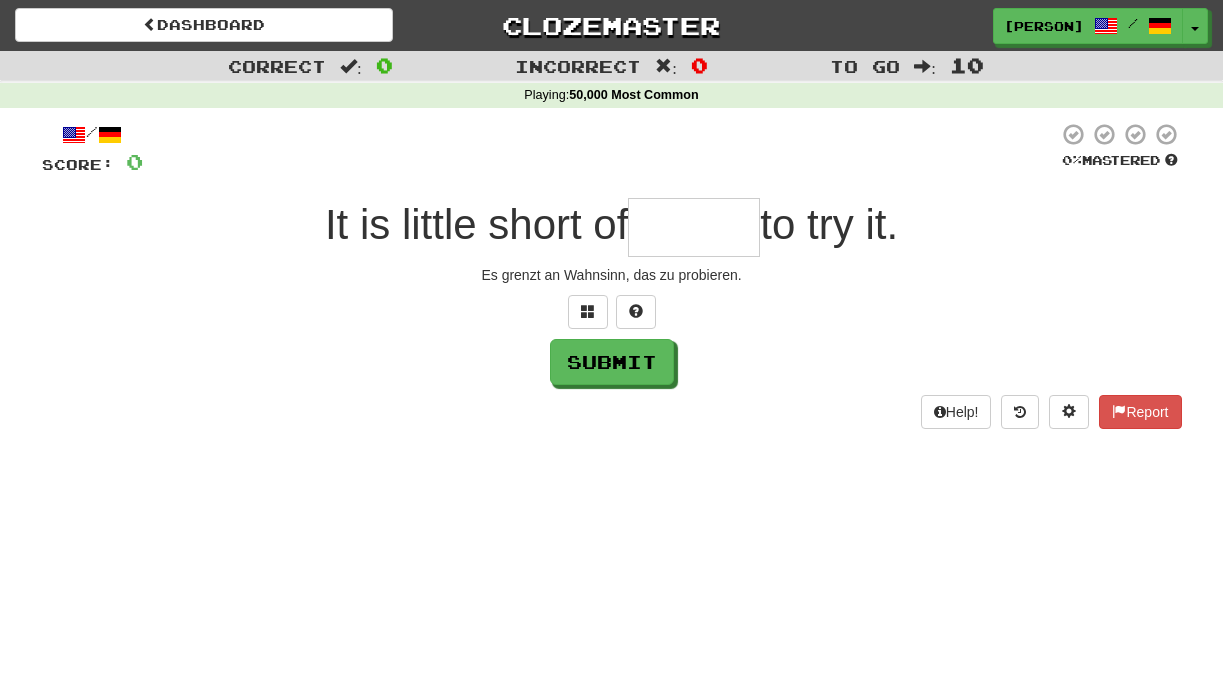 type on "*" 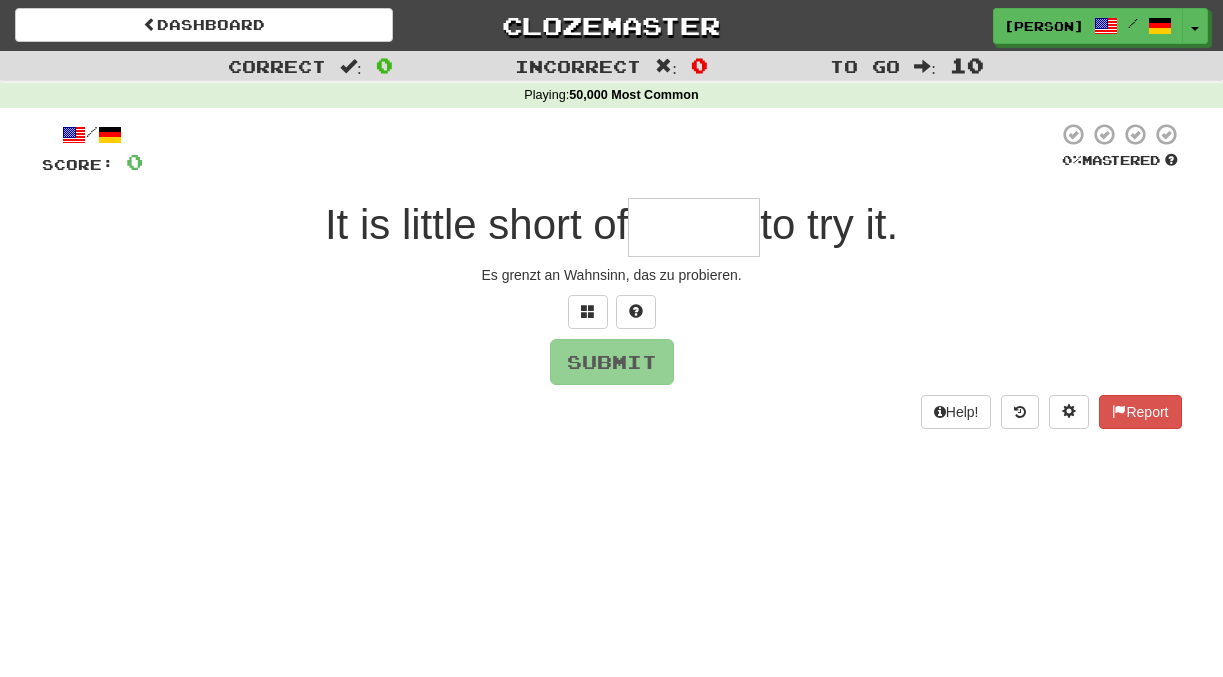 type on "*" 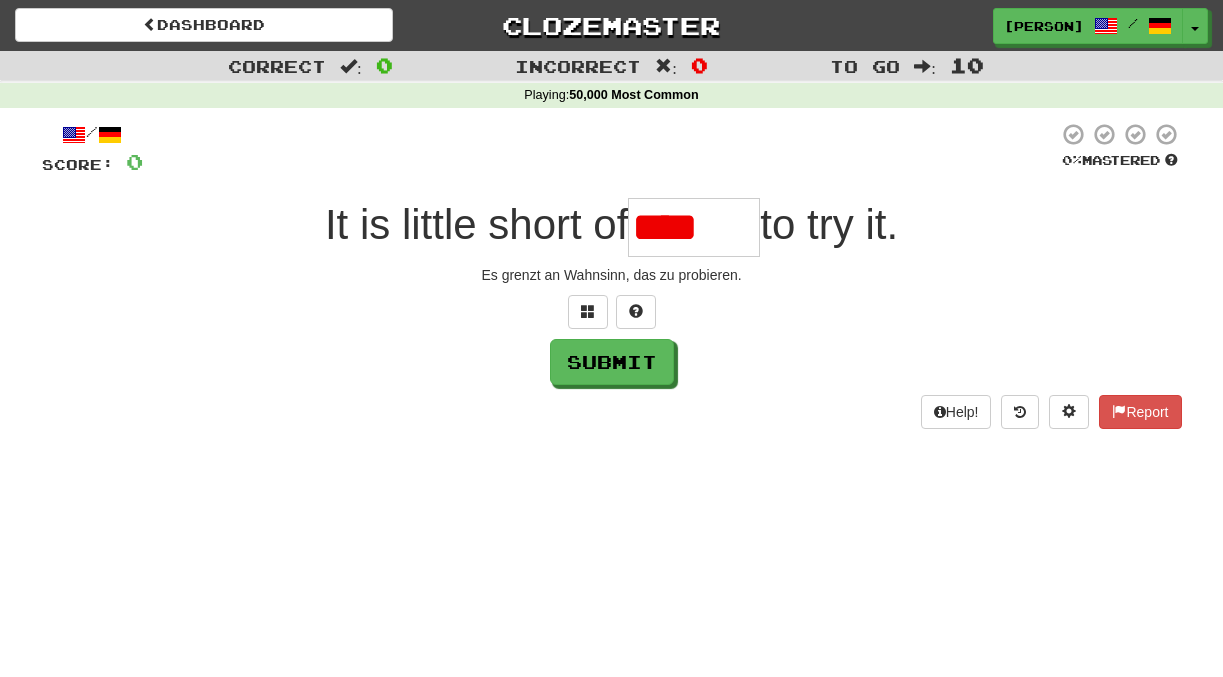 type on "******" 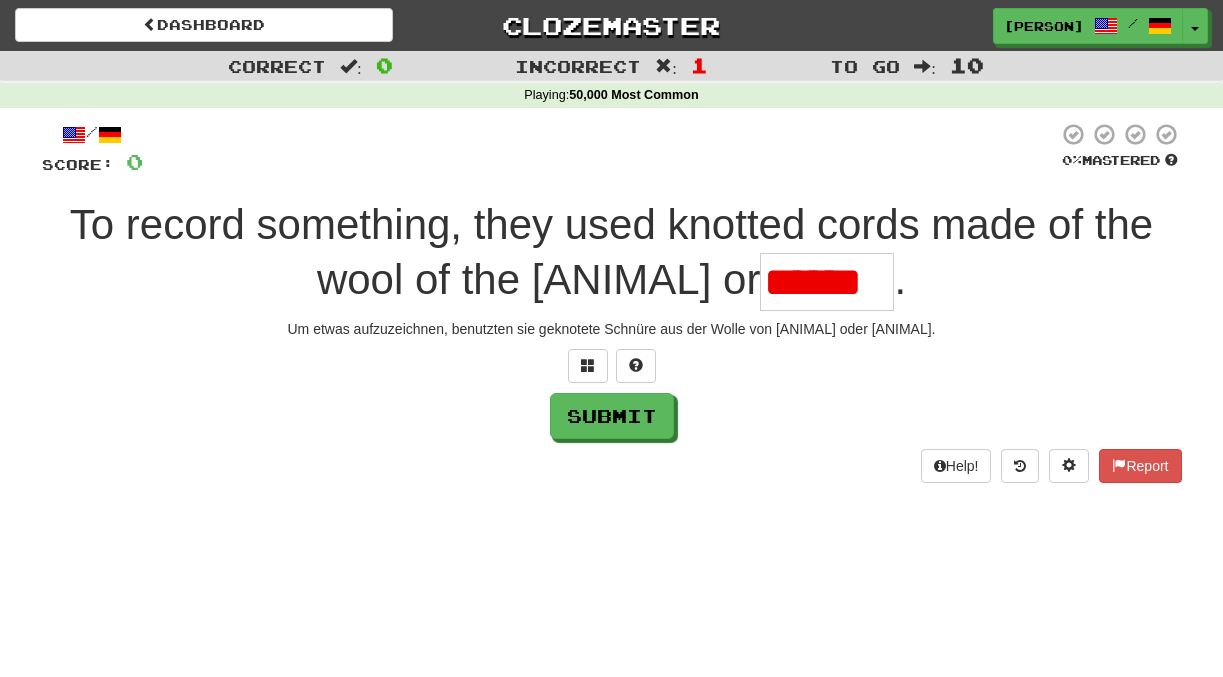 scroll, scrollTop: 0, scrollLeft: 3, axis: horizontal 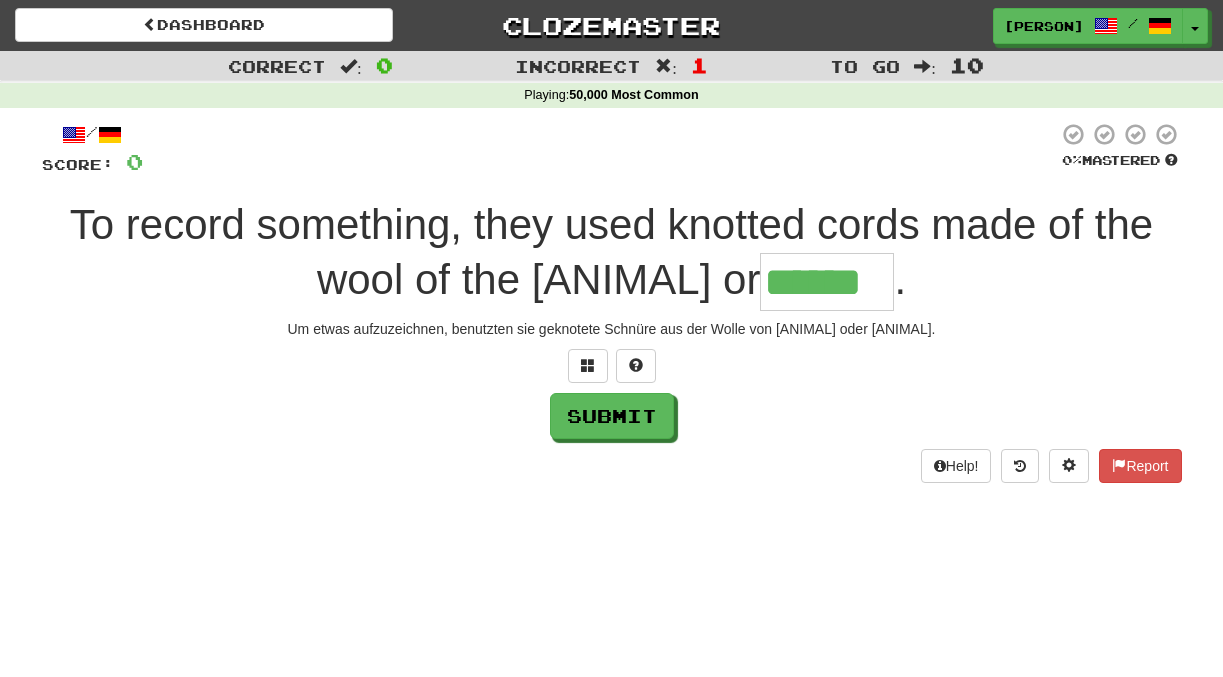 type on "******" 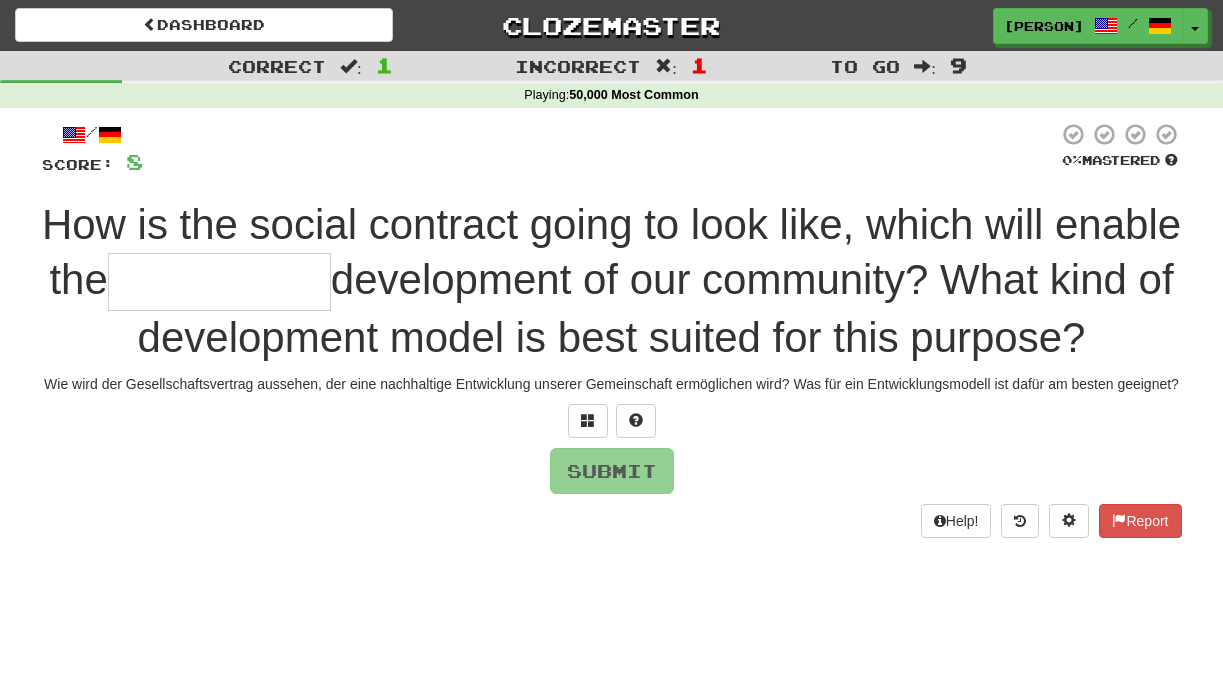 type on "*" 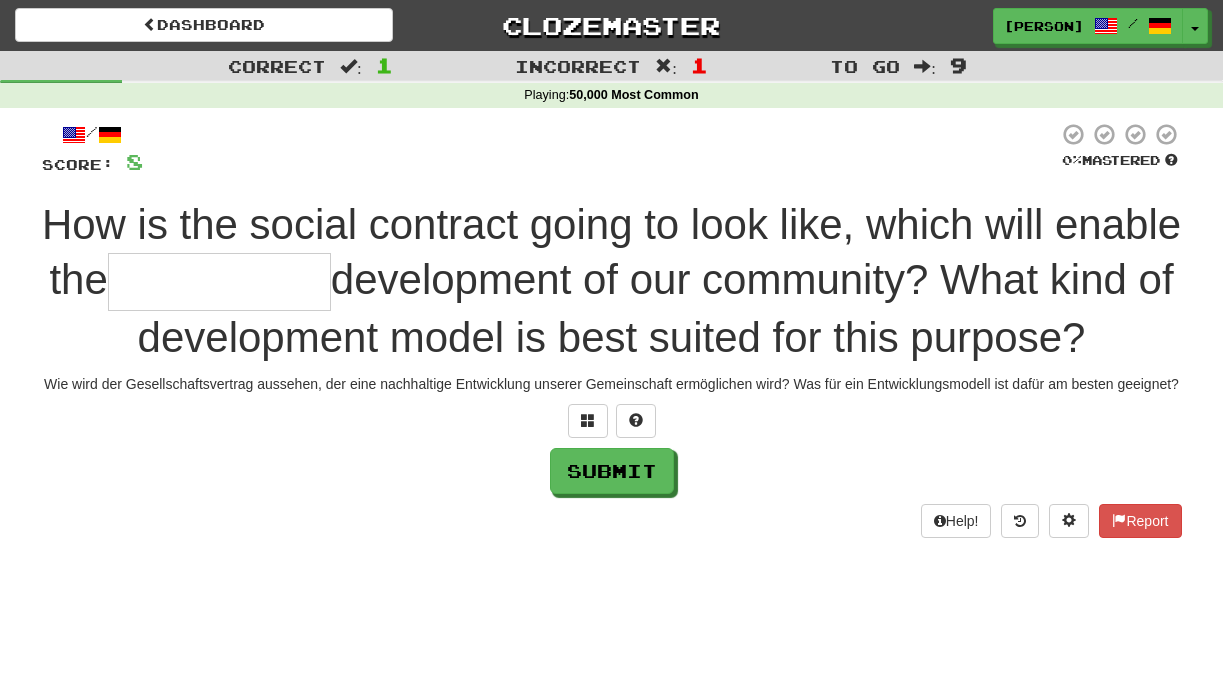 type on "*" 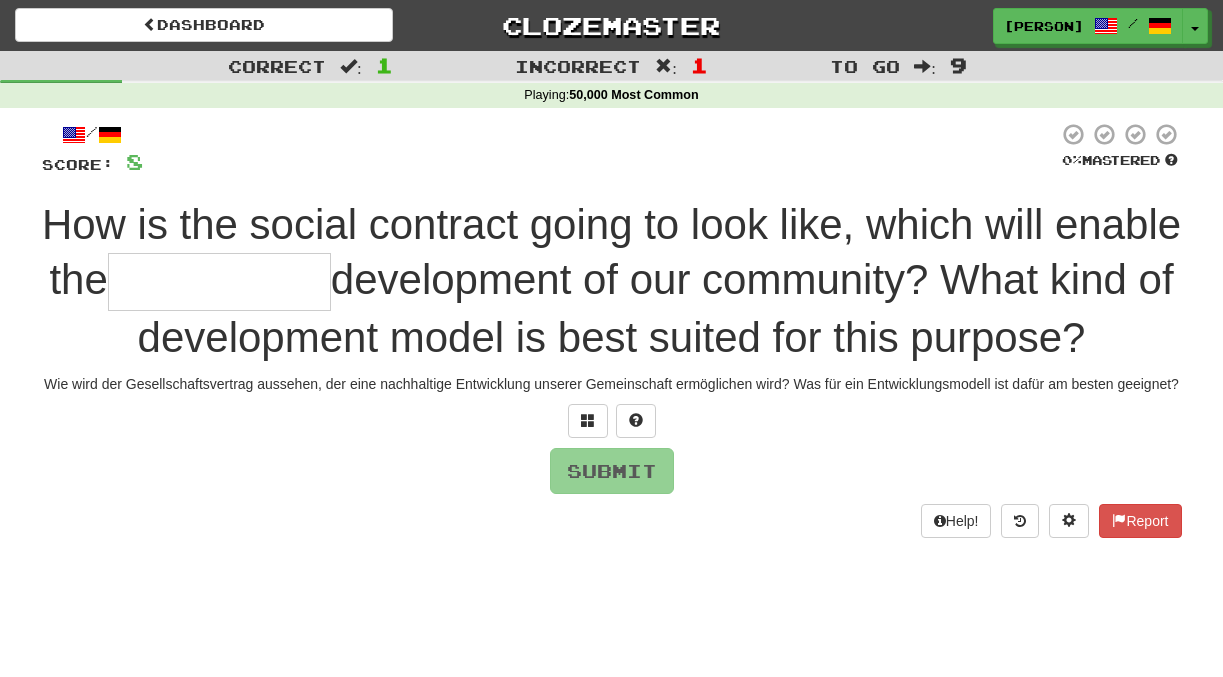 type on "*" 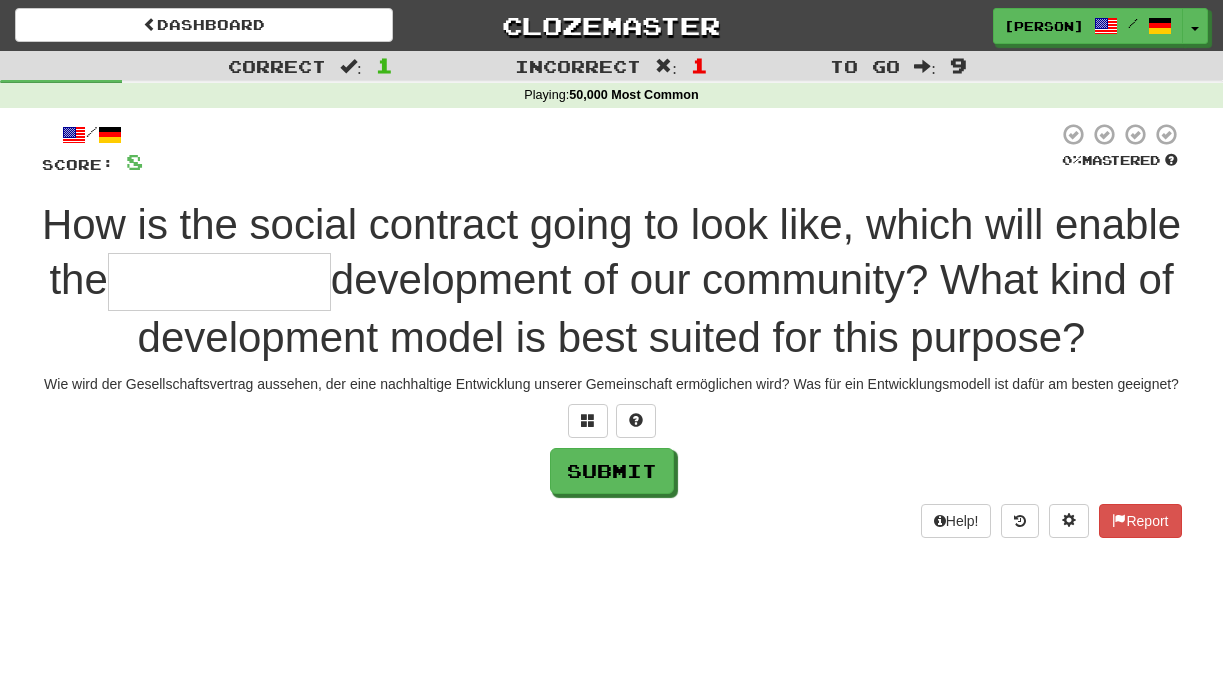 type on "*" 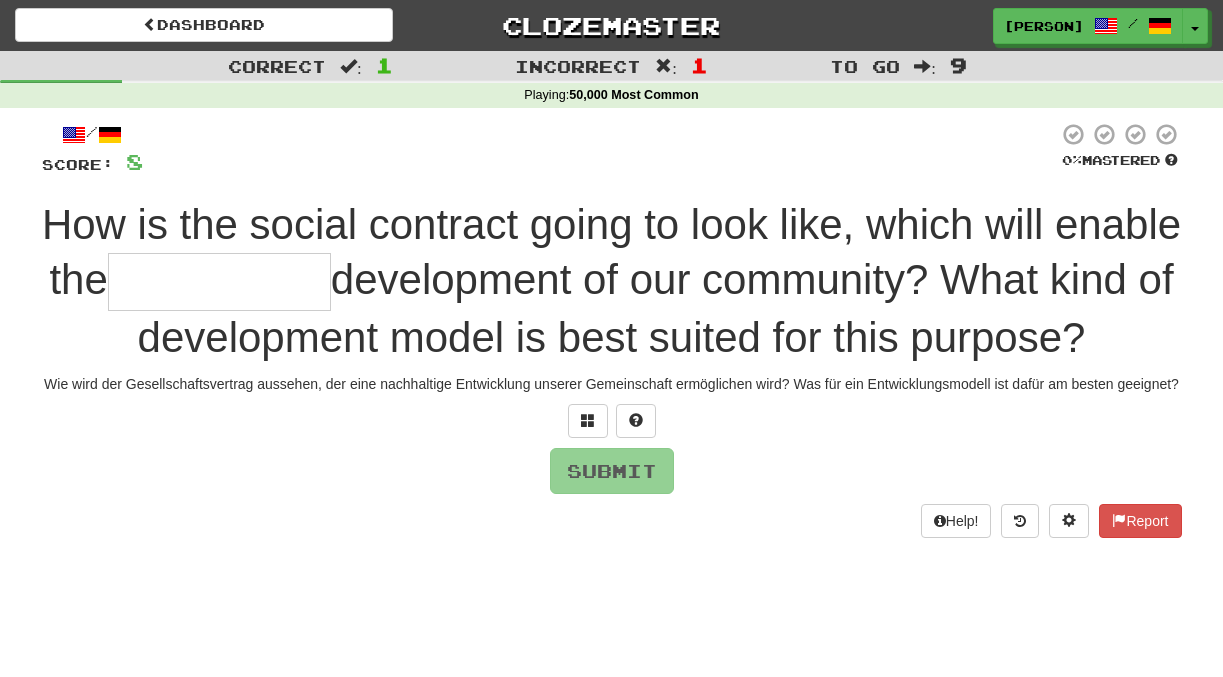 type on "*" 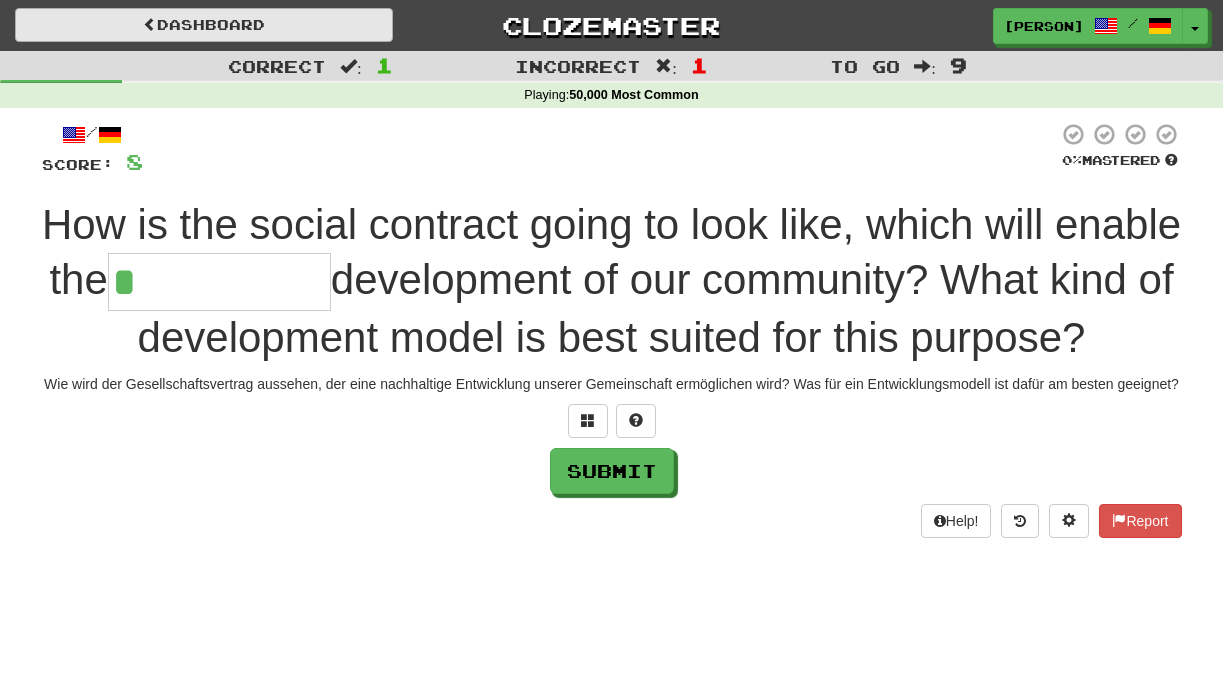 type on "*" 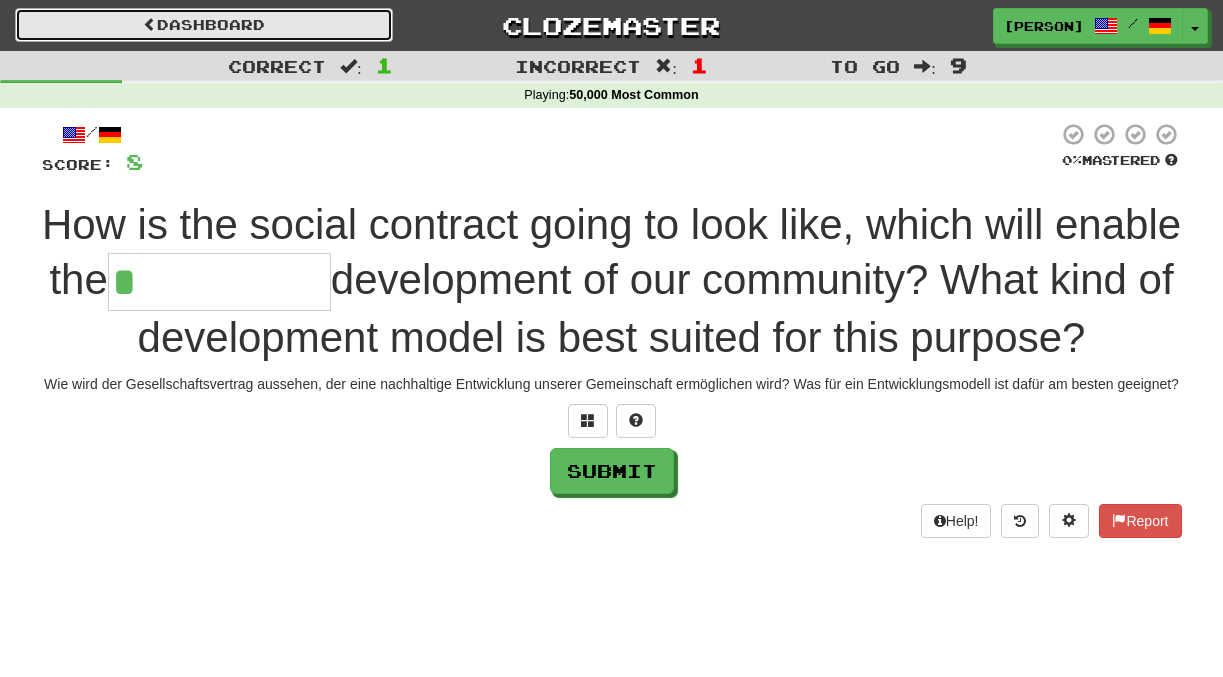 click on "Dashboard" at bounding box center [204, 25] 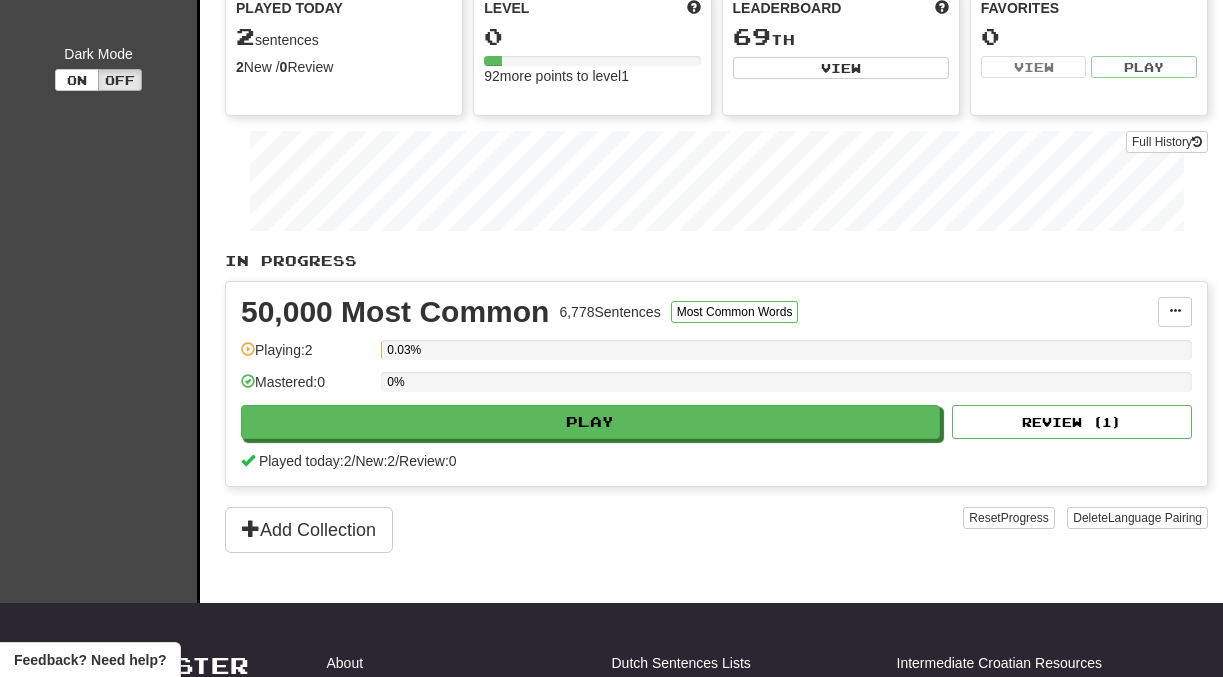 scroll, scrollTop: 330, scrollLeft: 0, axis: vertical 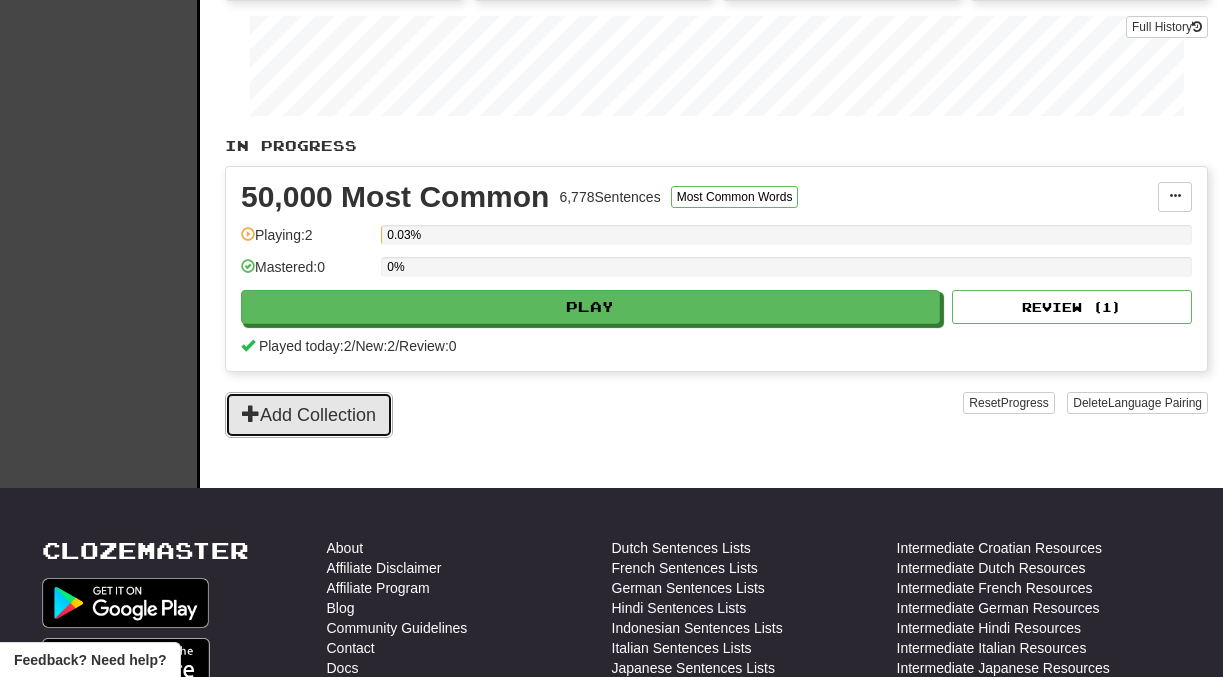 click on "Add Collection" at bounding box center [309, 415] 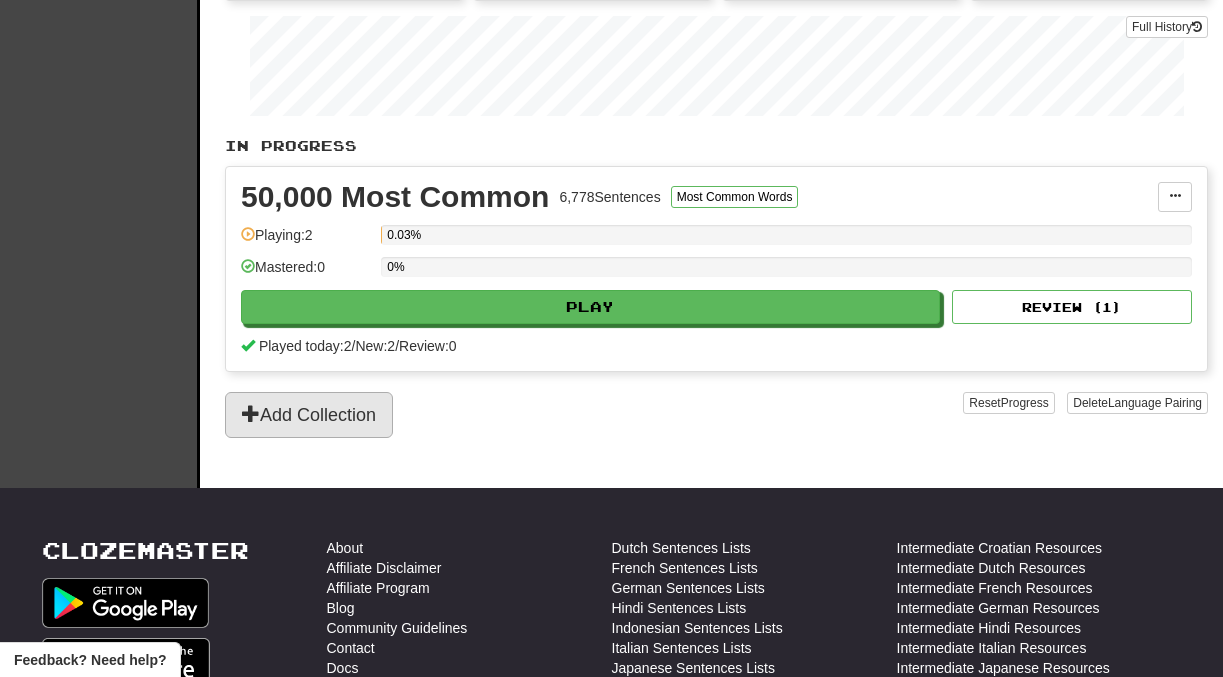 scroll, scrollTop: 0, scrollLeft: 0, axis: both 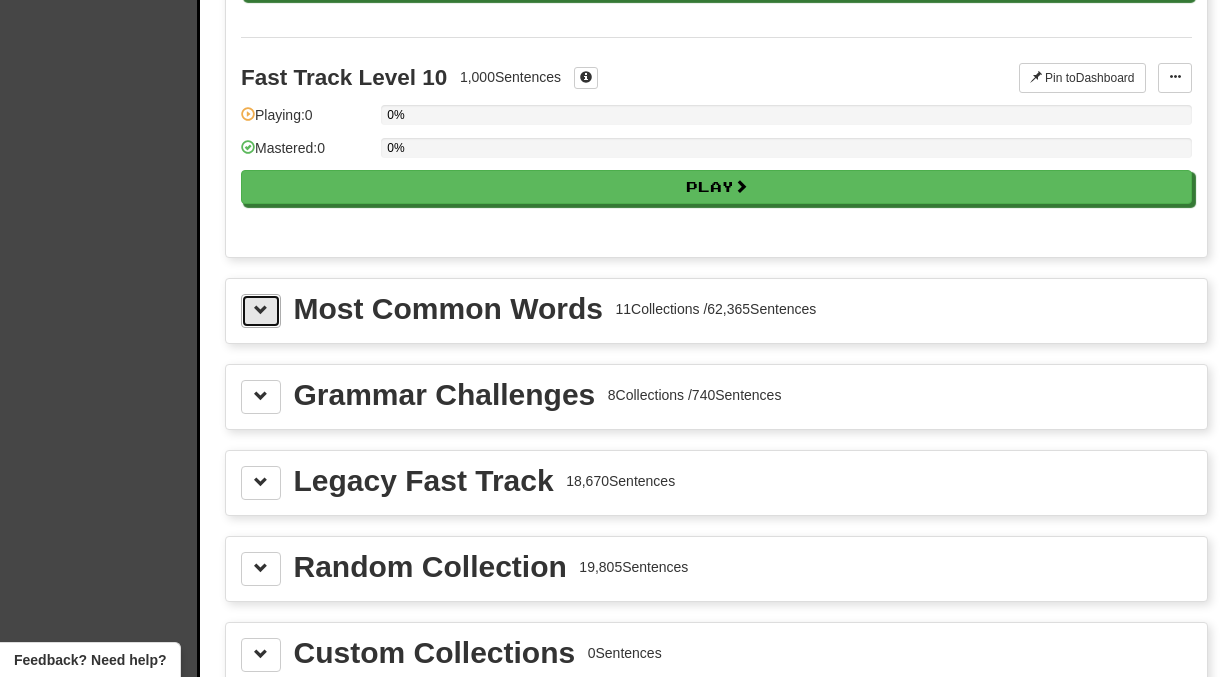 click at bounding box center [261, 311] 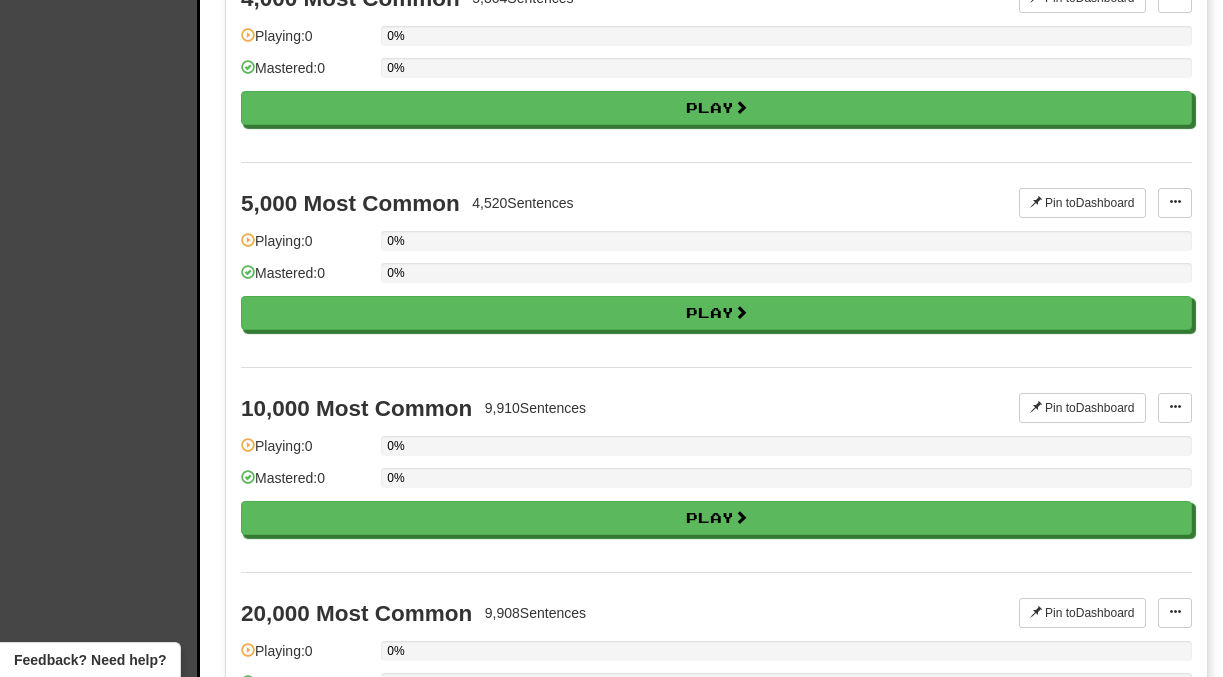 scroll, scrollTop: 3484, scrollLeft: 0, axis: vertical 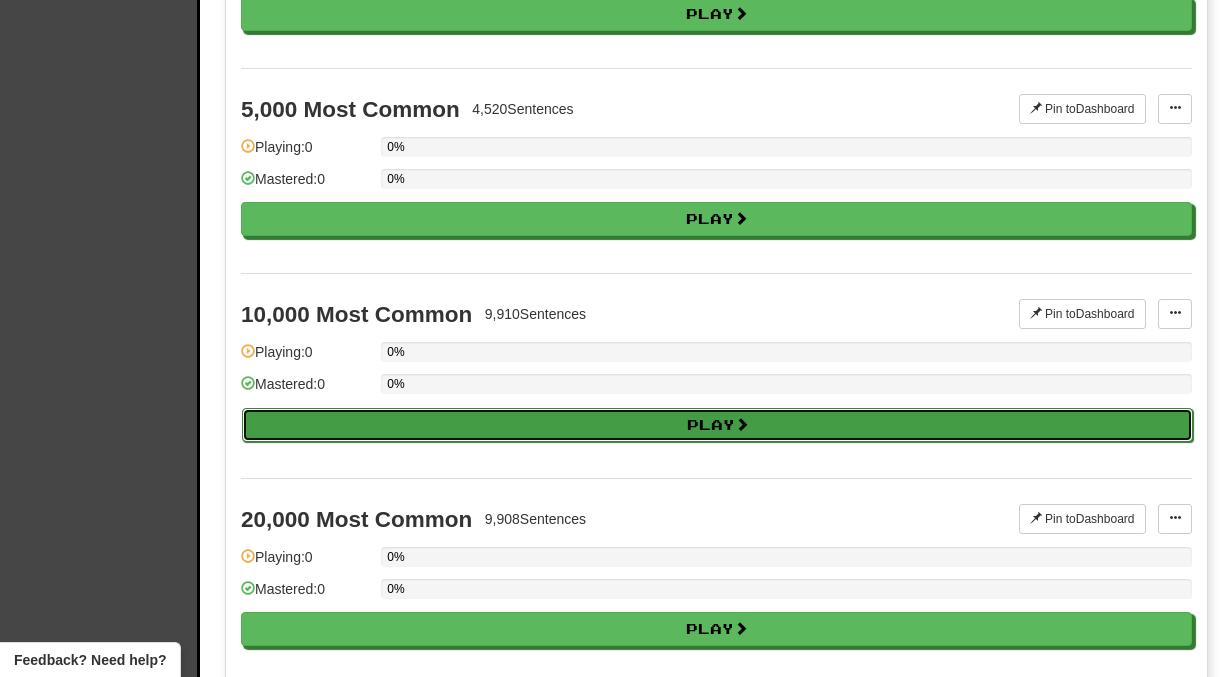 click on "Play" at bounding box center (717, 425) 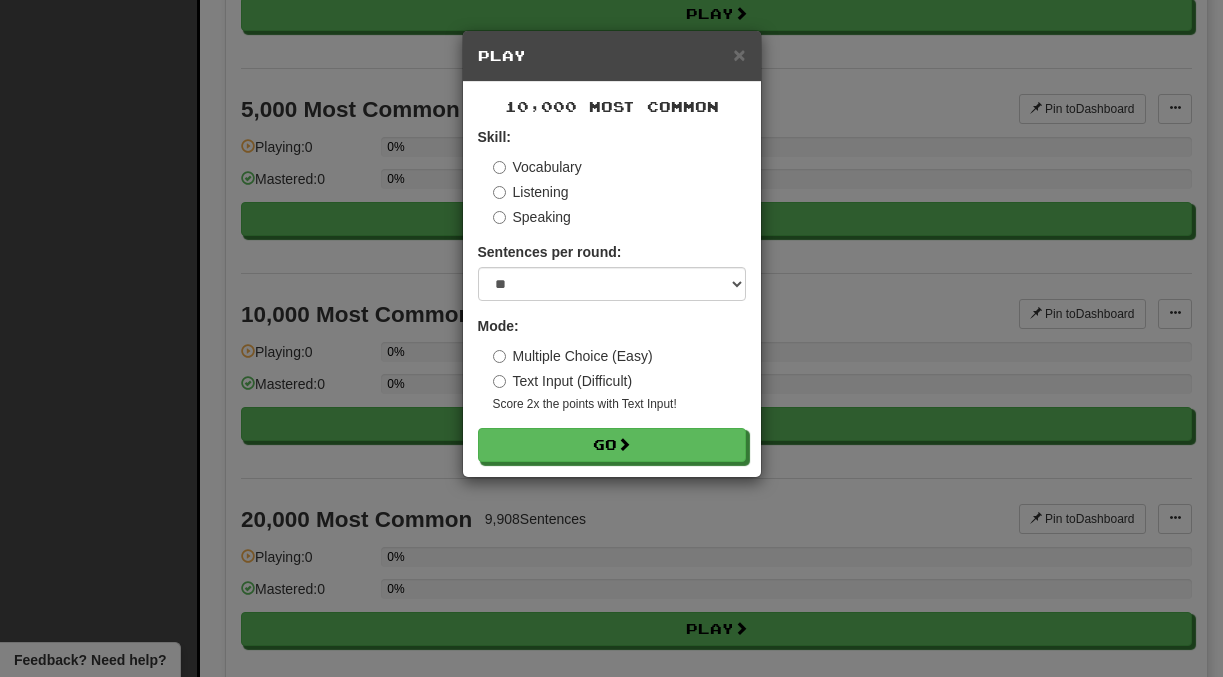 click on "10,000 Most Common Skill: Vocabulary Listening Speaking Sentences per round: * ** ** ** ** ** *** ******** Mode: Multiple Choice (Easy) Text Input (Difficult) Score 2x the points with Text Input ! Go" at bounding box center [612, 279] 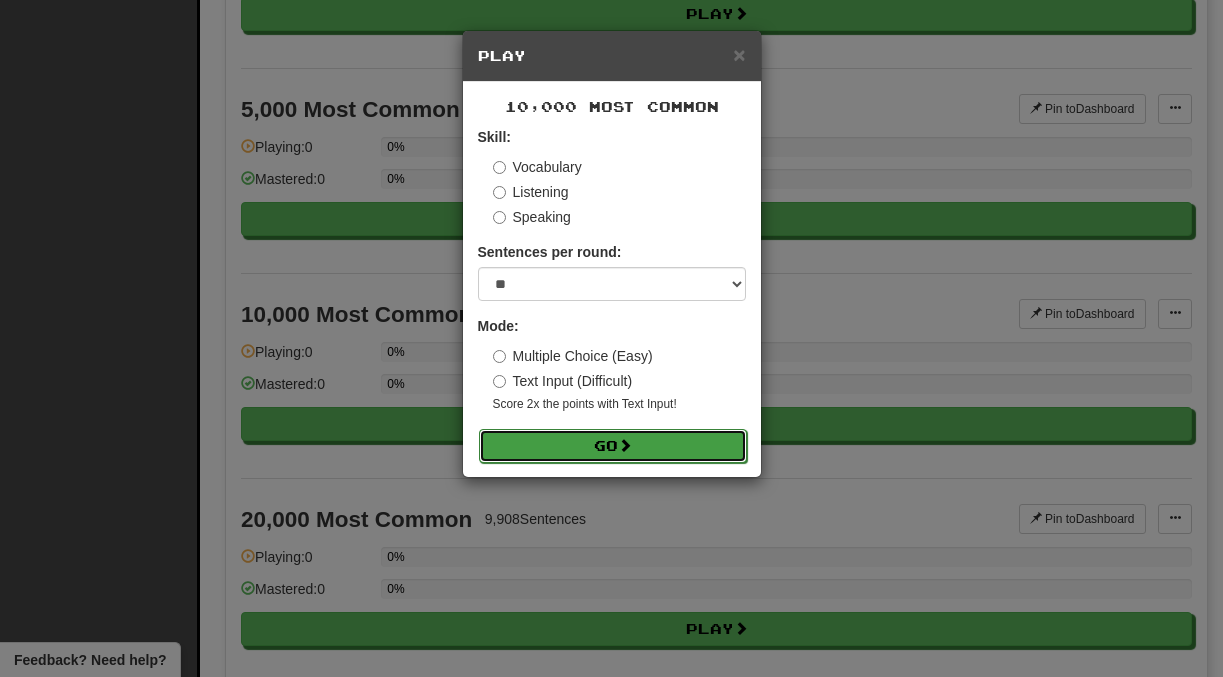 click on "Go" at bounding box center (613, 446) 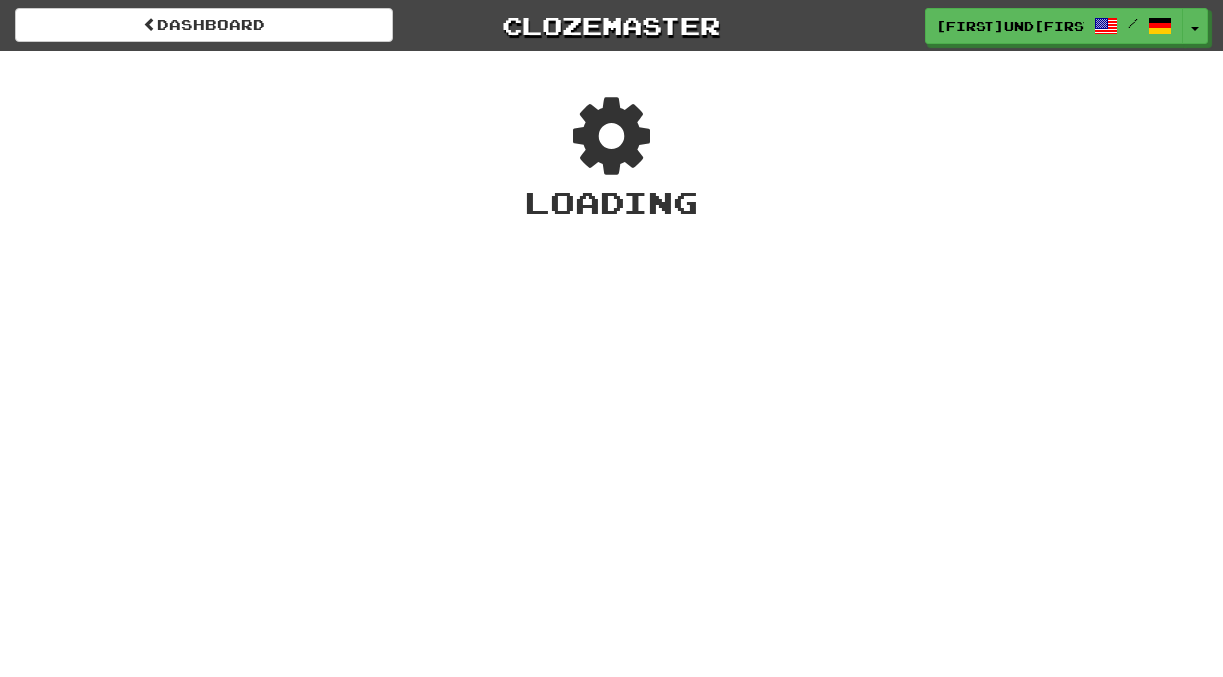 scroll, scrollTop: 0, scrollLeft: 0, axis: both 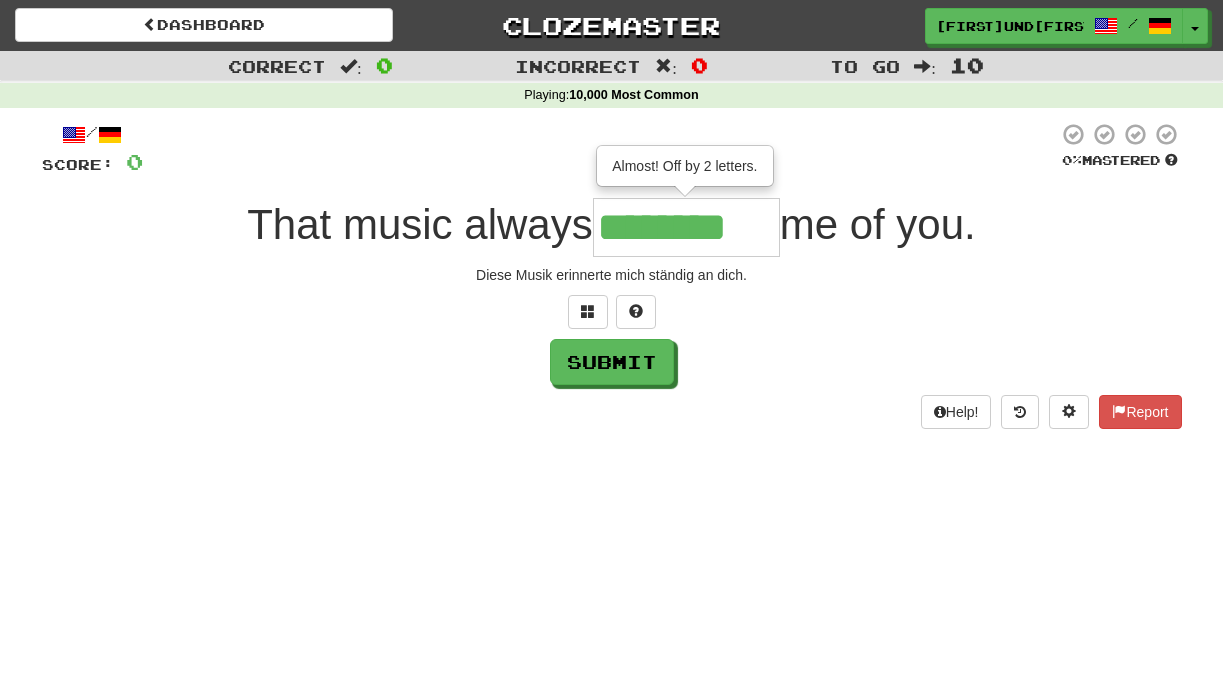 type on "********" 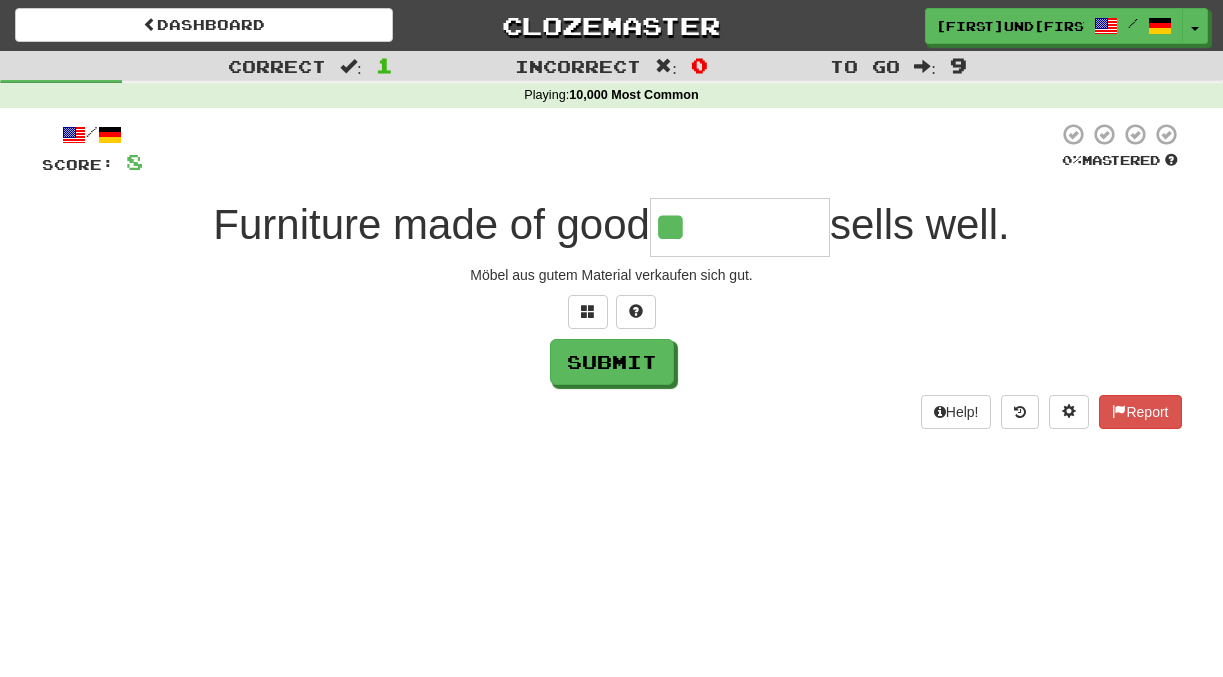 type on "*" 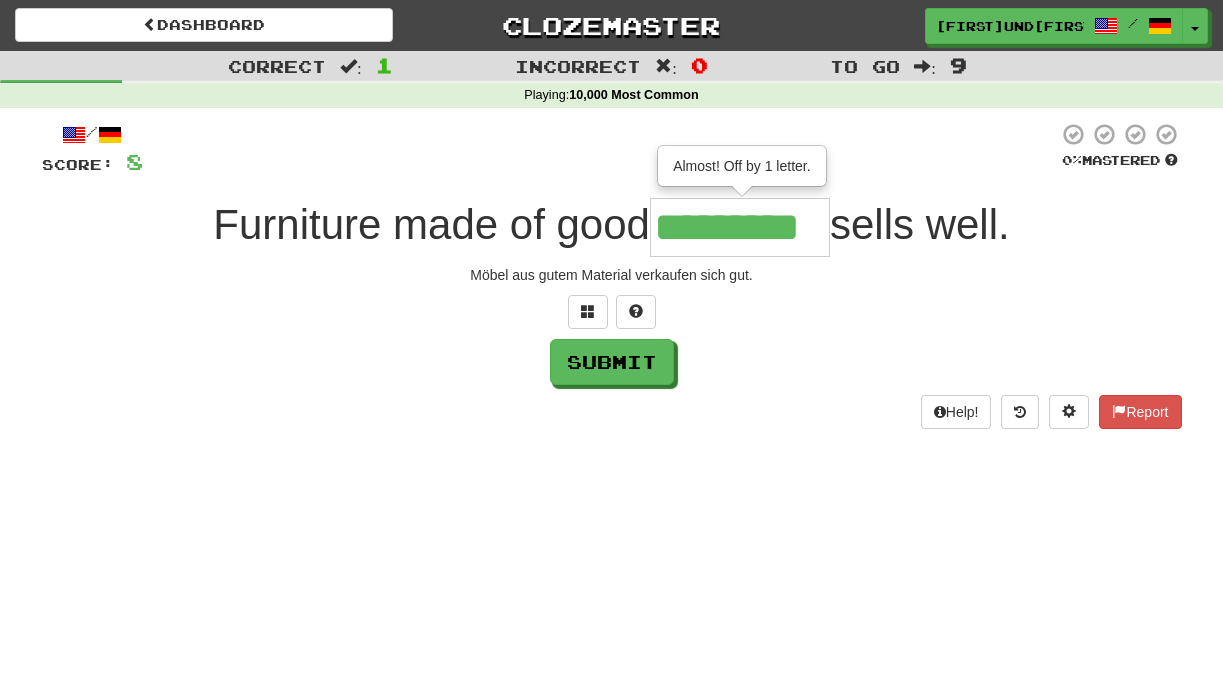 type on "*********" 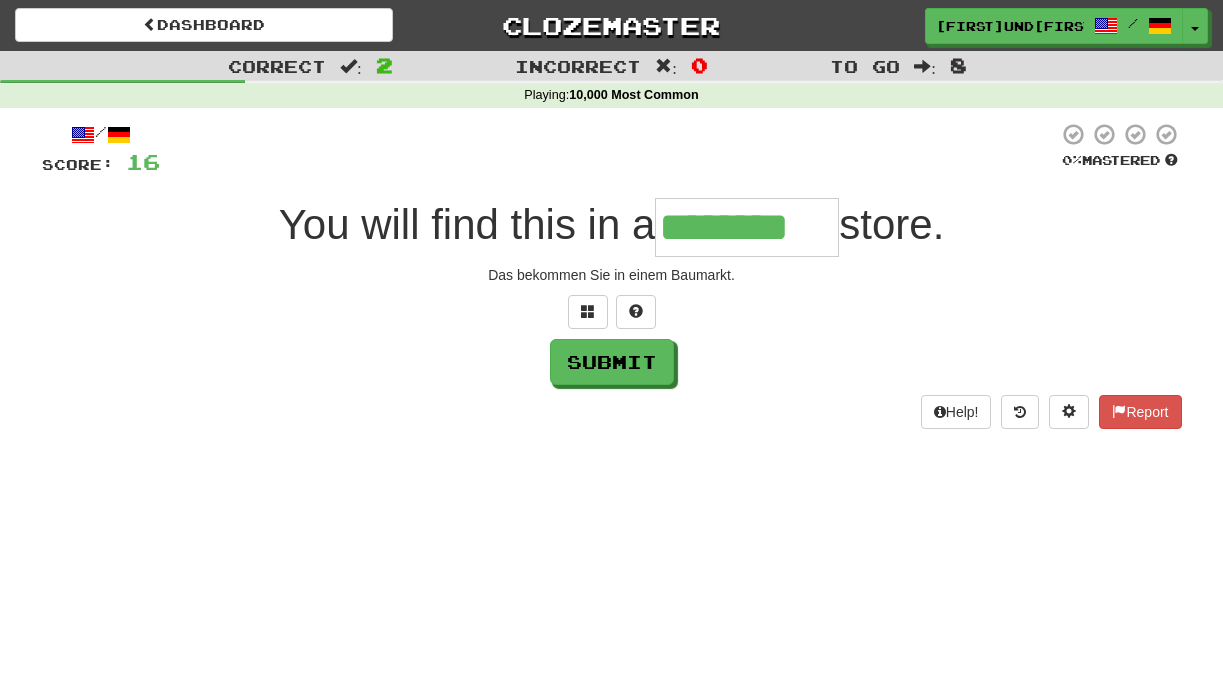 type on "********" 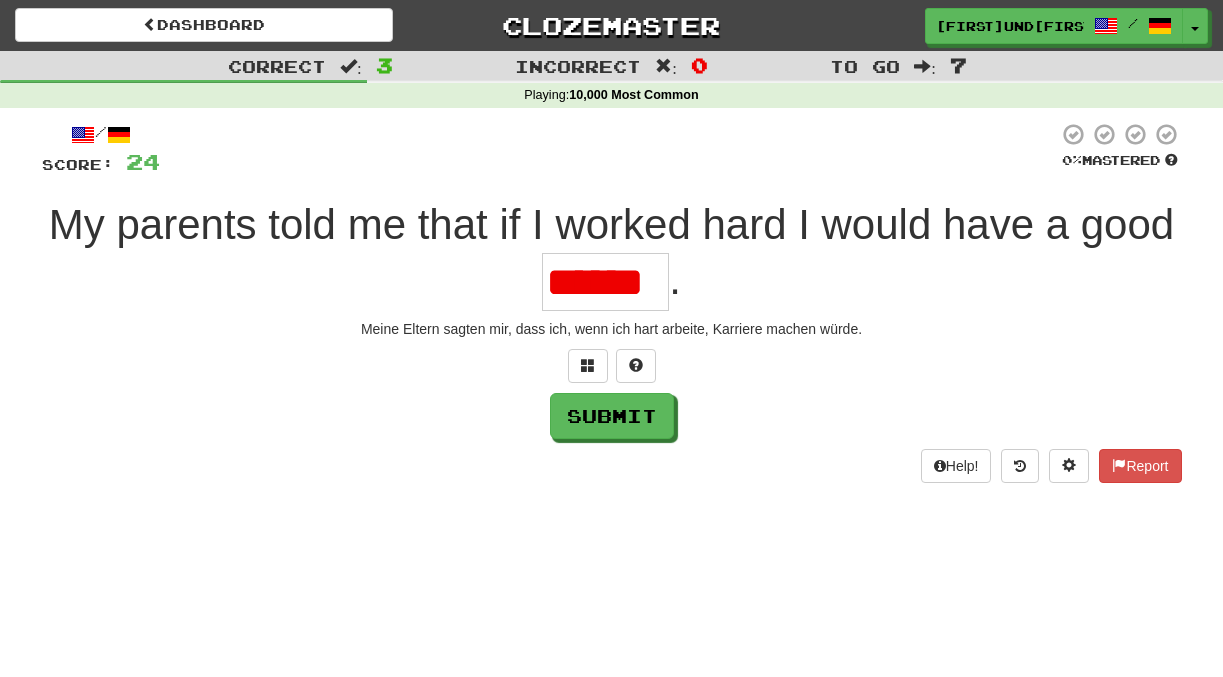scroll, scrollTop: 0, scrollLeft: 0, axis: both 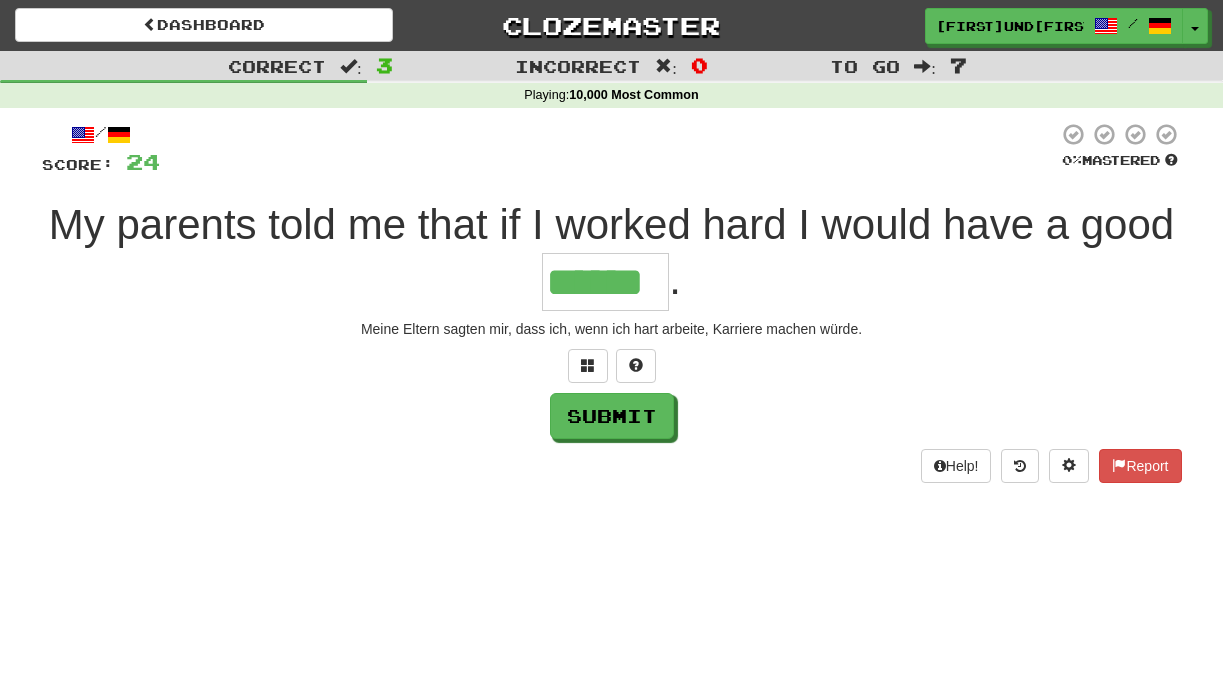 type on "******" 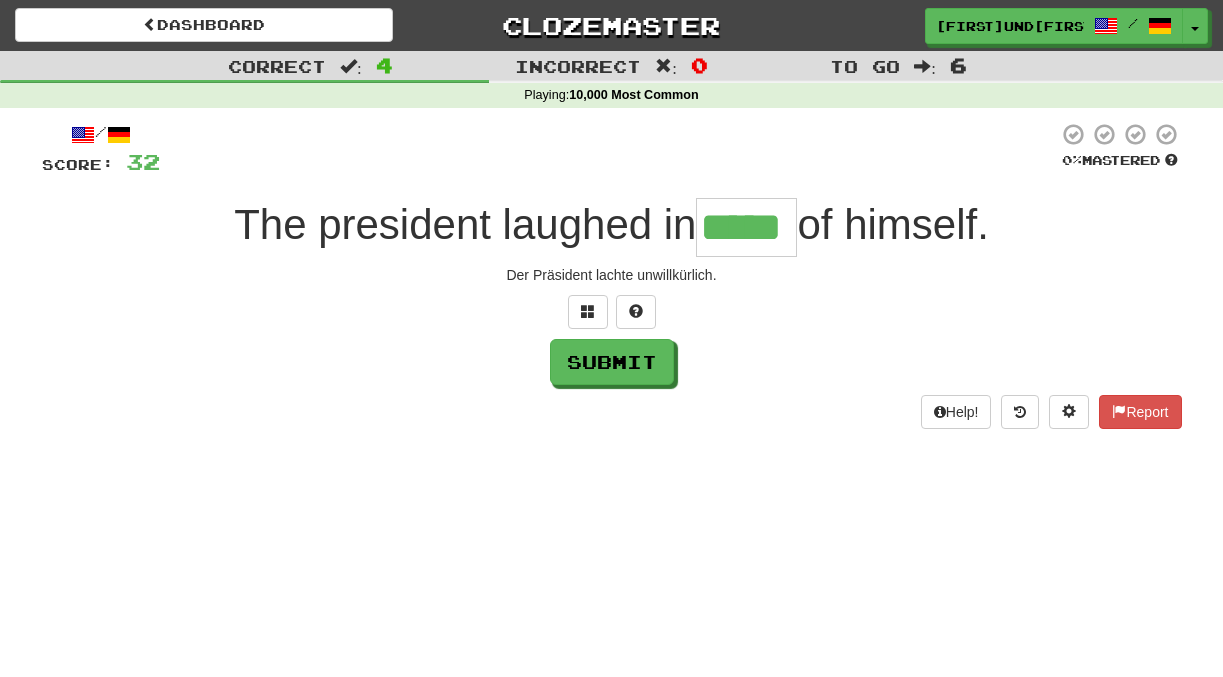 type on "*****" 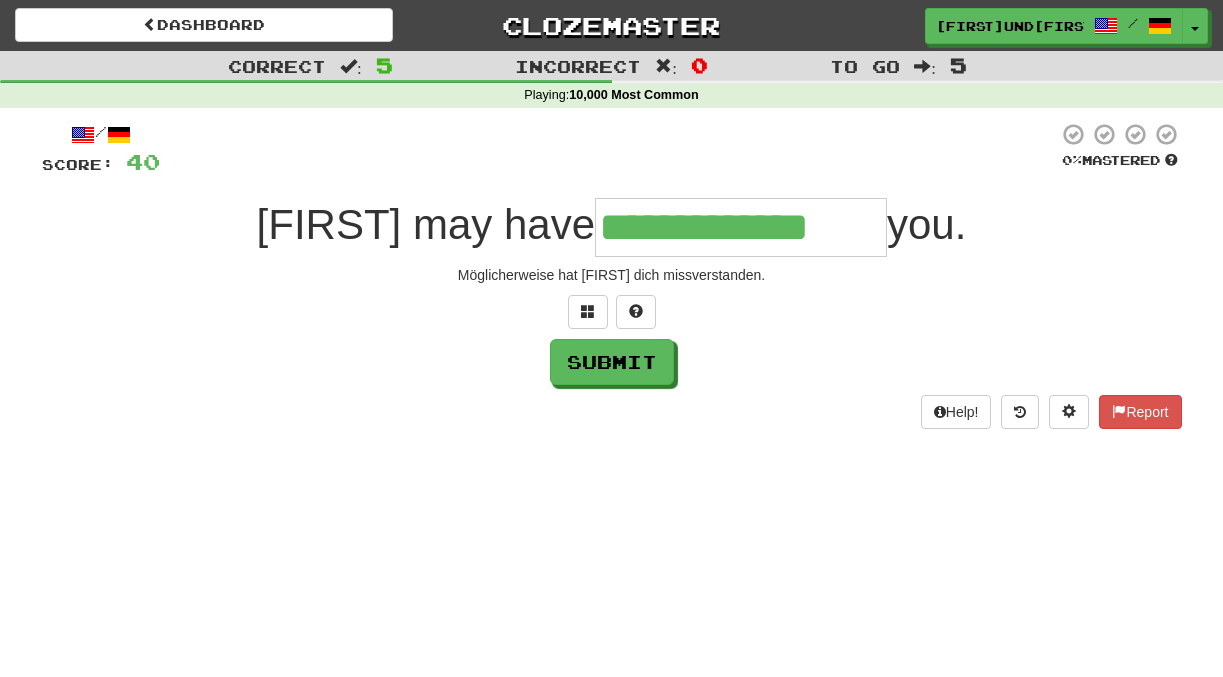type on "**********" 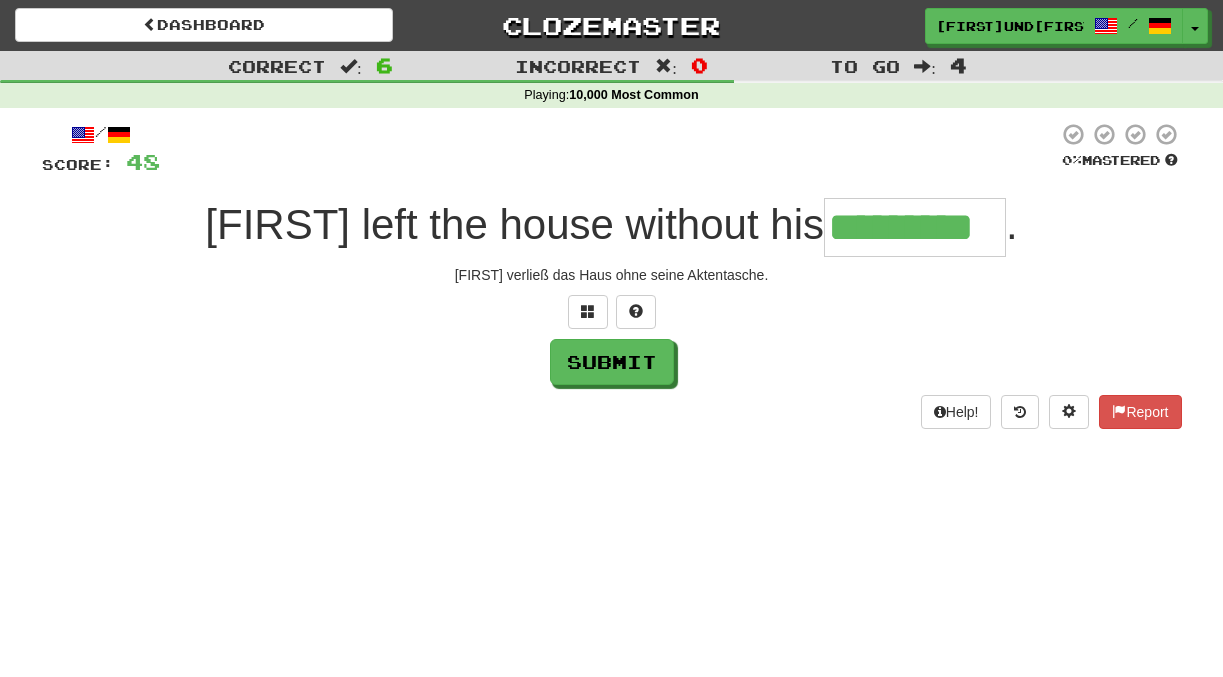 type on "*********" 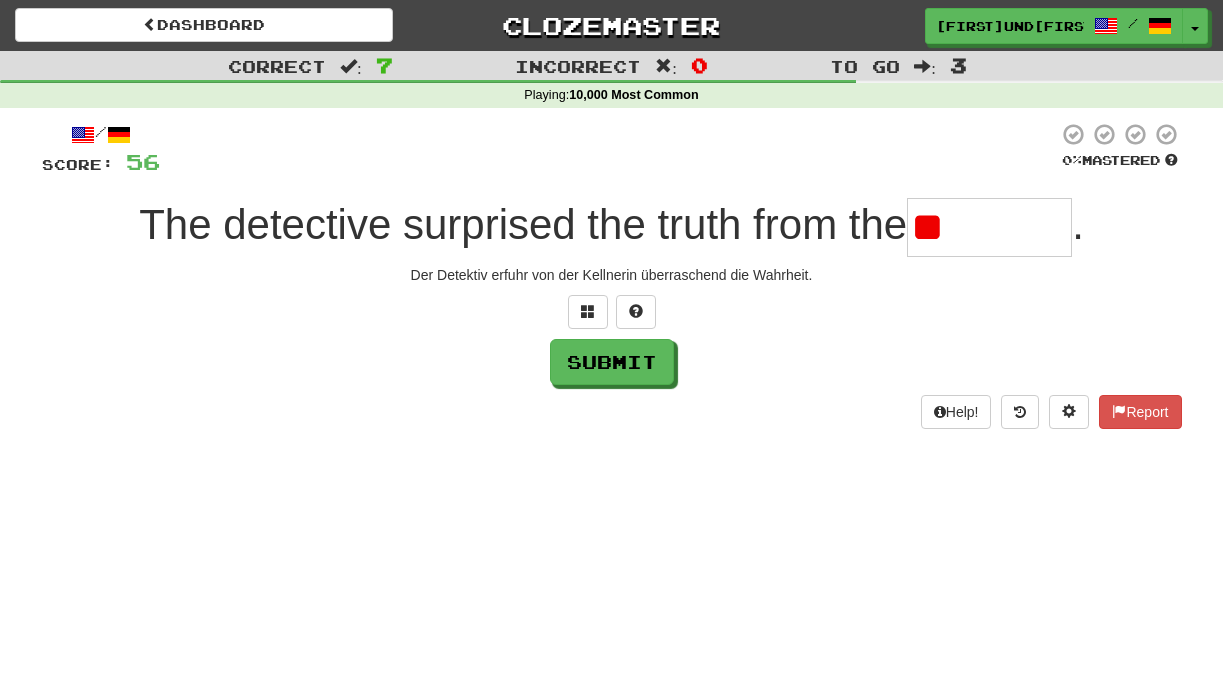 type on "*" 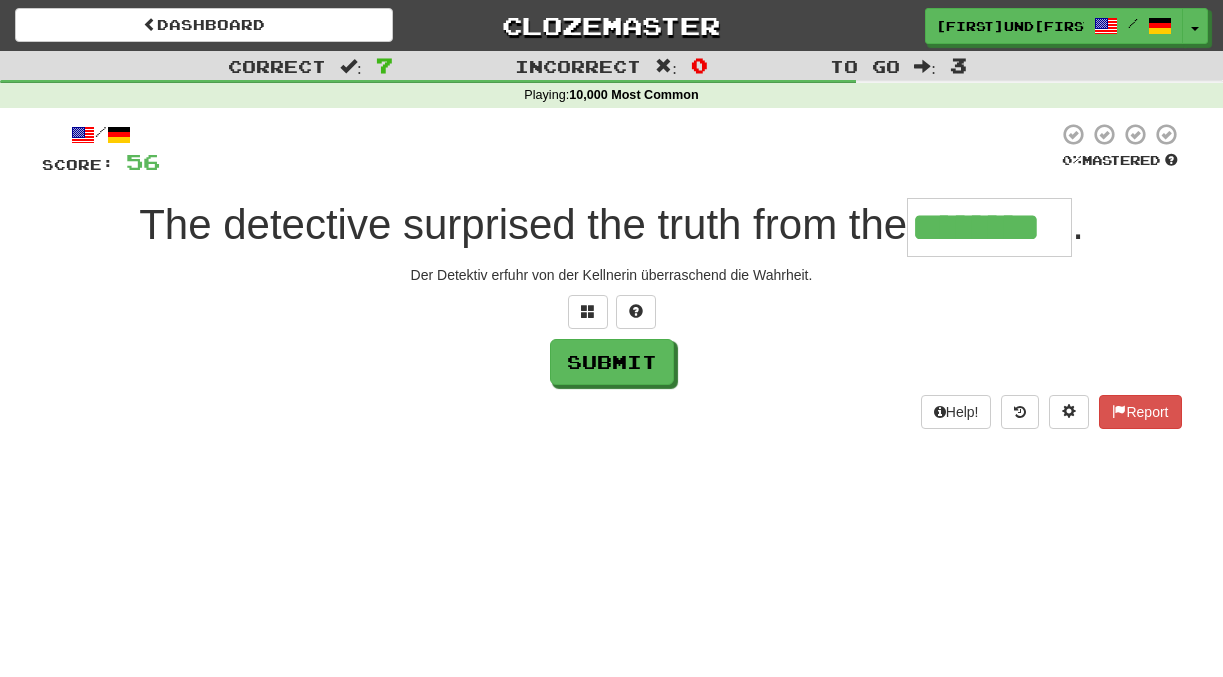 type on "********" 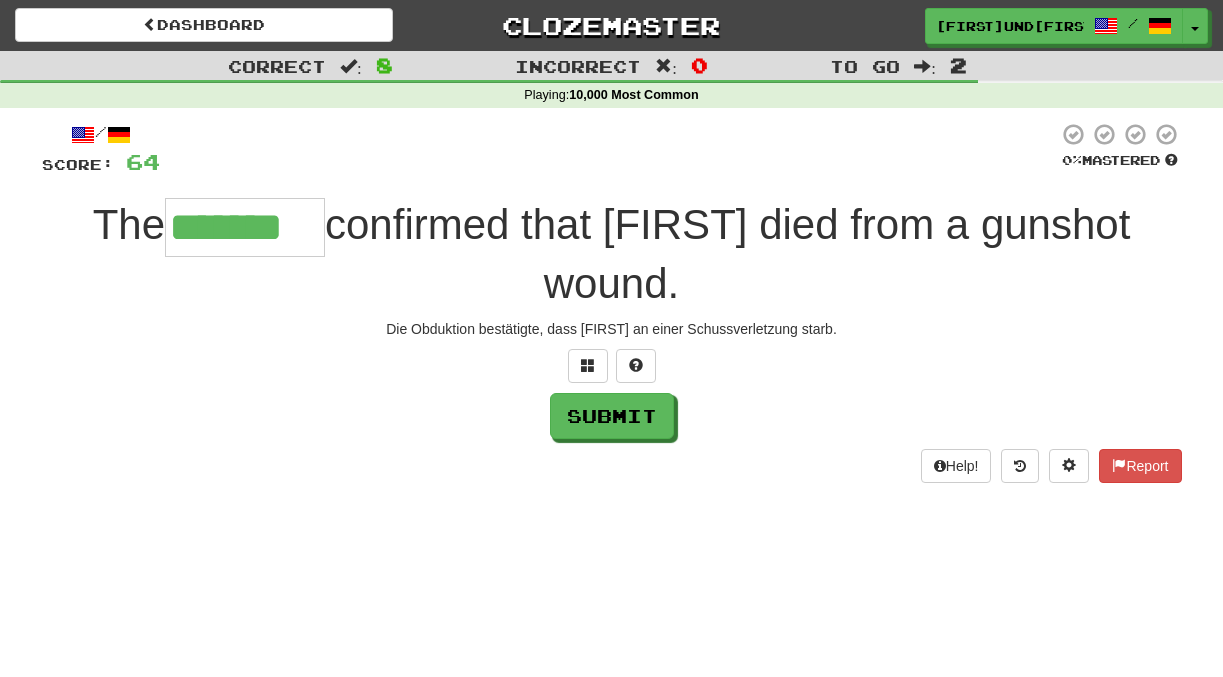 type on "*******" 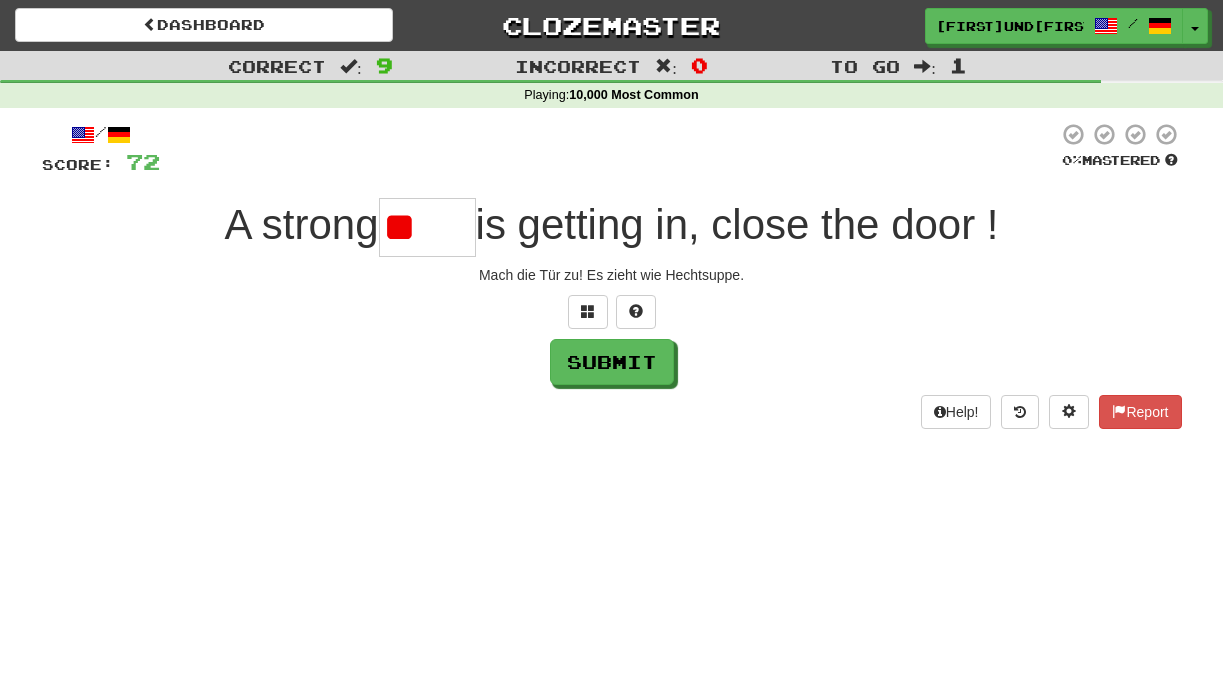 type on "*" 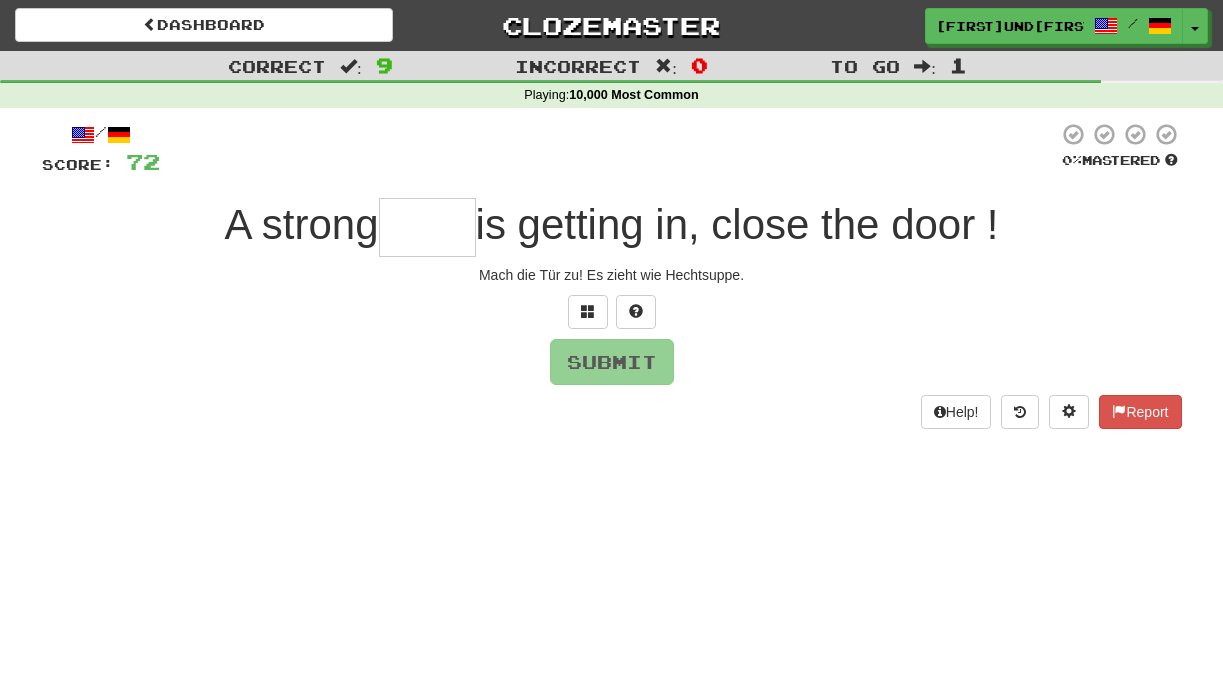 type on "*" 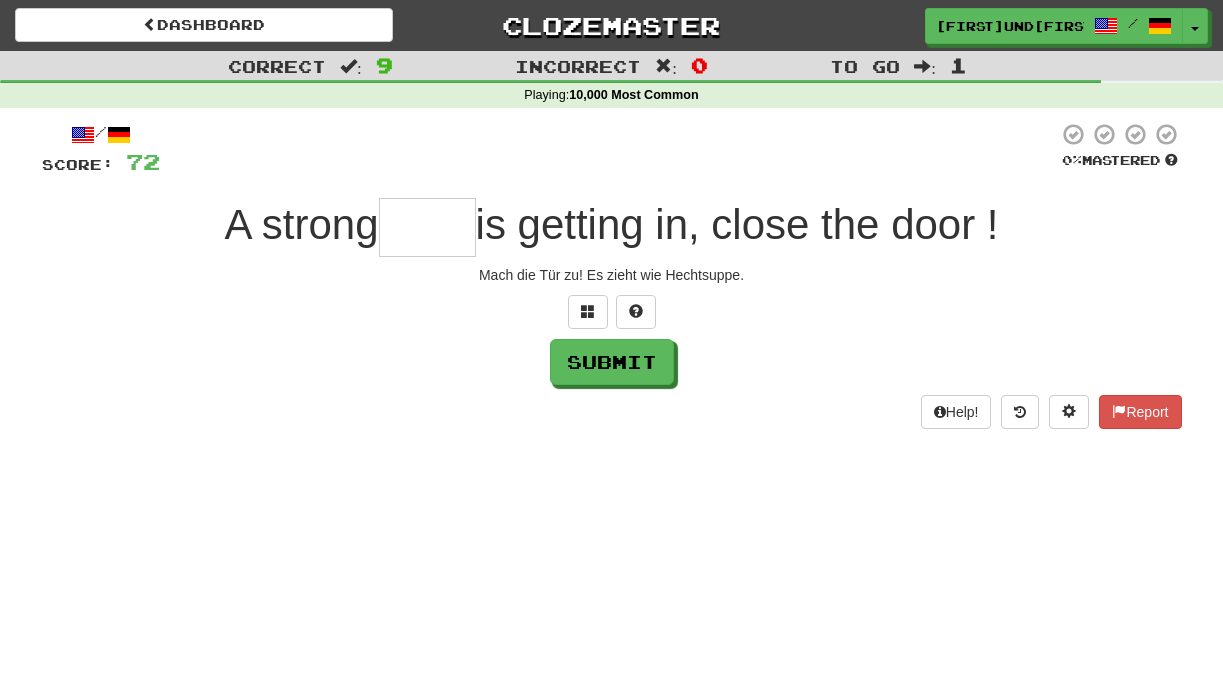 type on "*" 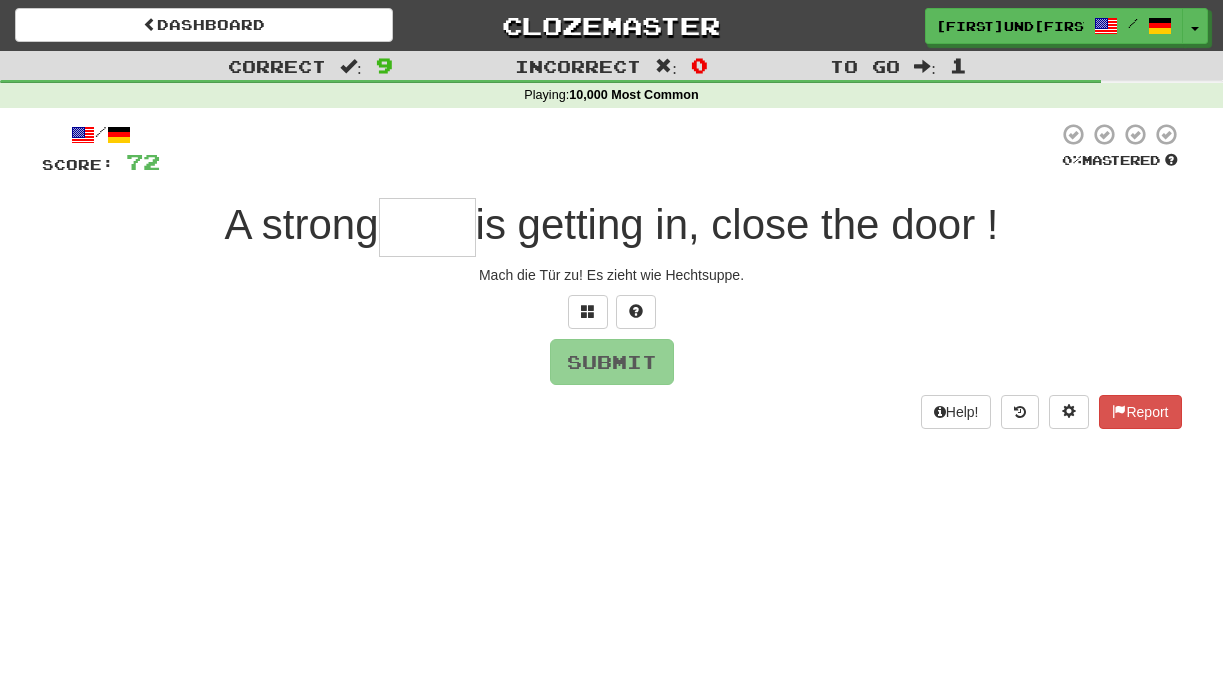 type on "*" 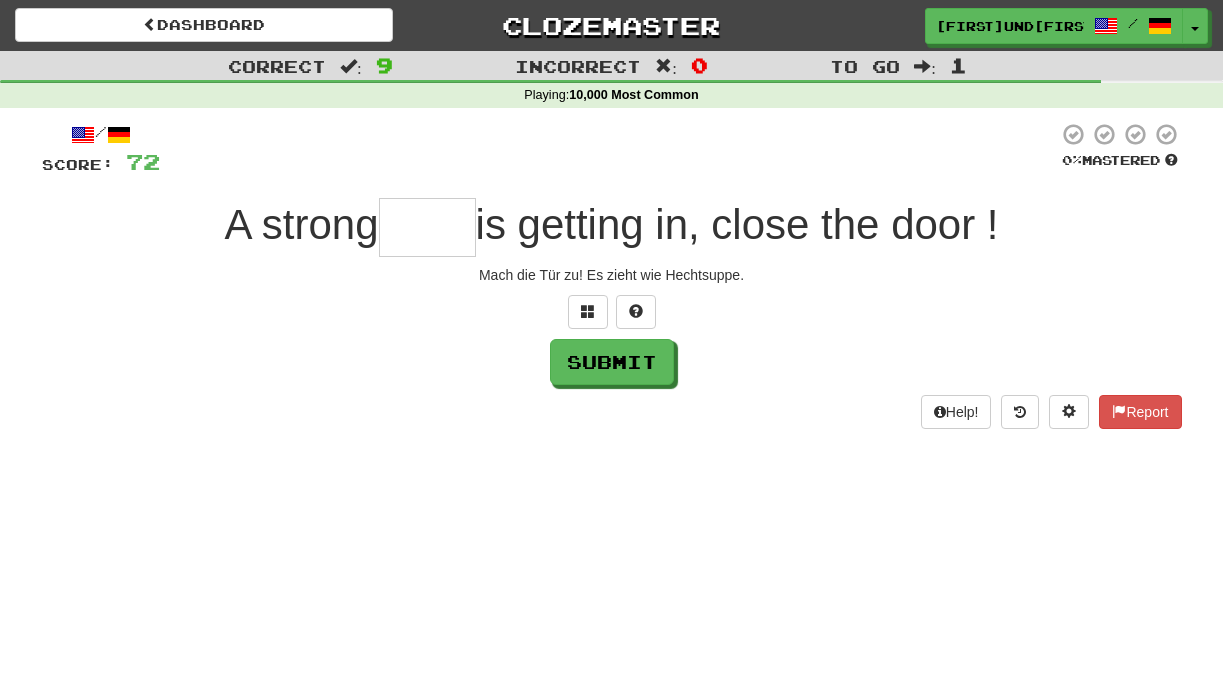 type on "*" 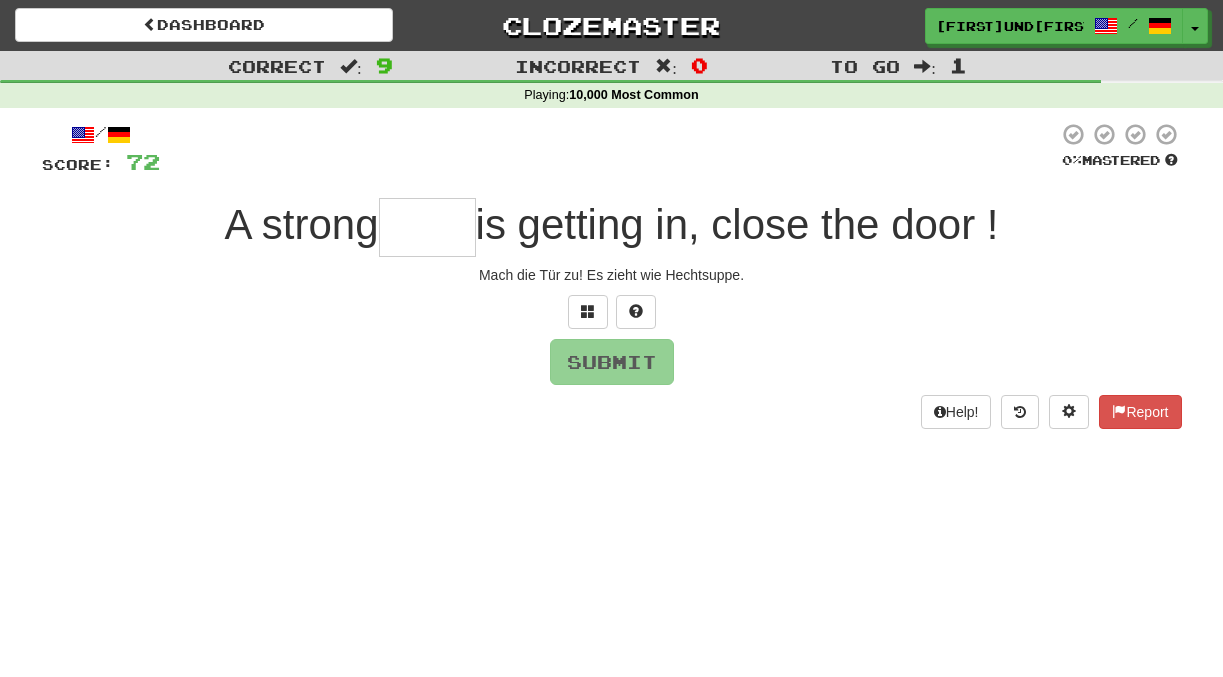 type on "*" 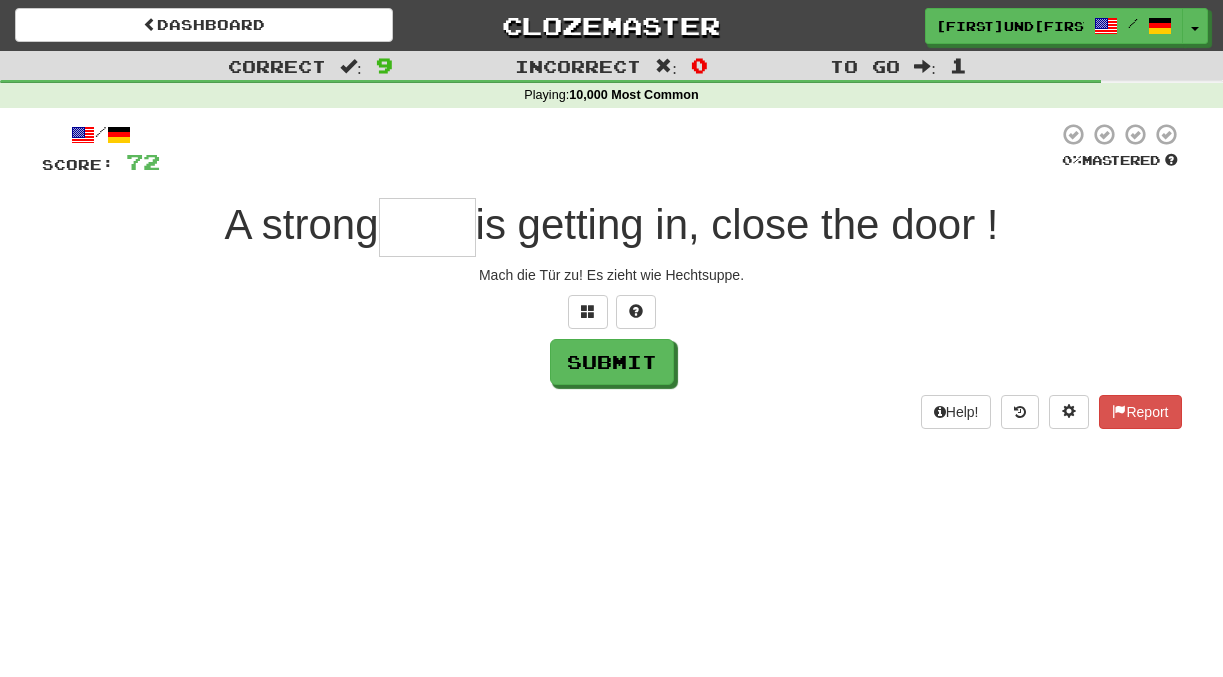 type on "*" 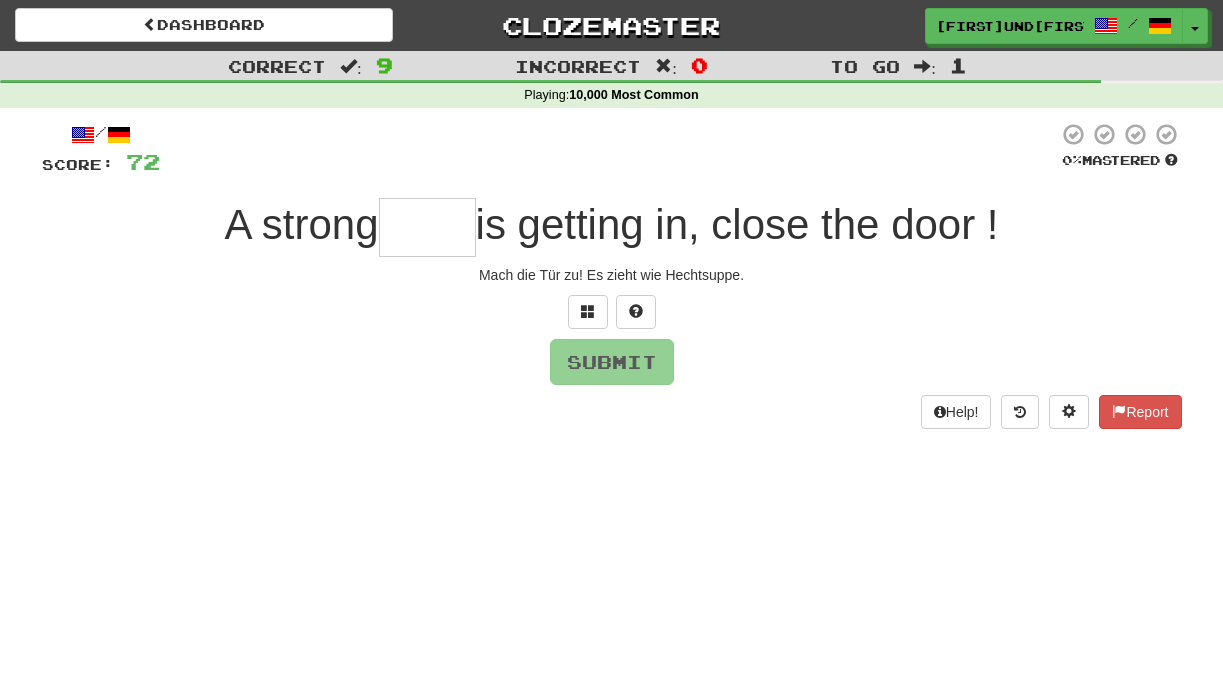 type on "*" 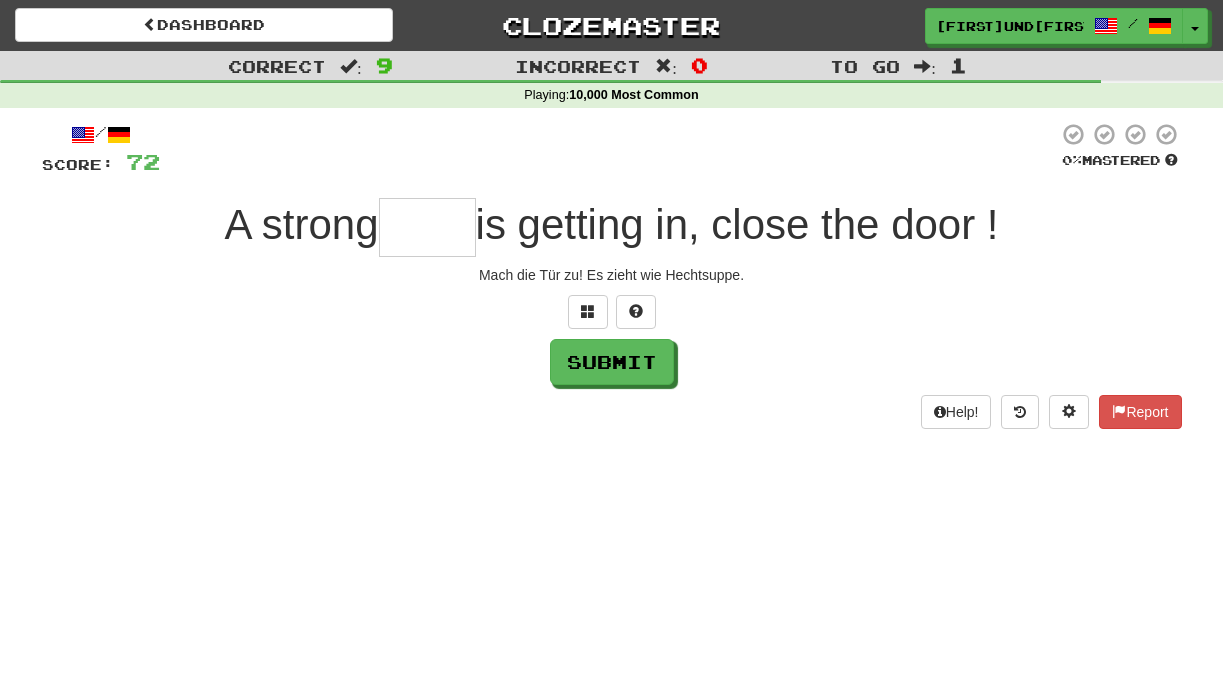 type on "*" 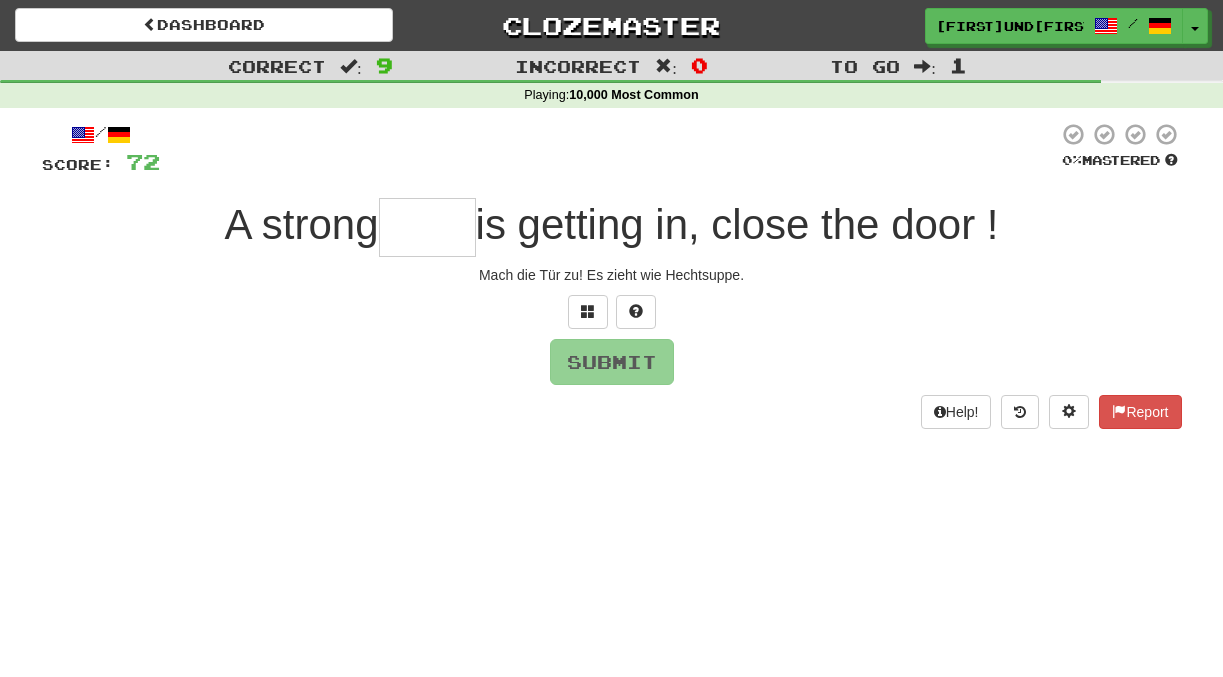 type on "*" 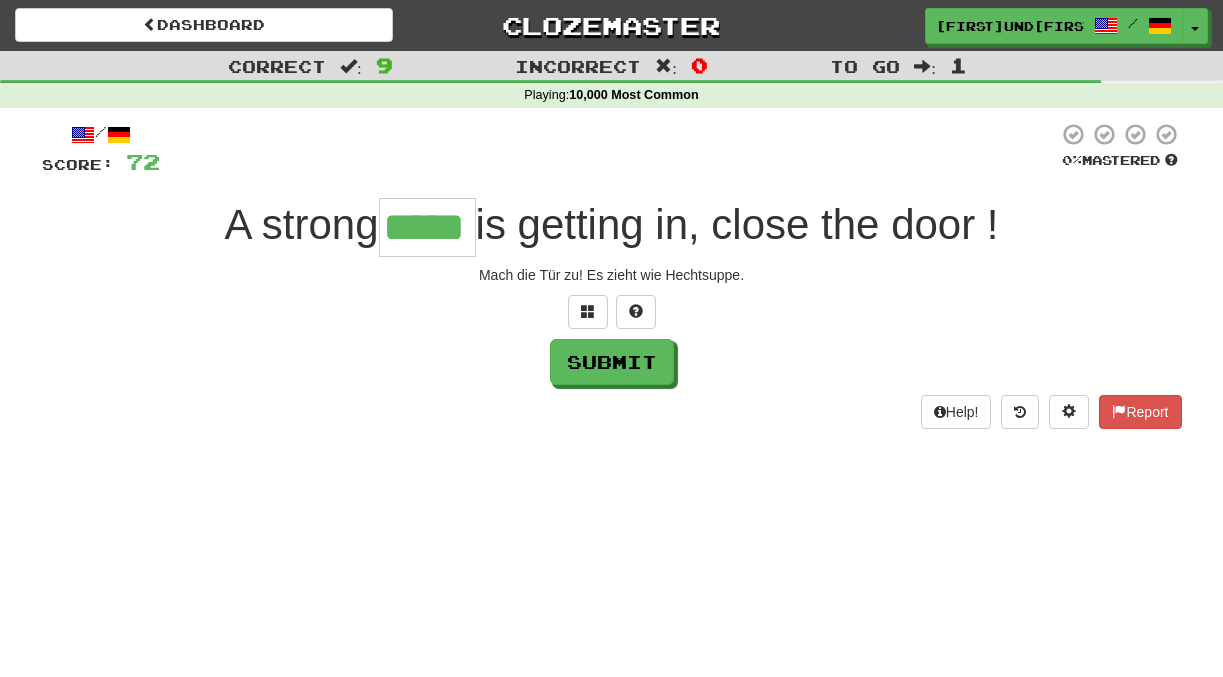 type on "*****" 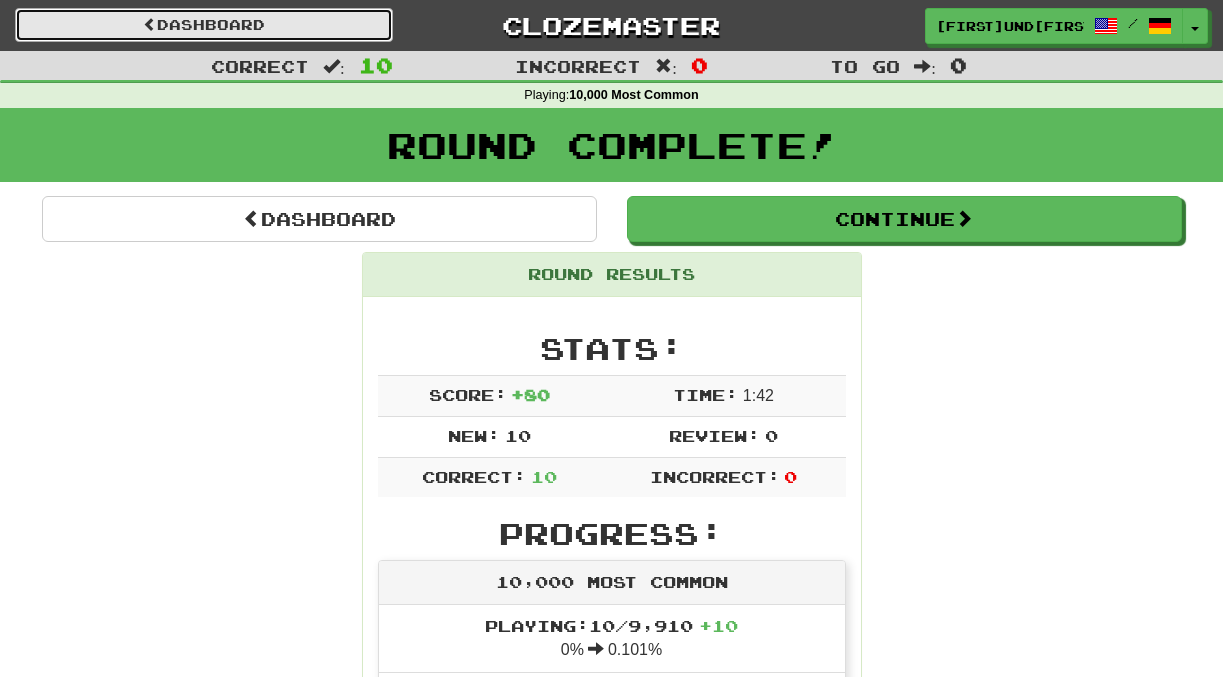 click on "Dashboard" at bounding box center [204, 25] 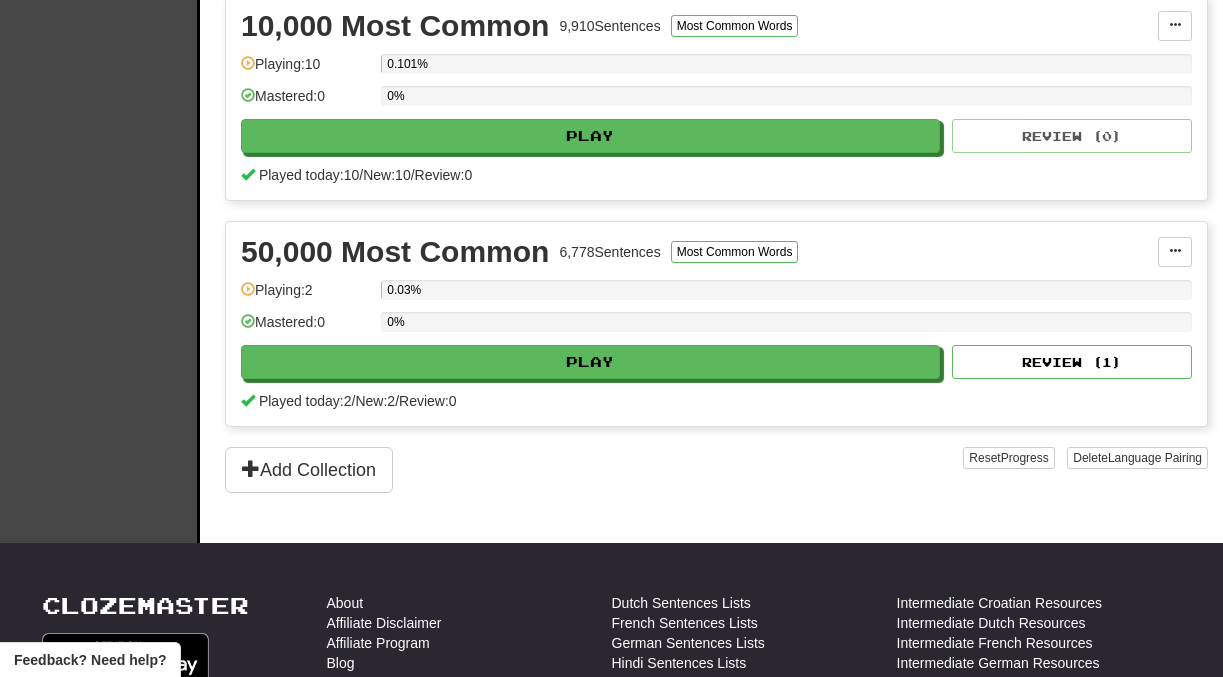 scroll, scrollTop: 535, scrollLeft: 0, axis: vertical 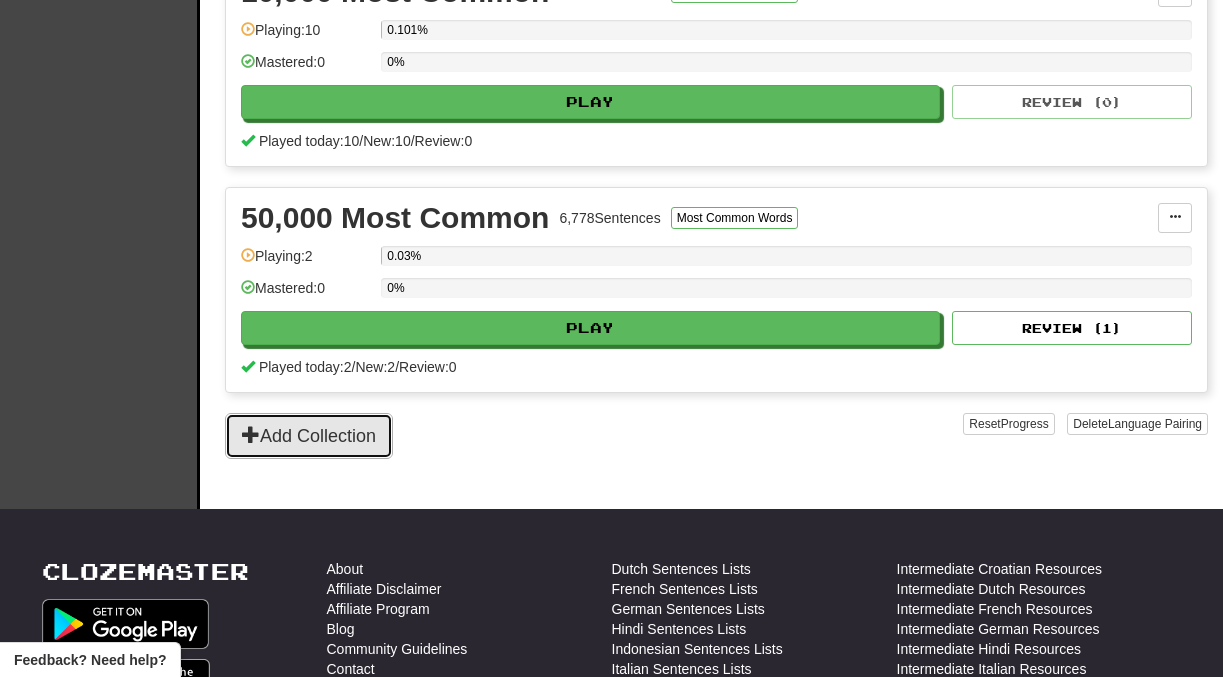 click on "Add Collection" at bounding box center (309, 436) 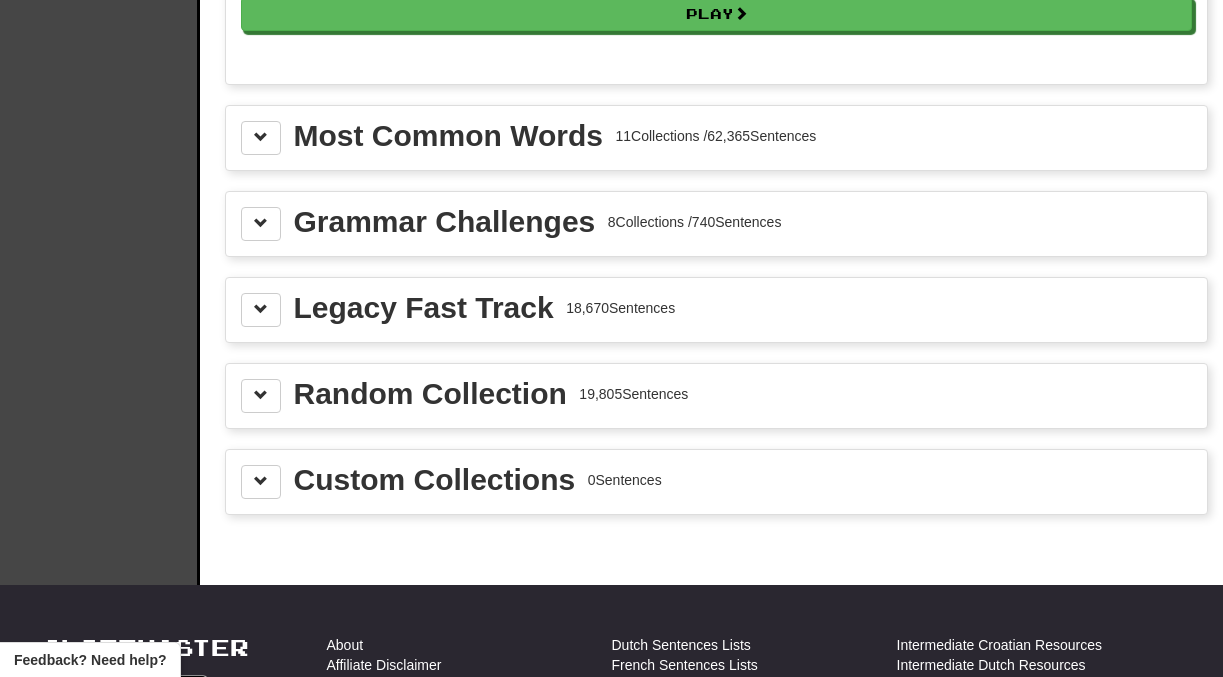 scroll, scrollTop: 2146, scrollLeft: 0, axis: vertical 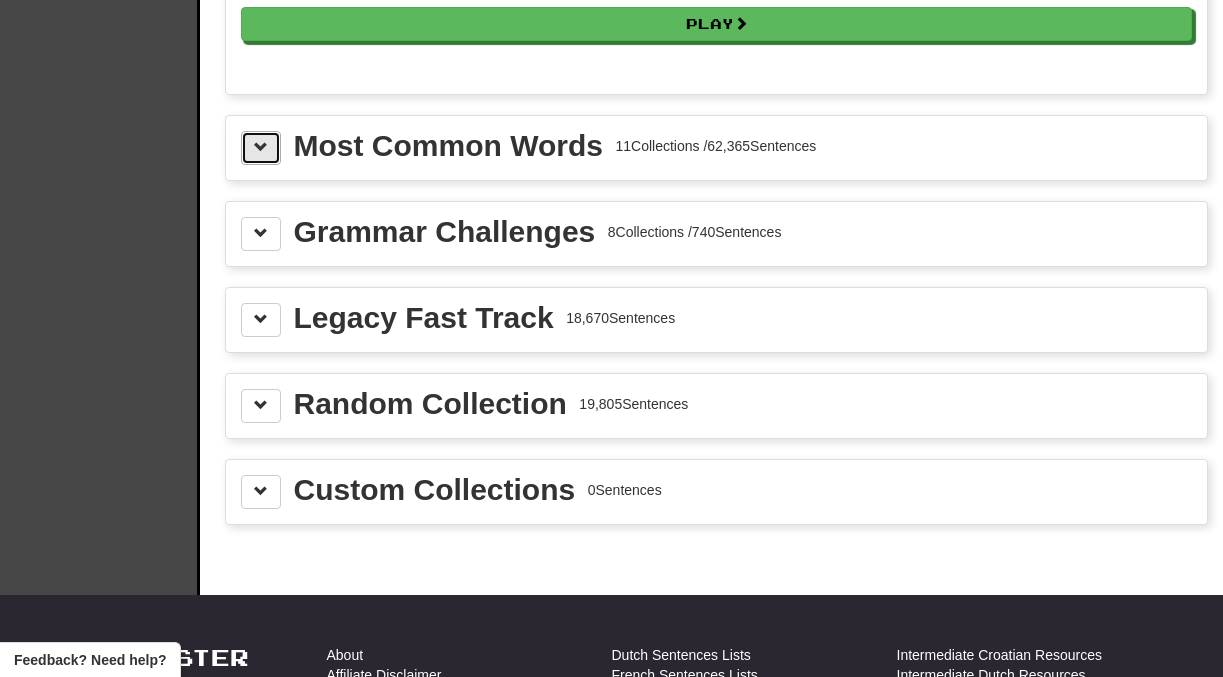 click at bounding box center (261, 147) 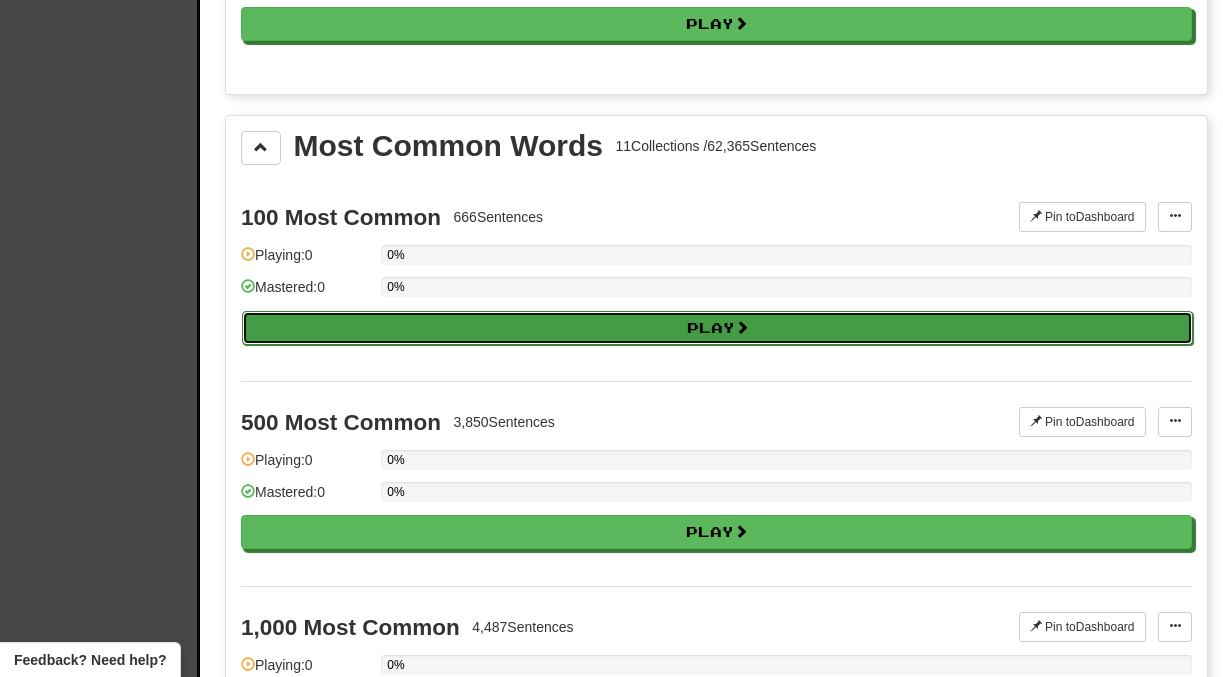 click on "Play" at bounding box center [717, 328] 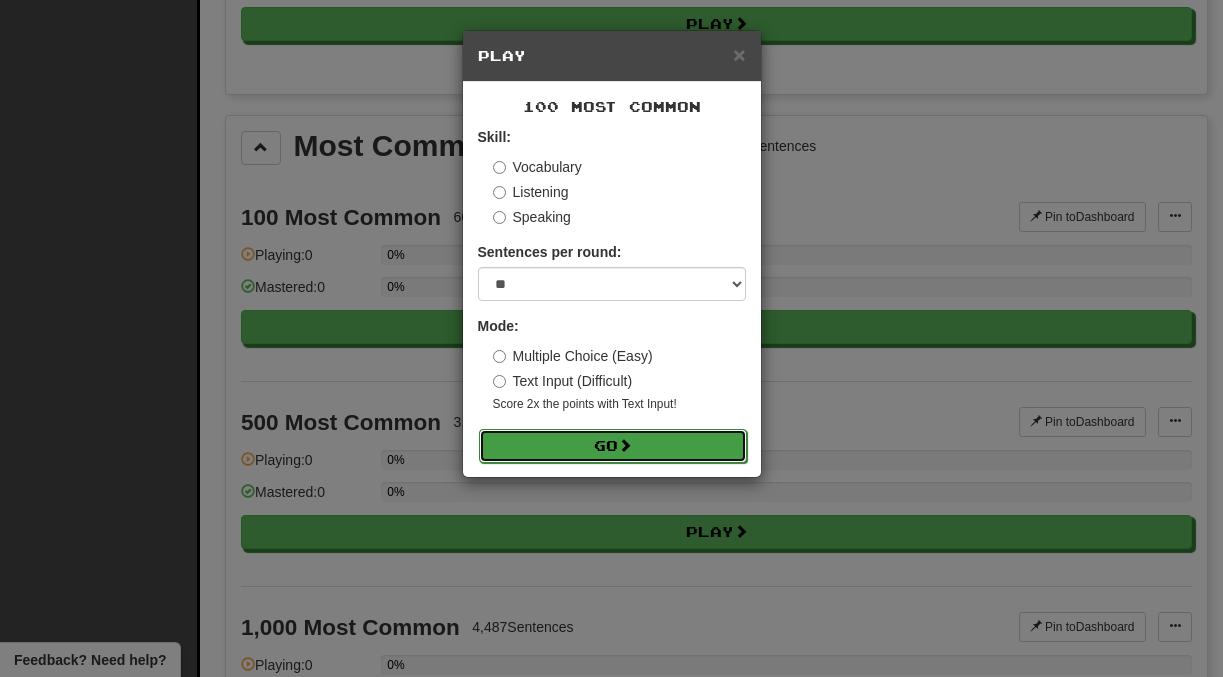 click on "Go" at bounding box center [613, 446] 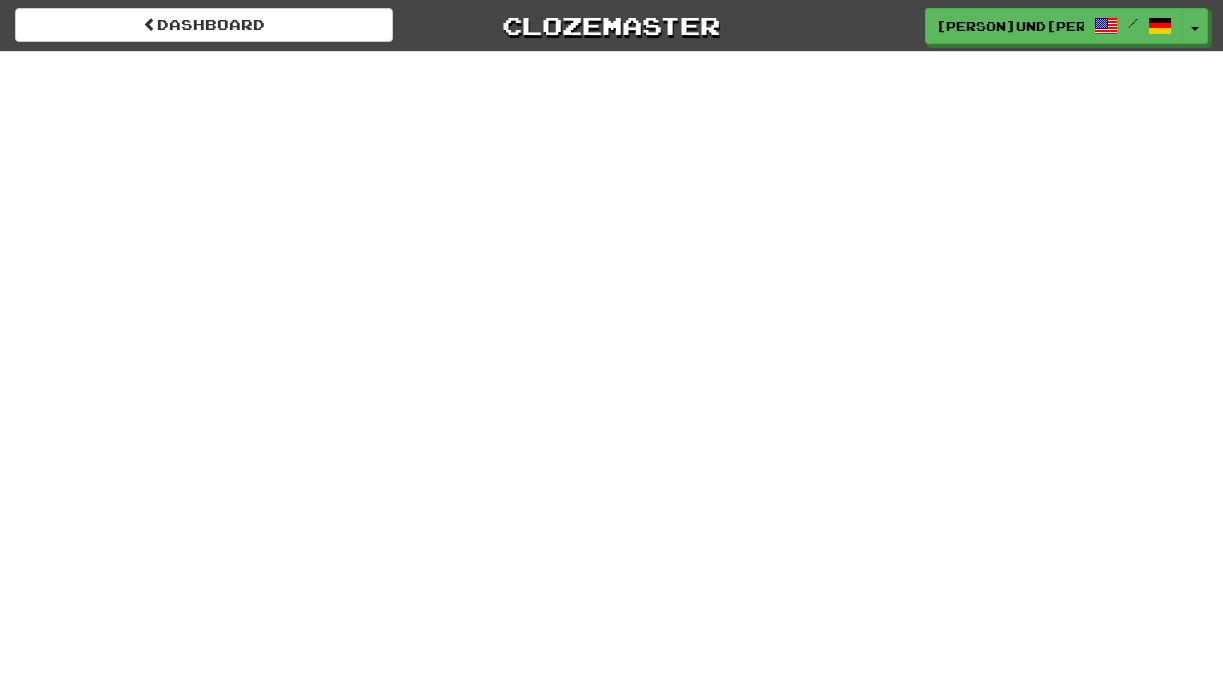 scroll, scrollTop: 0, scrollLeft: 0, axis: both 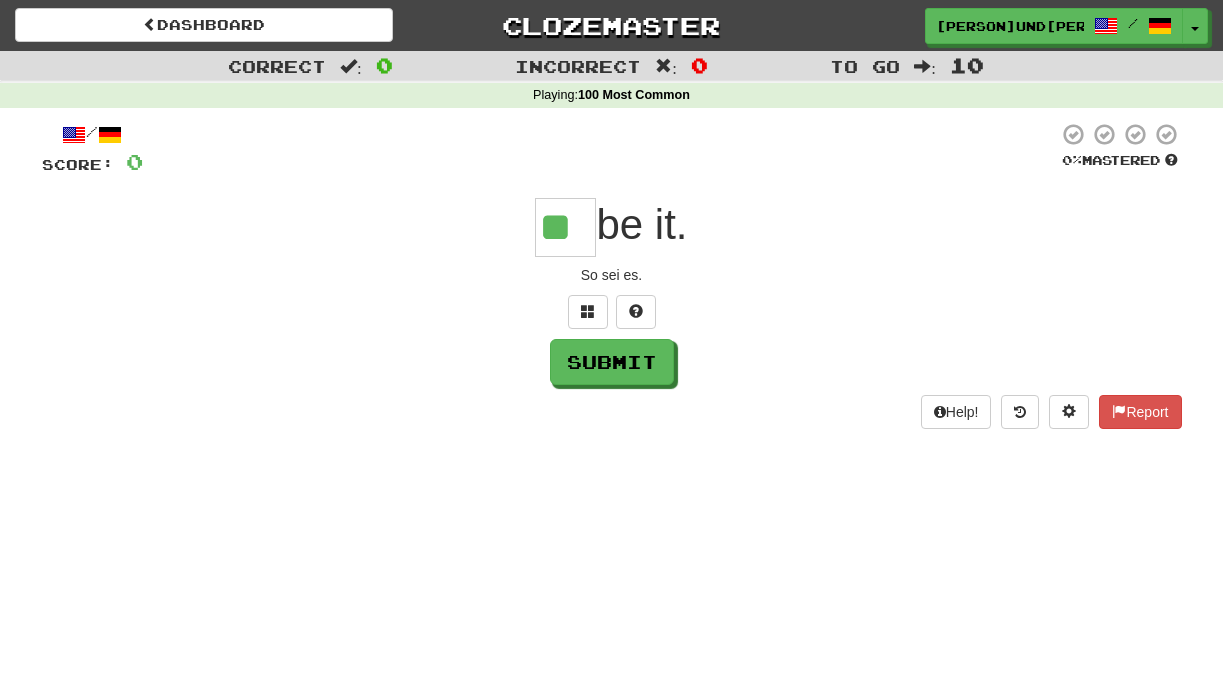 type on "**" 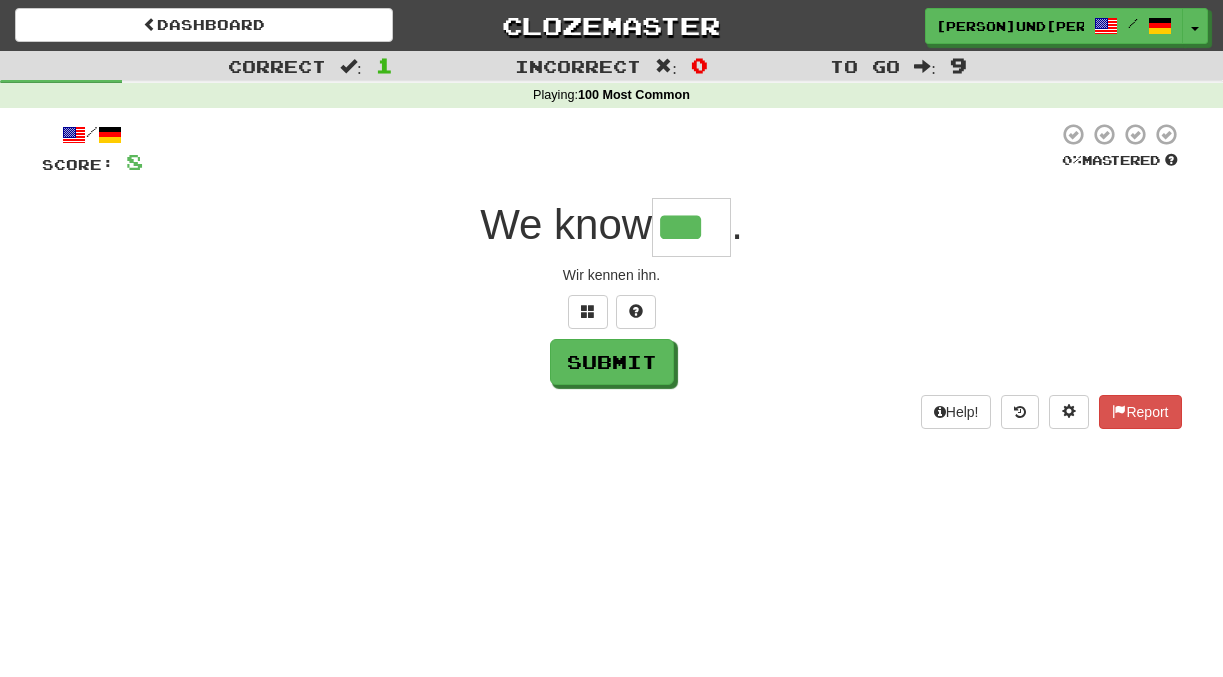 type on "***" 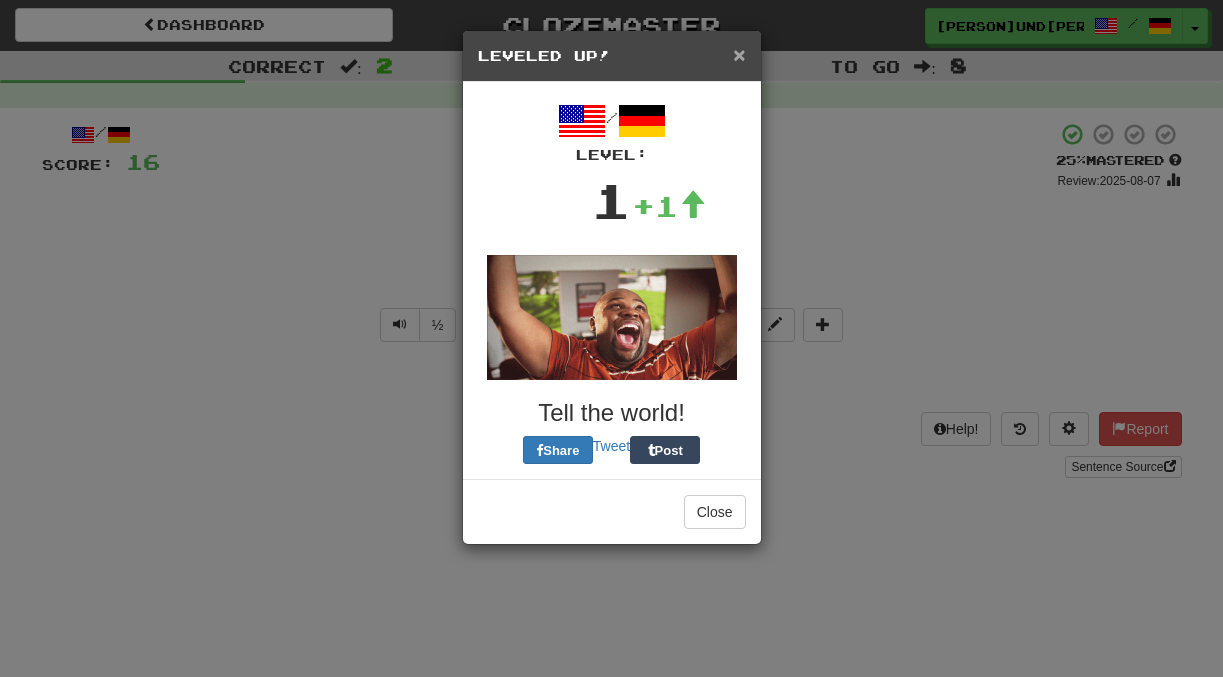 click on "×" at bounding box center [739, 54] 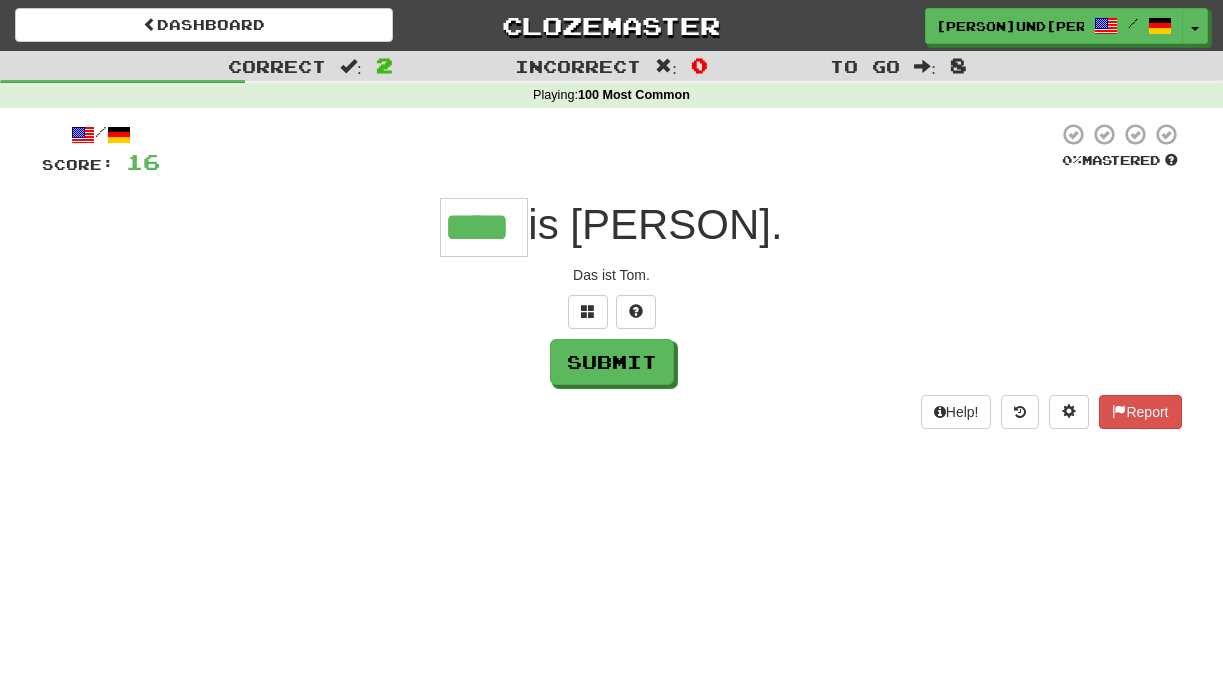 type on "****" 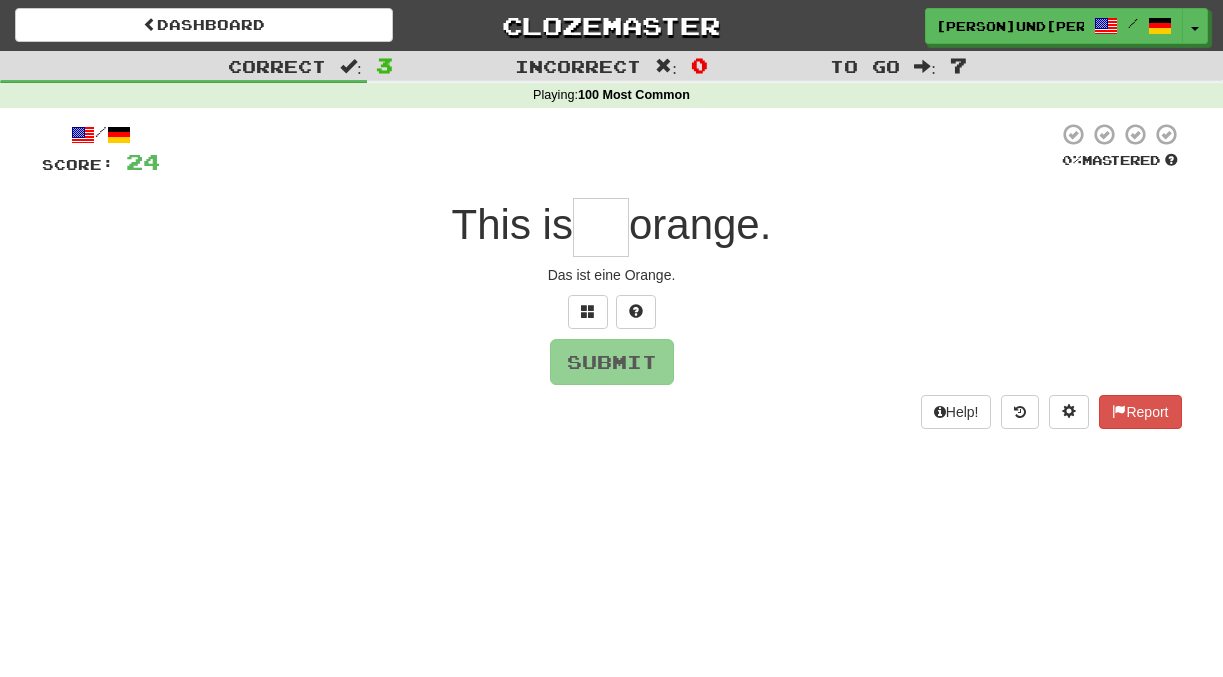 type on "*" 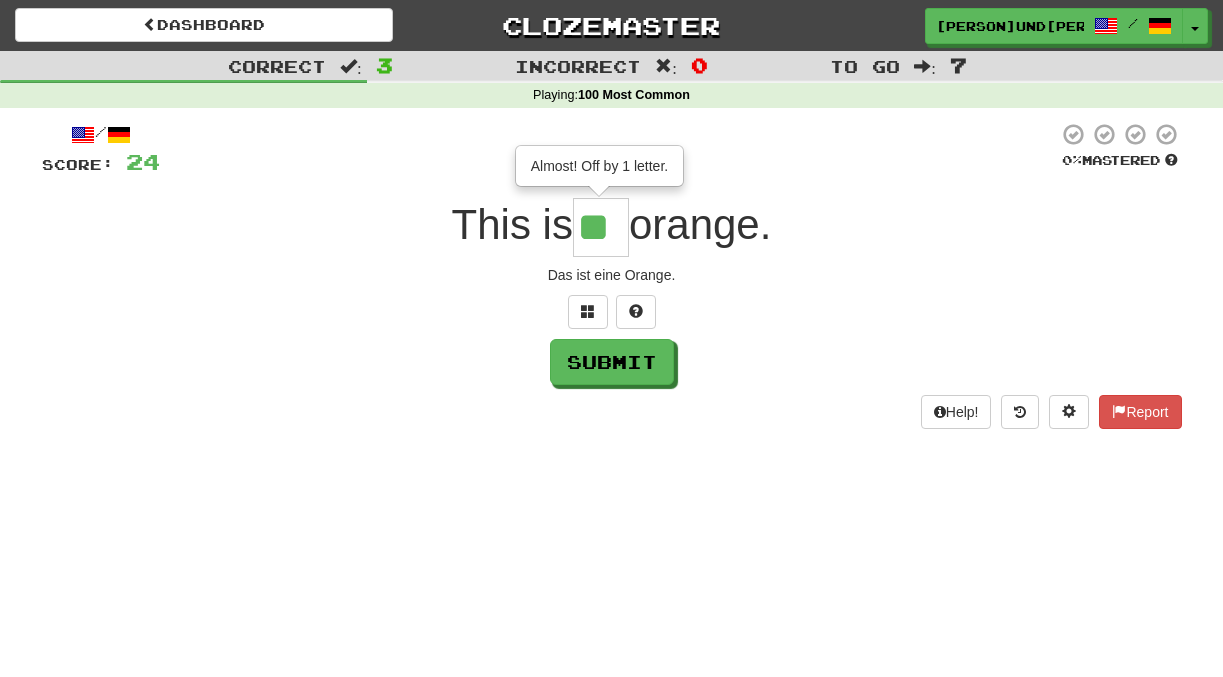 type on "**" 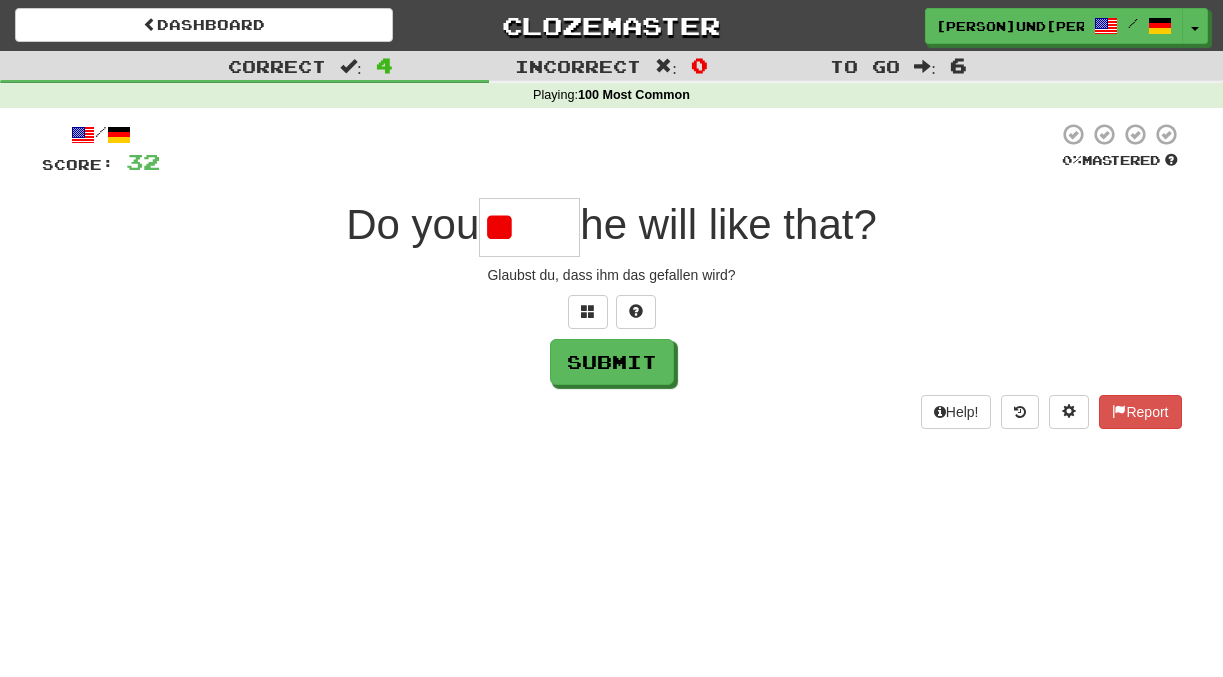 type on "*" 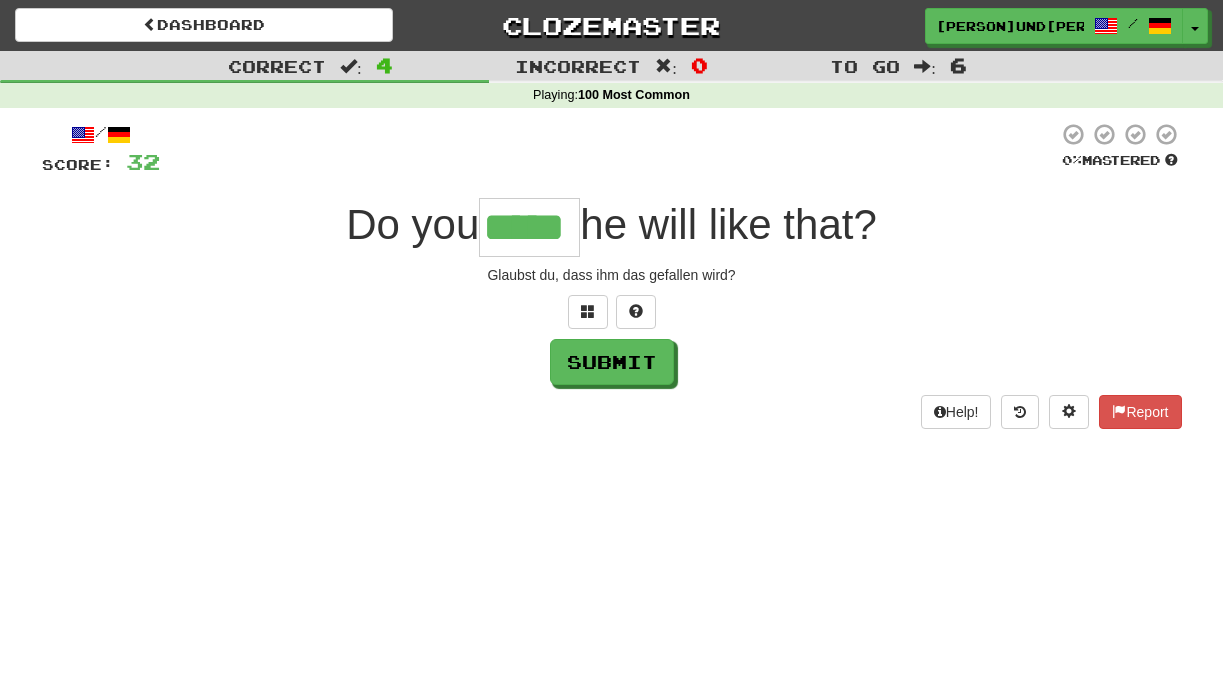 type on "*****" 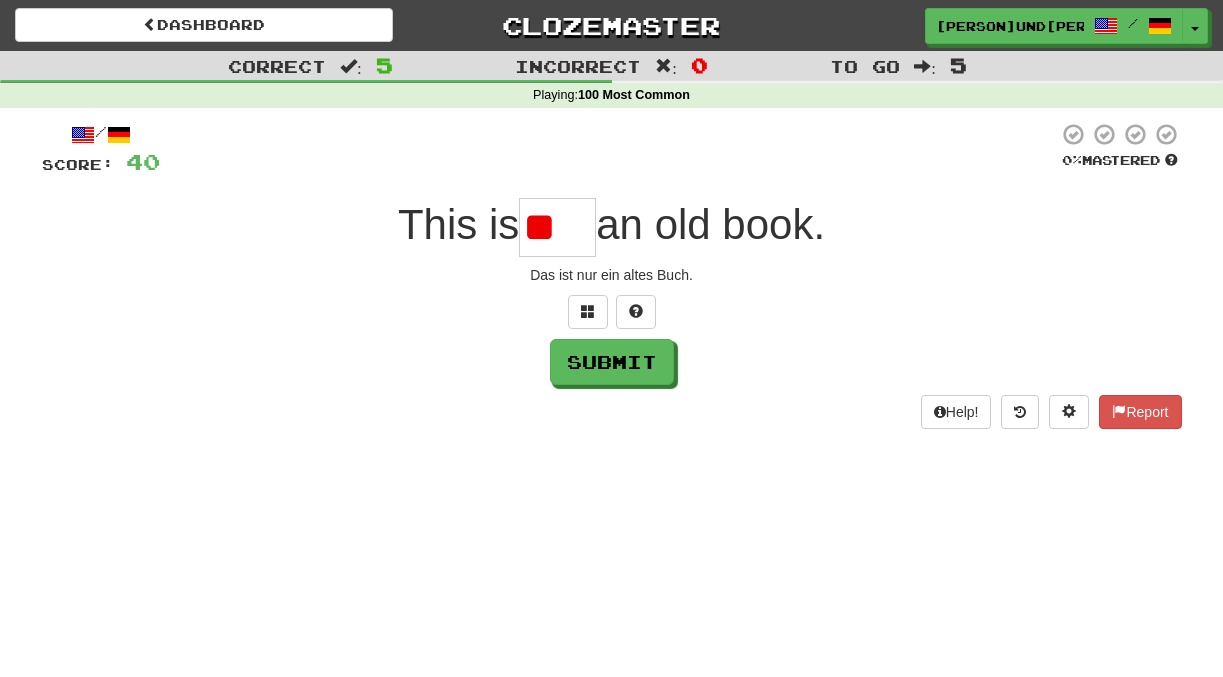 type on "*" 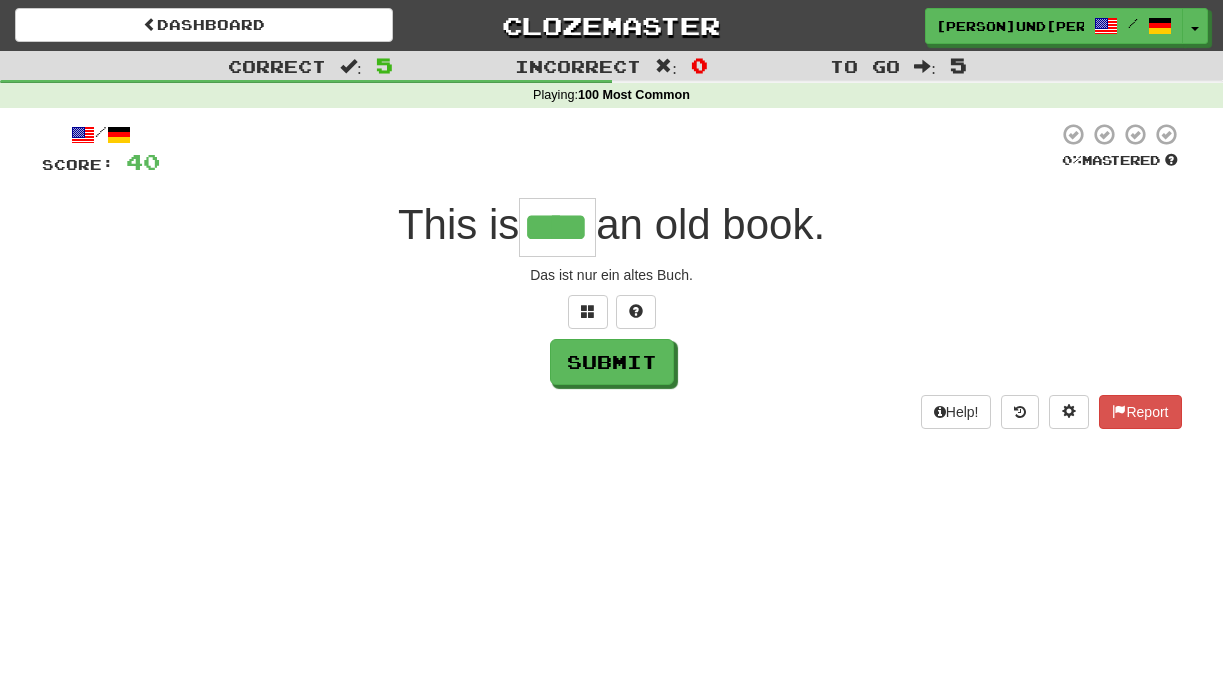 type on "****" 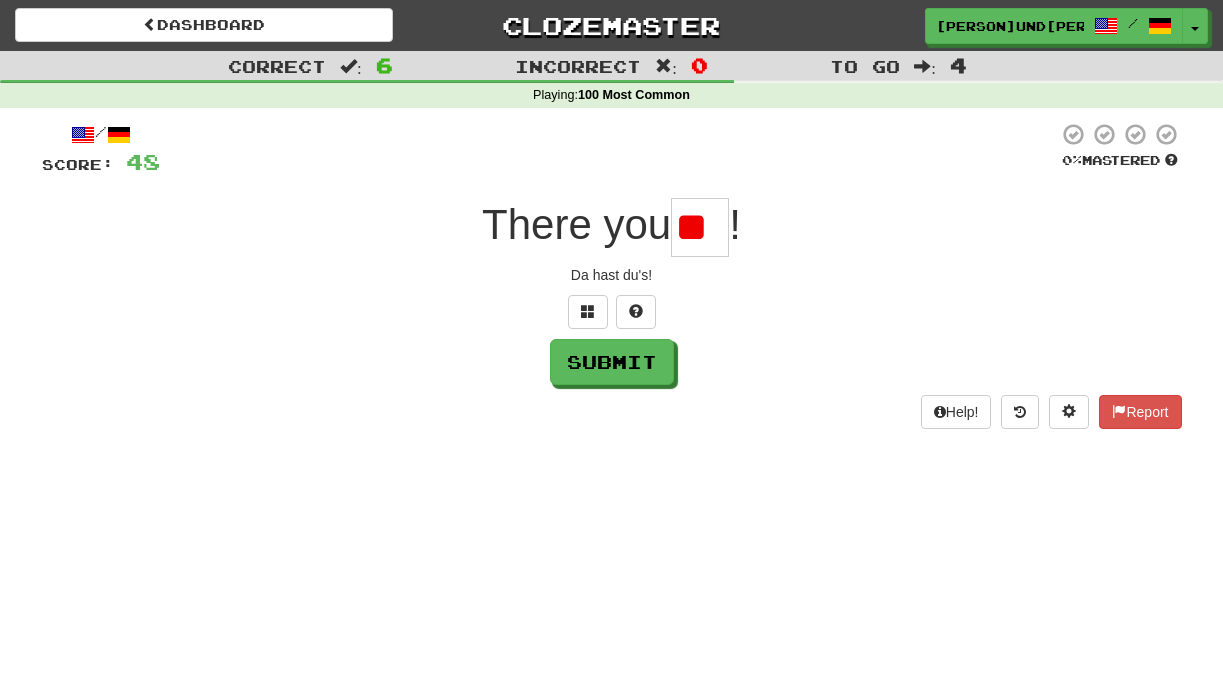 scroll, scrollTop: 0, scrollLeft: 0, axis: both 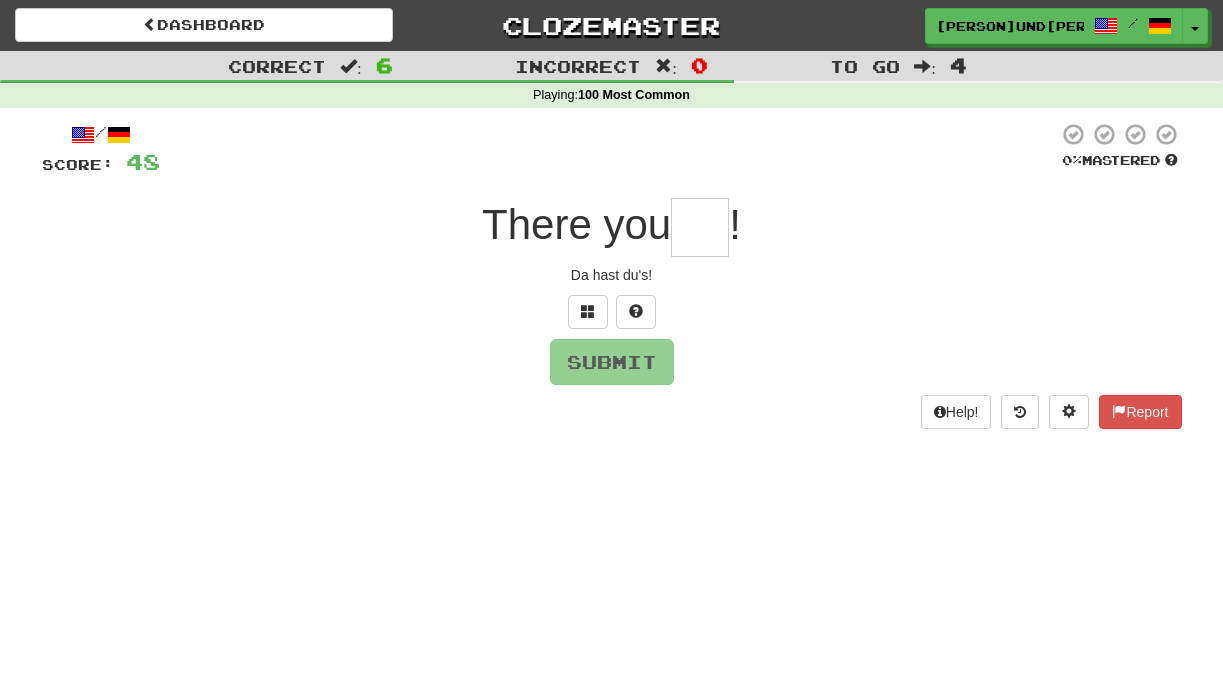 type on "*" 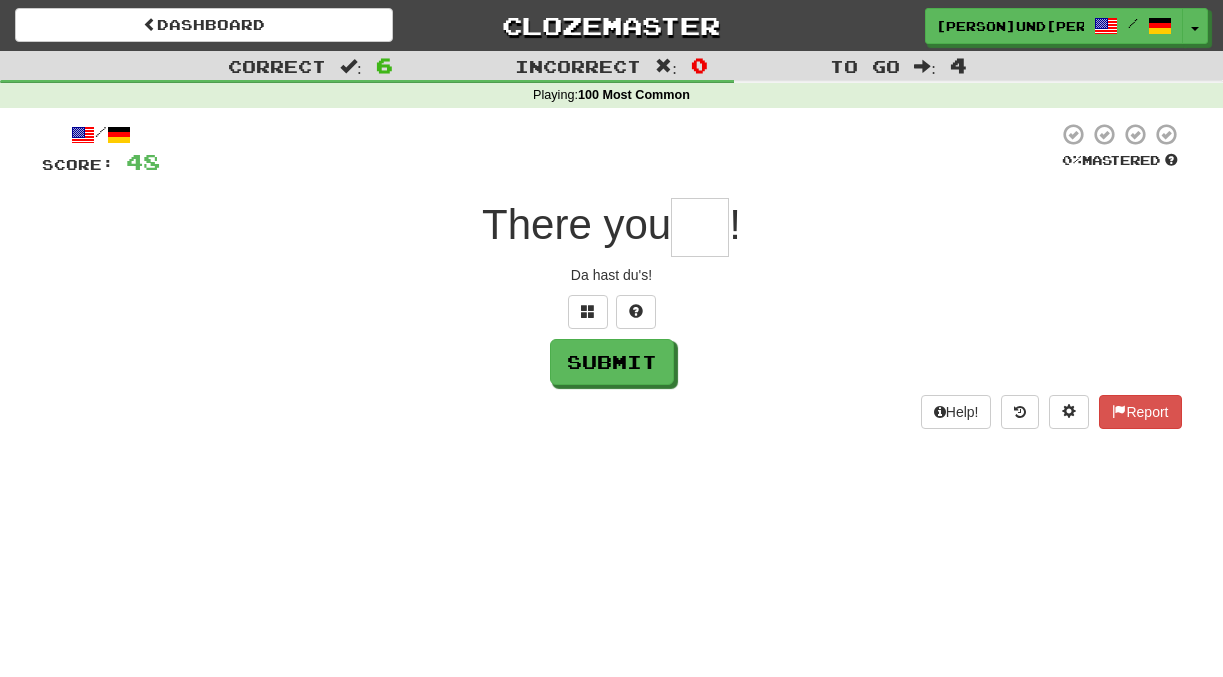 type on "*" 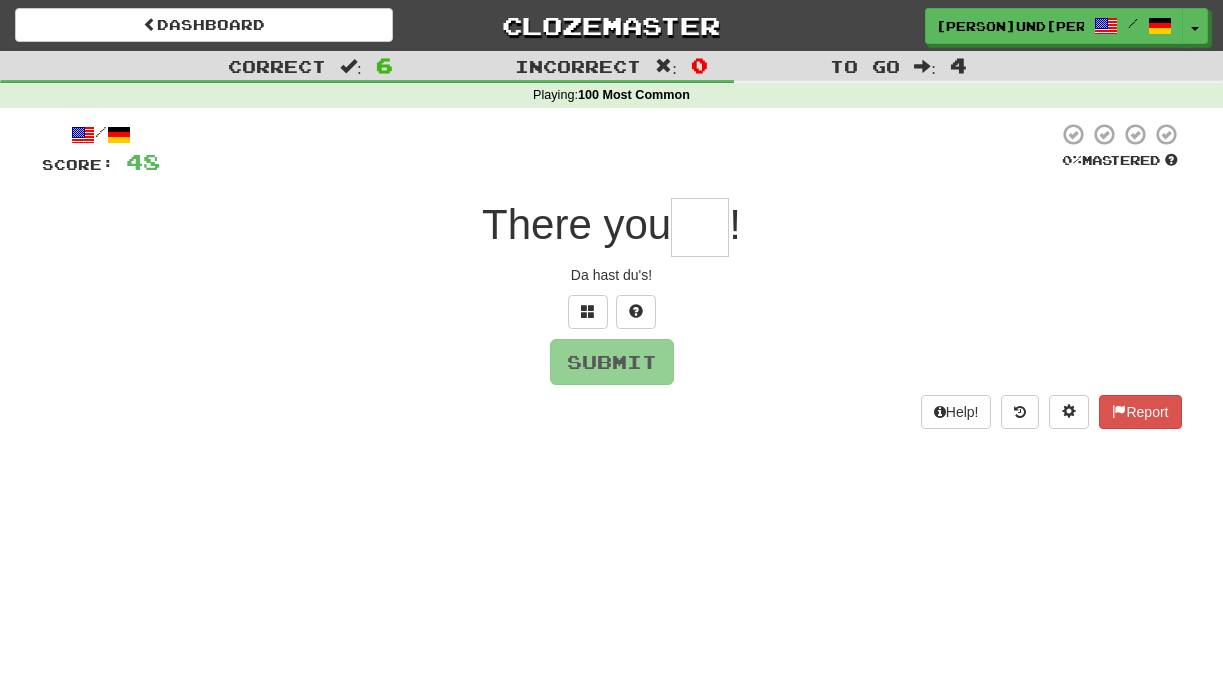 type on "*" 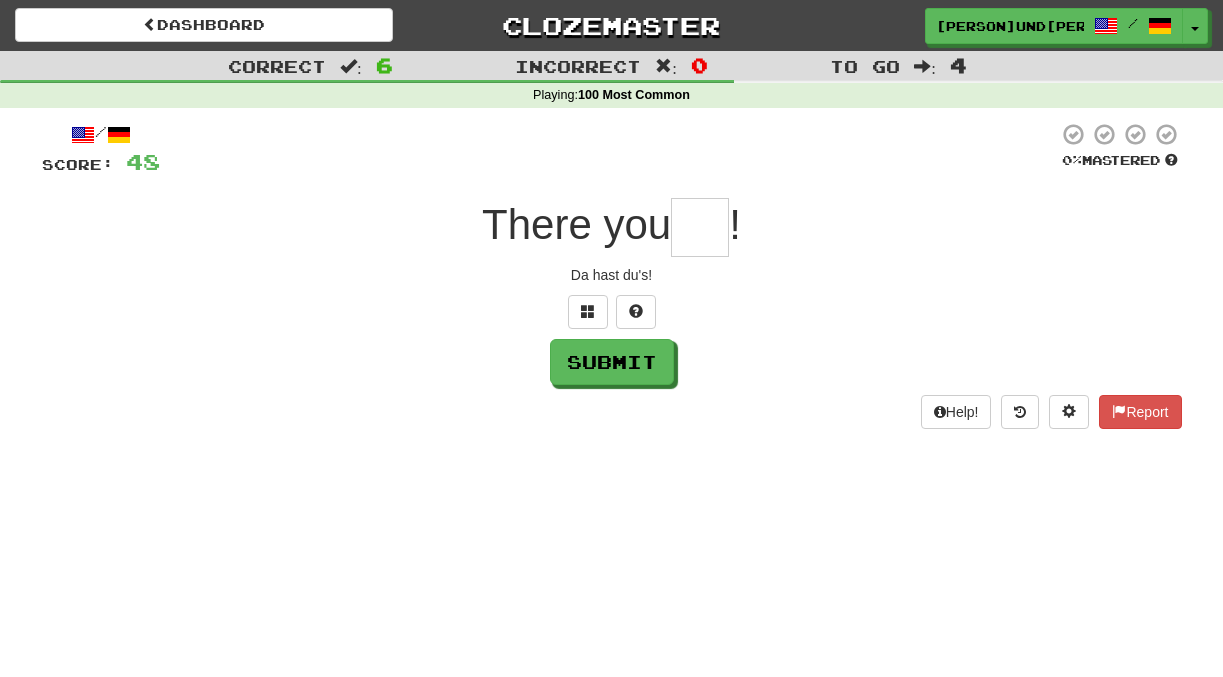 type on "*" 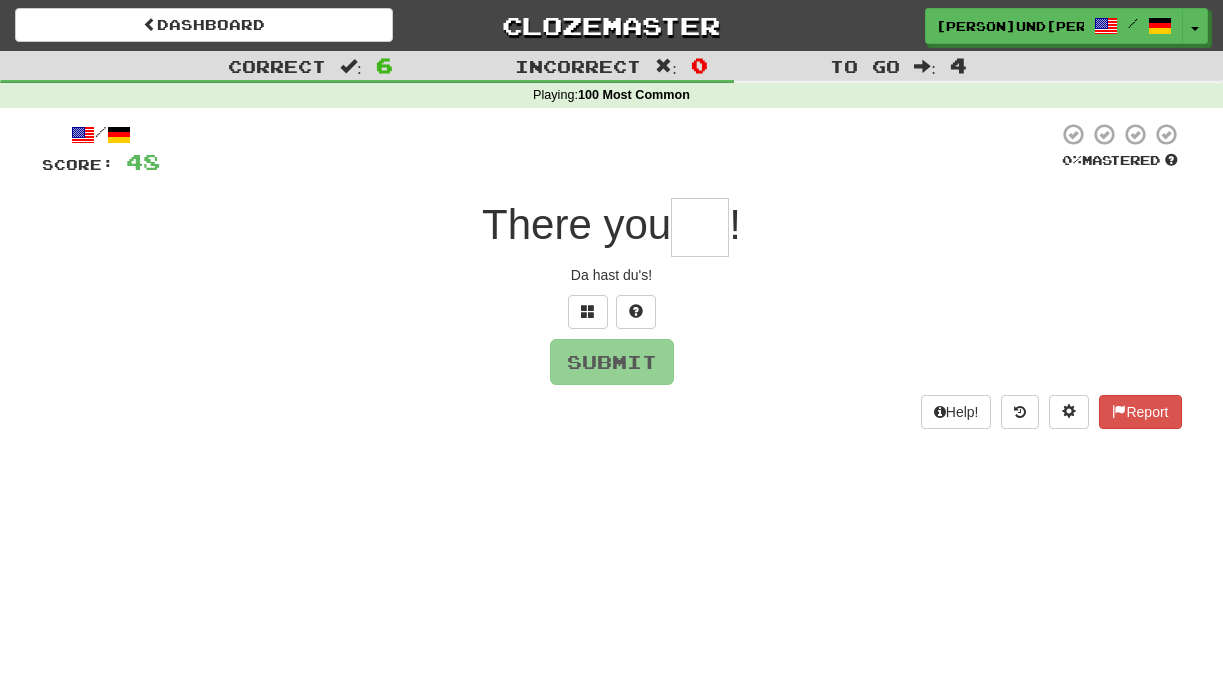 type on "*" 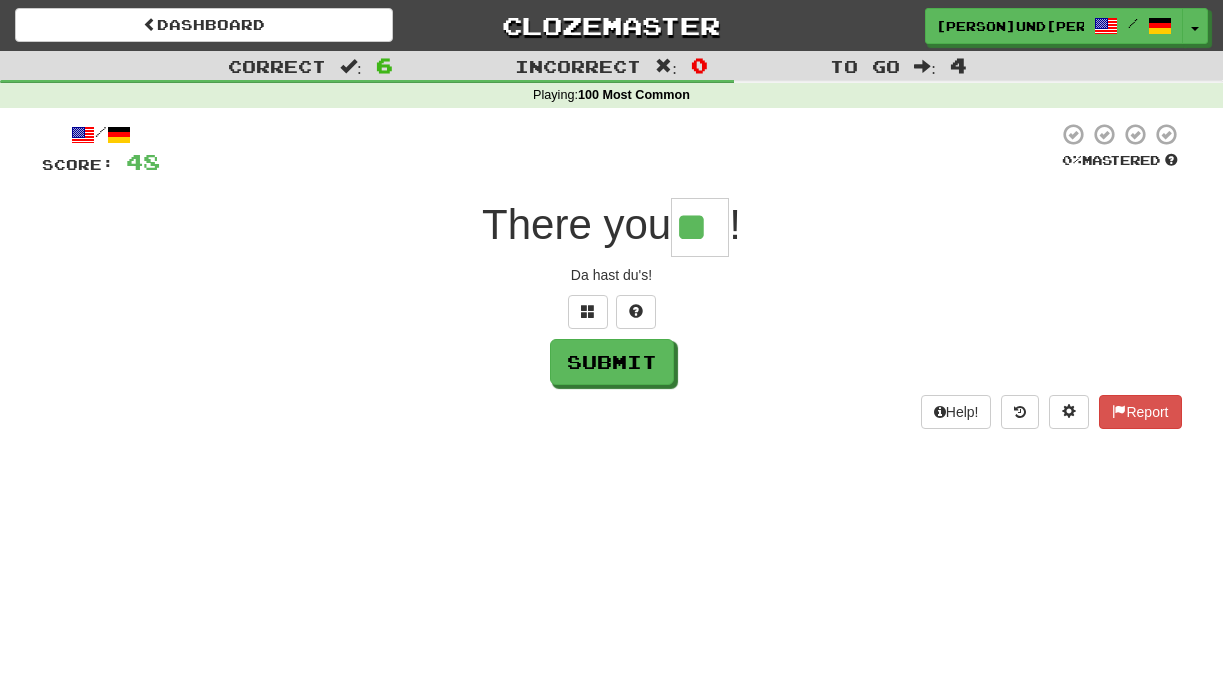 type on "**" 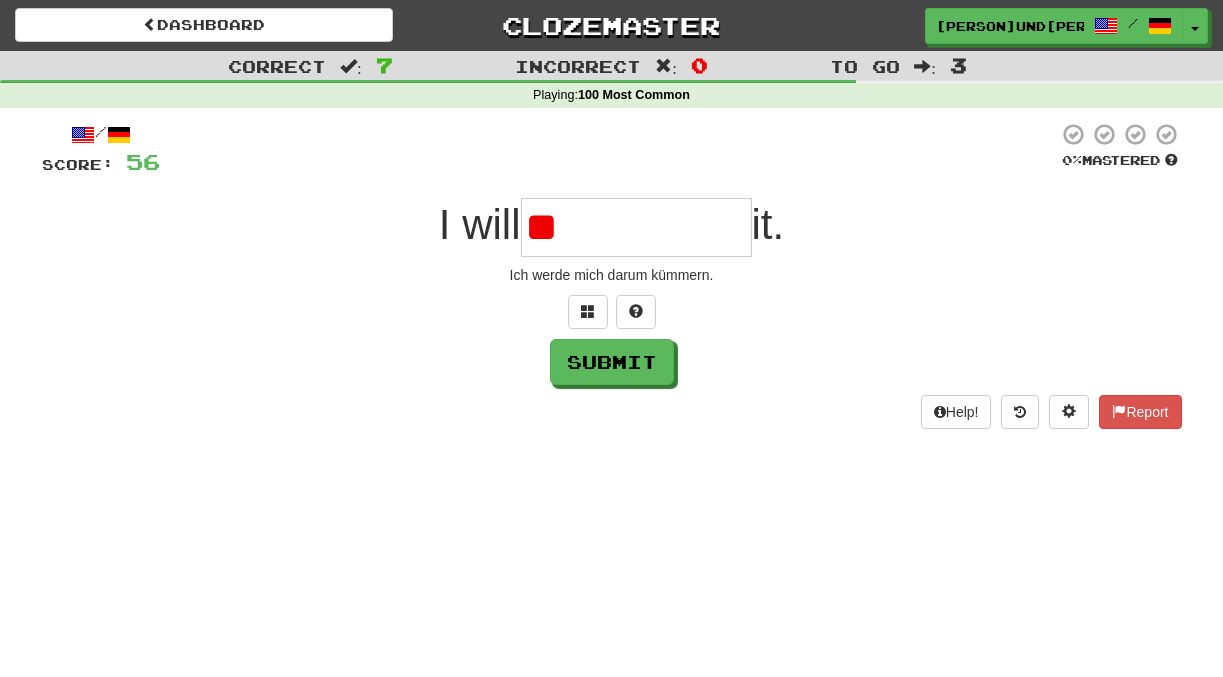 type on "*" 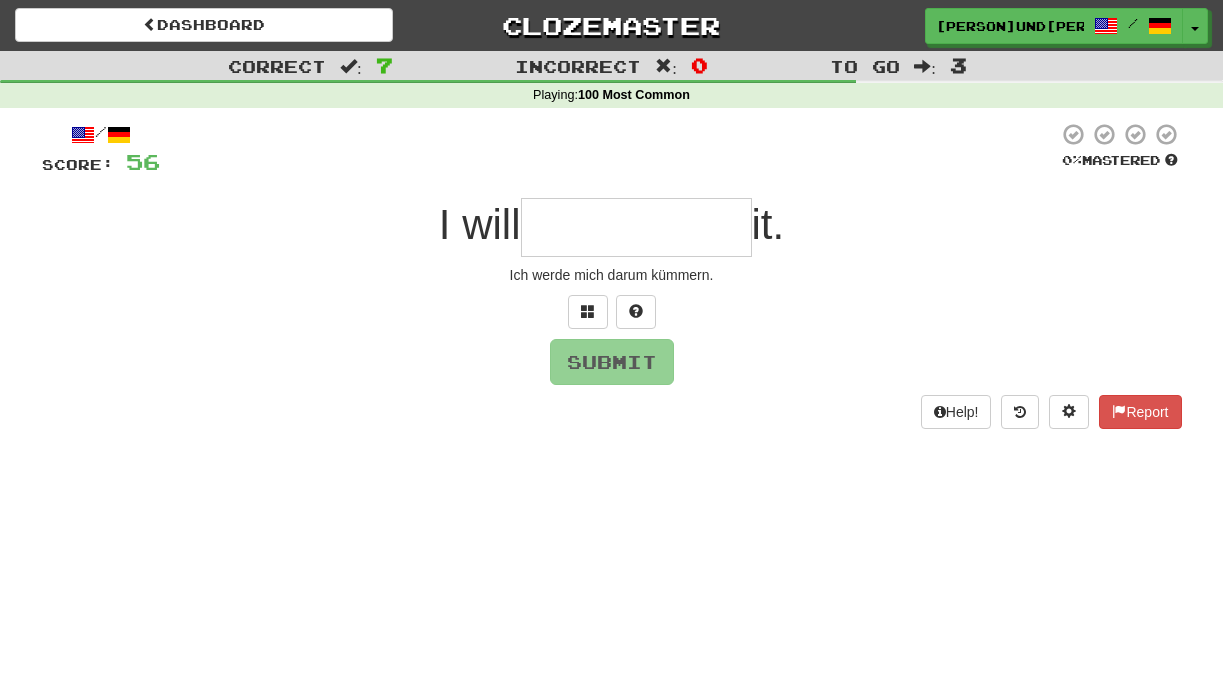 type on "*" 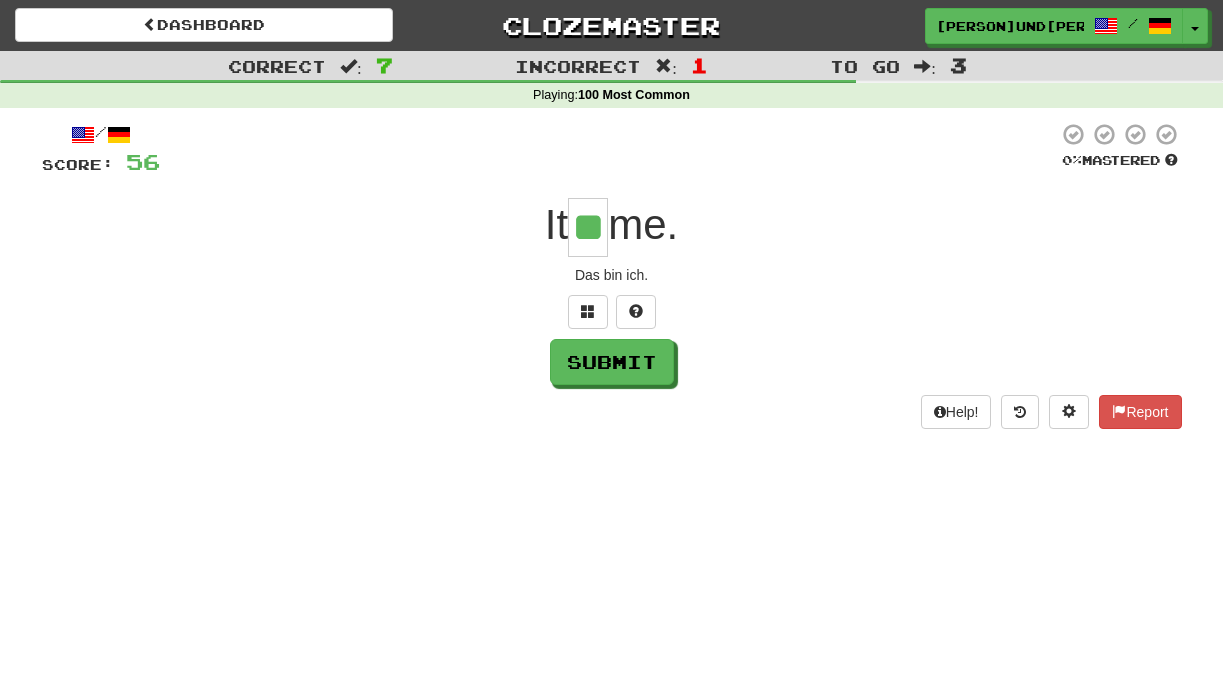 type on "**" 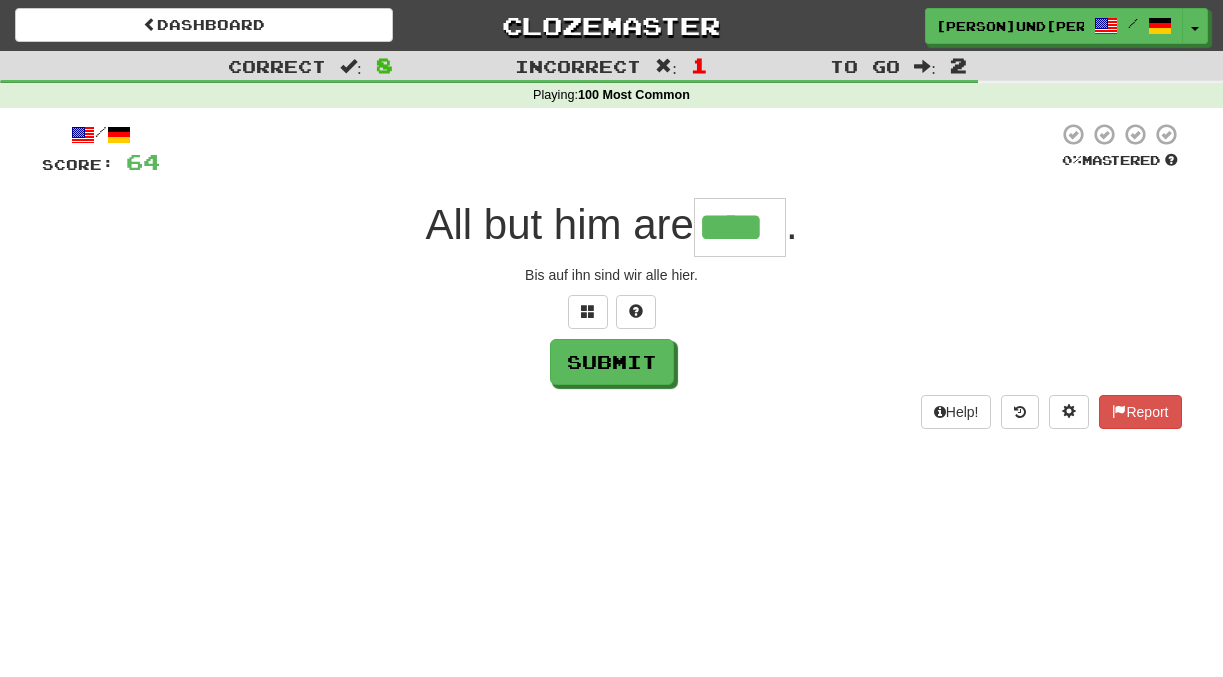 type on "****" 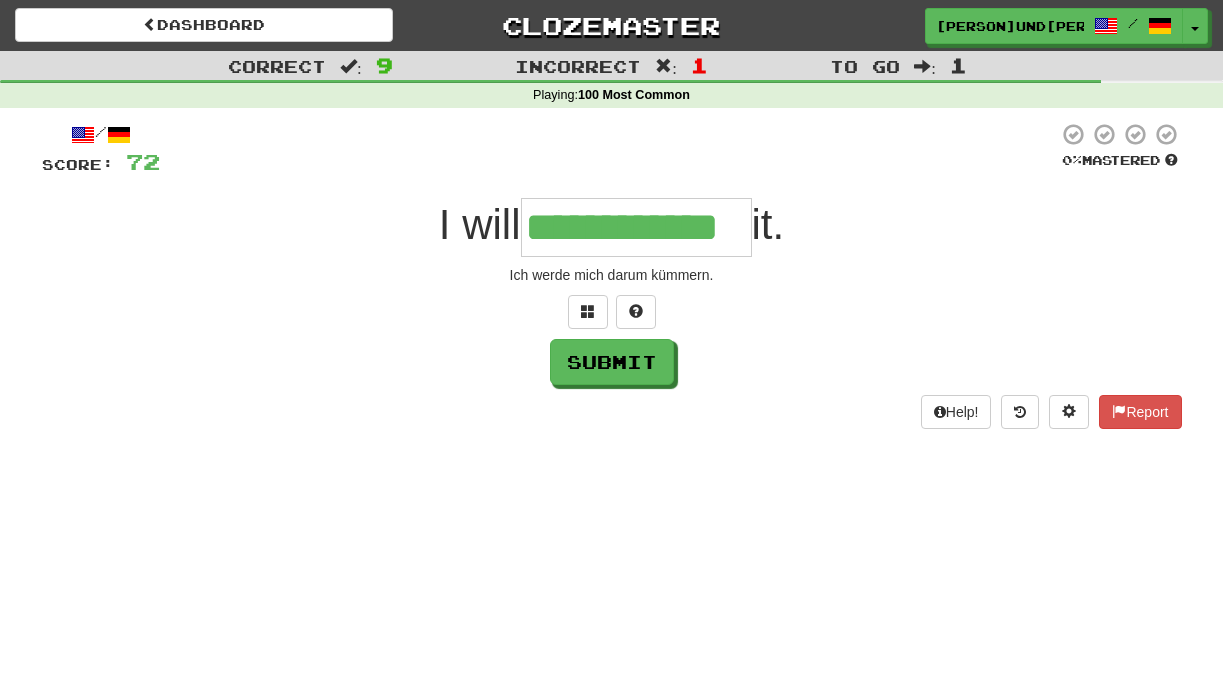 type on "**********" 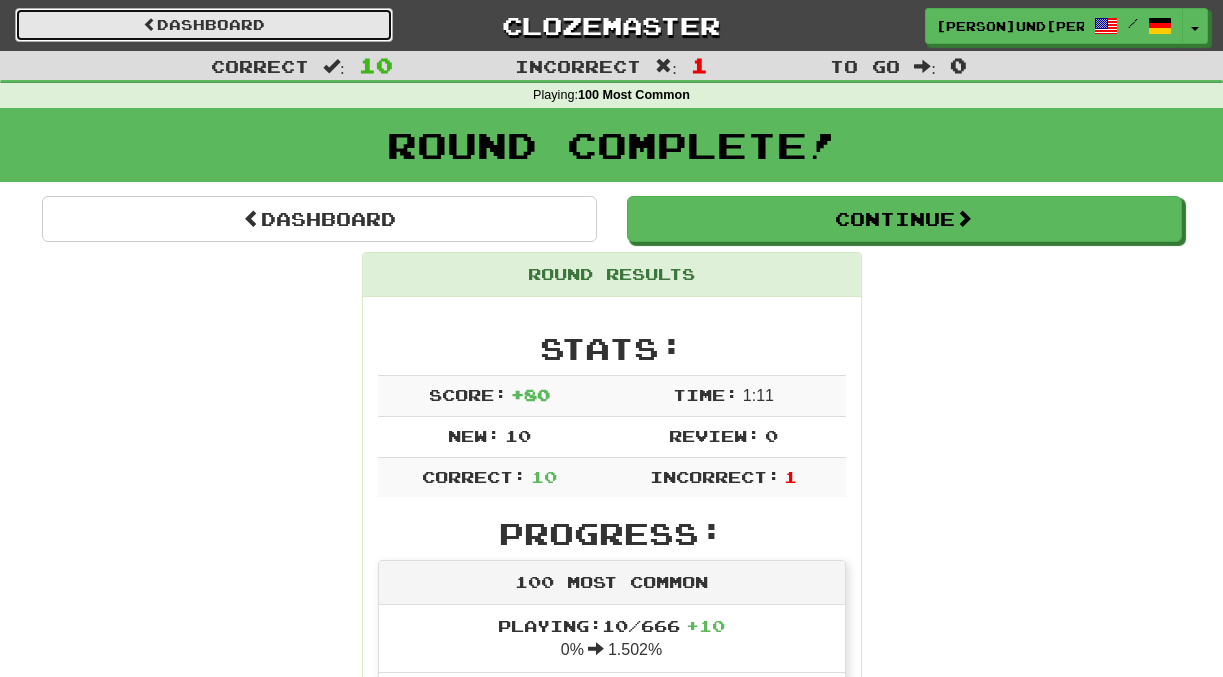 click on "Dashboard" at bounding box center (204, 25) 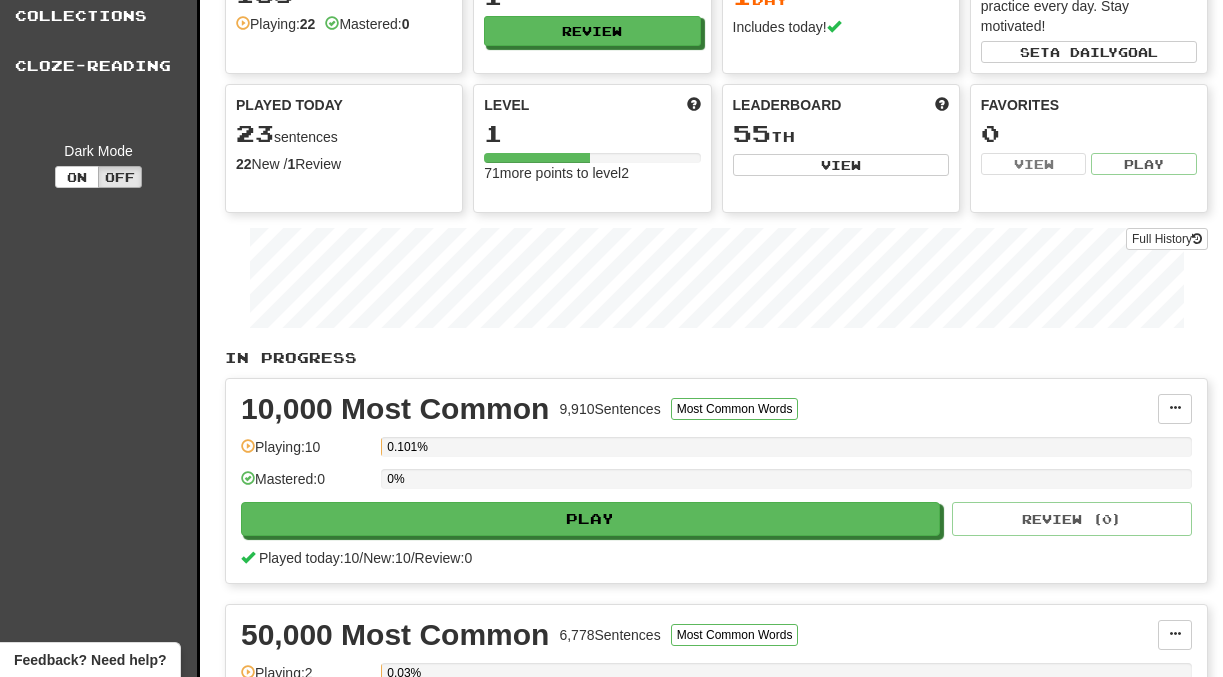 scroll, scrollTop: 0, scrollLeft: 0, axis: both 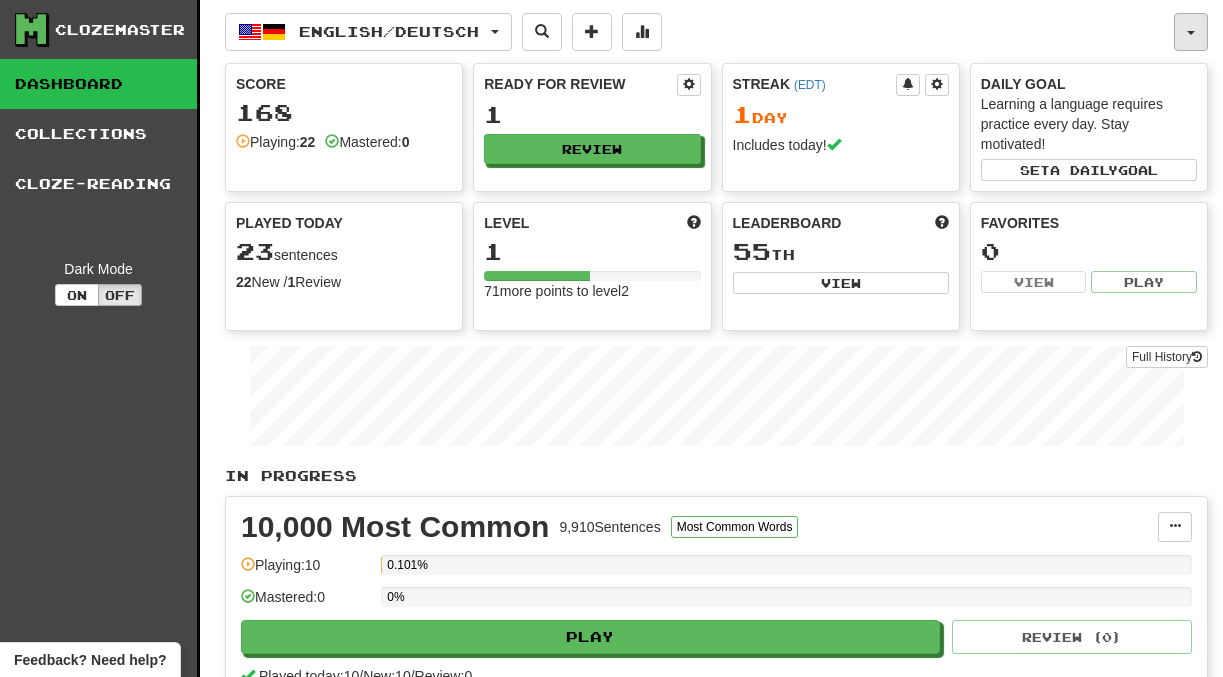 click at bounding box center [1191, 32] 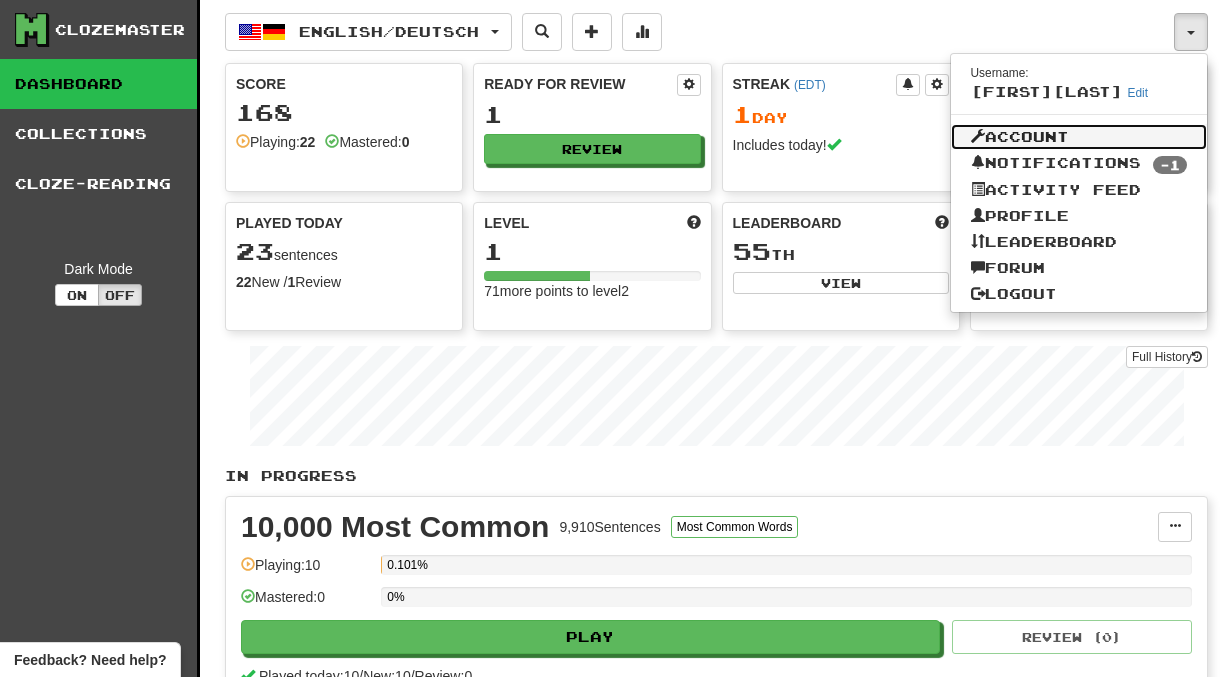 click on "Account" at bounding box center (1079, 137) 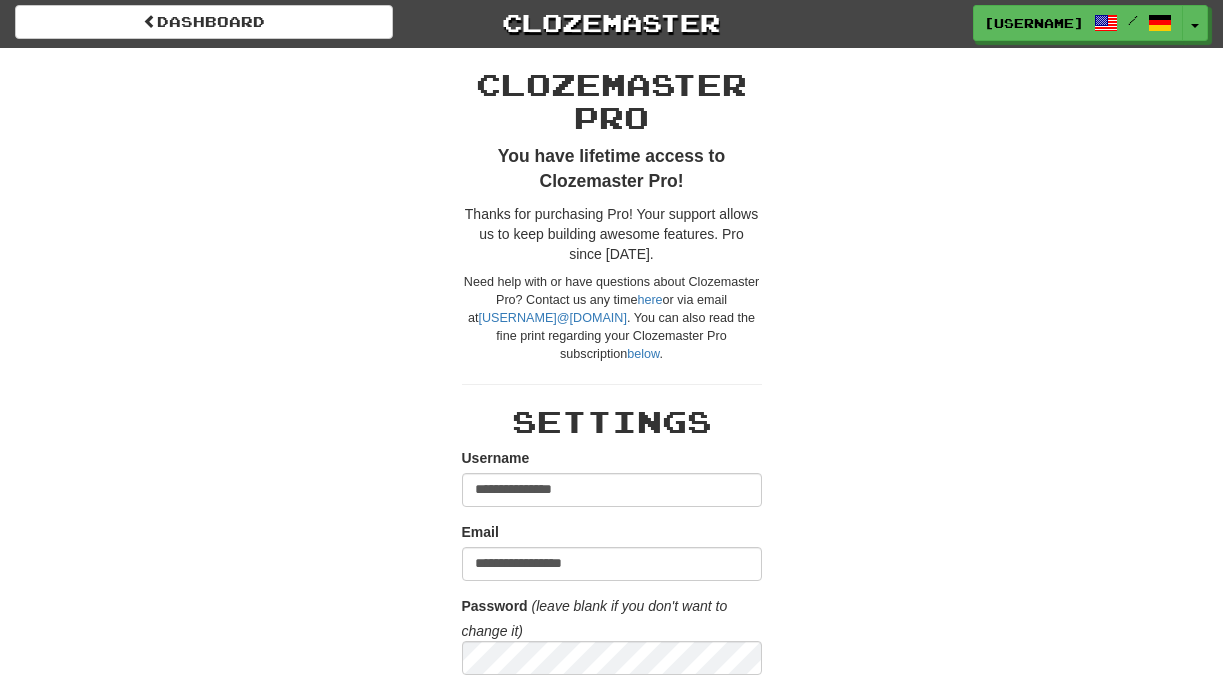 scroll, scrollTop: 0, scrollLeft: 0, axis: both 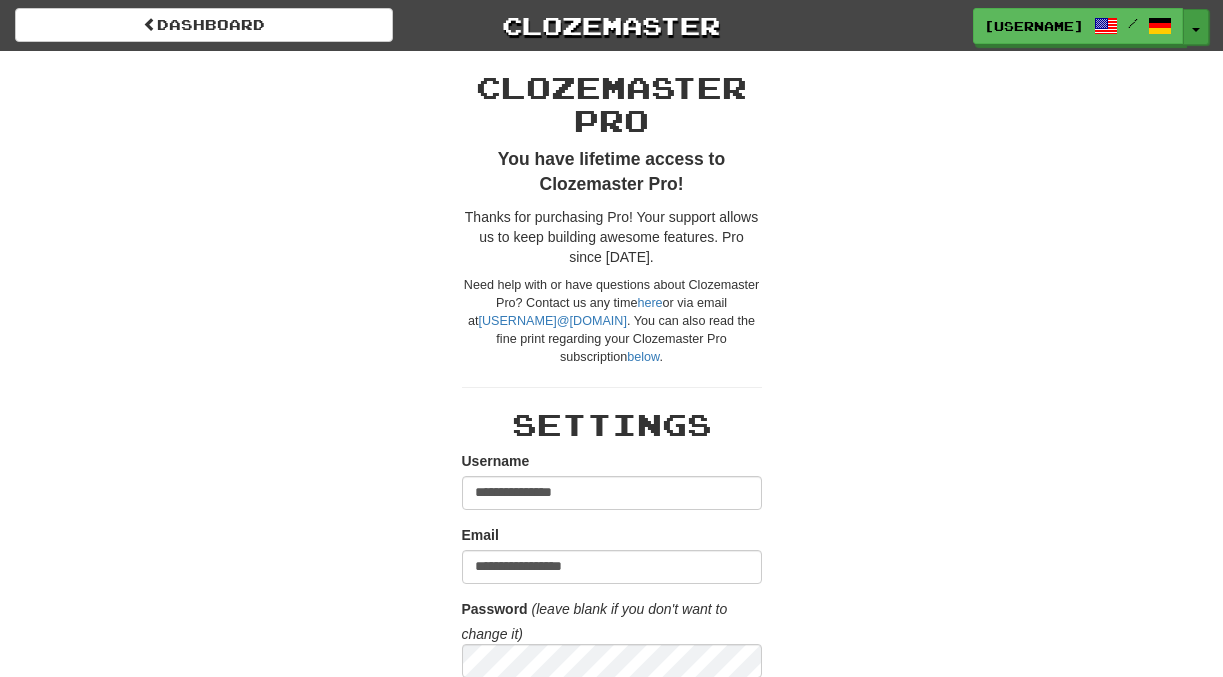 click on "Toggle Dropdown" at bounding box center [1196, 27] 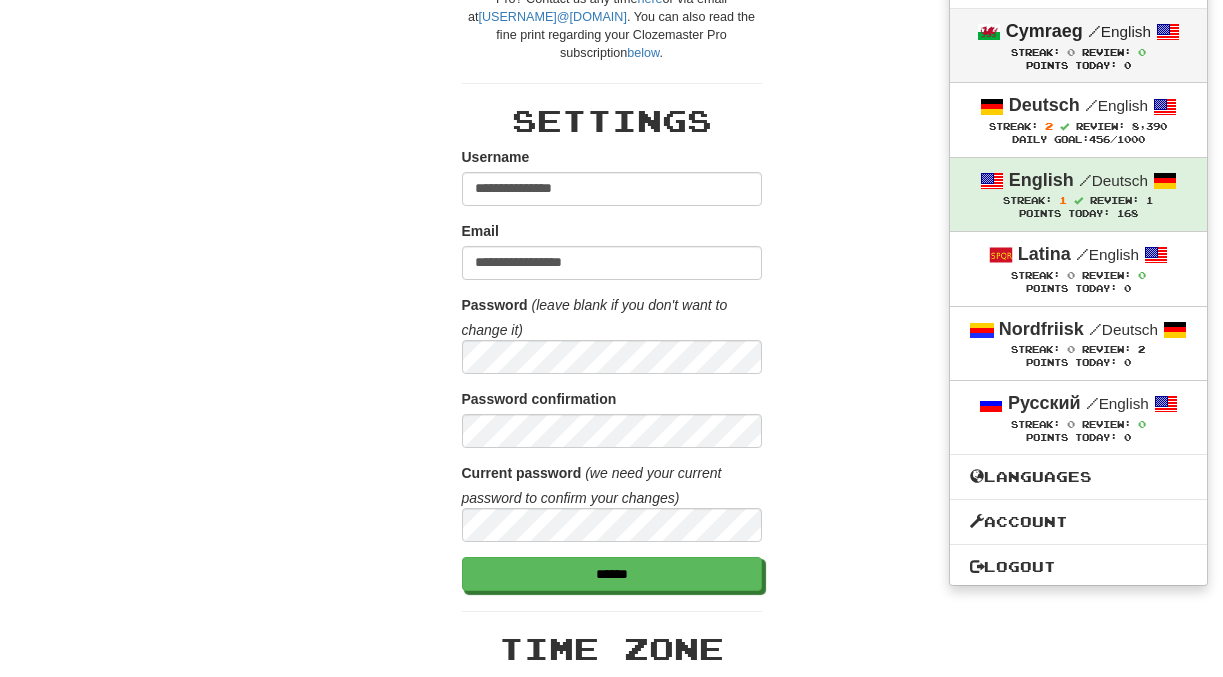 scroll, scrollTop: 334, scrollLeft: 0, axis: vertical 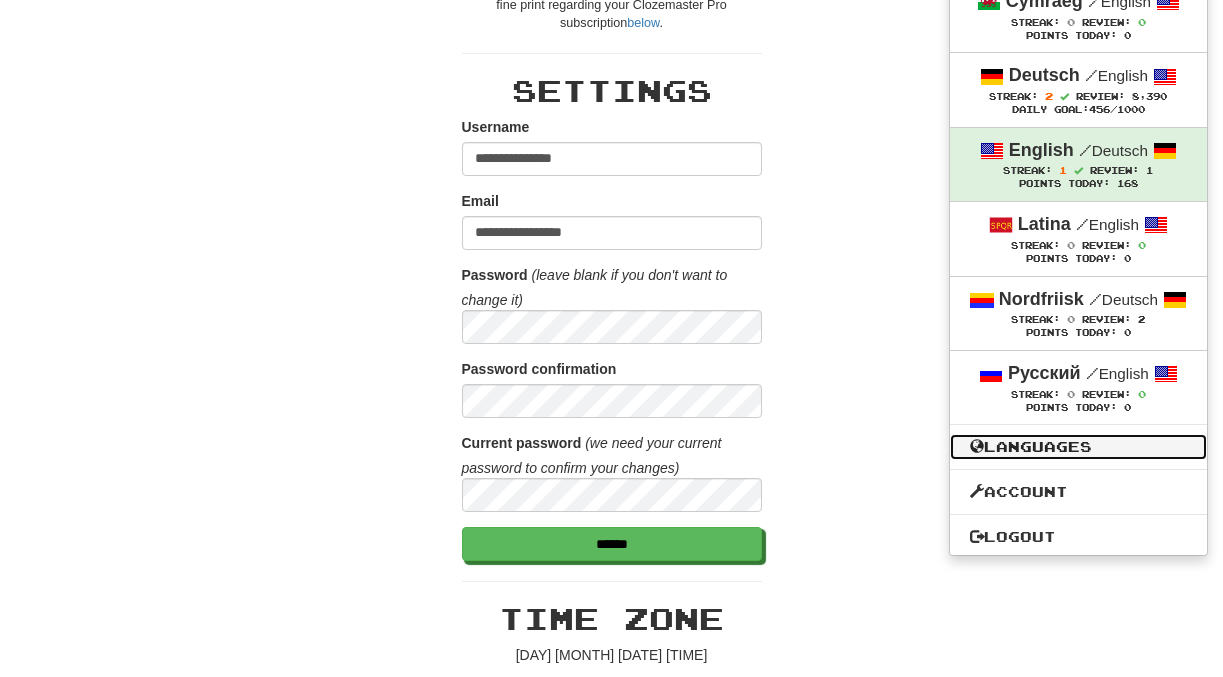 click on "Languages" at bounding box center (1078, 447) 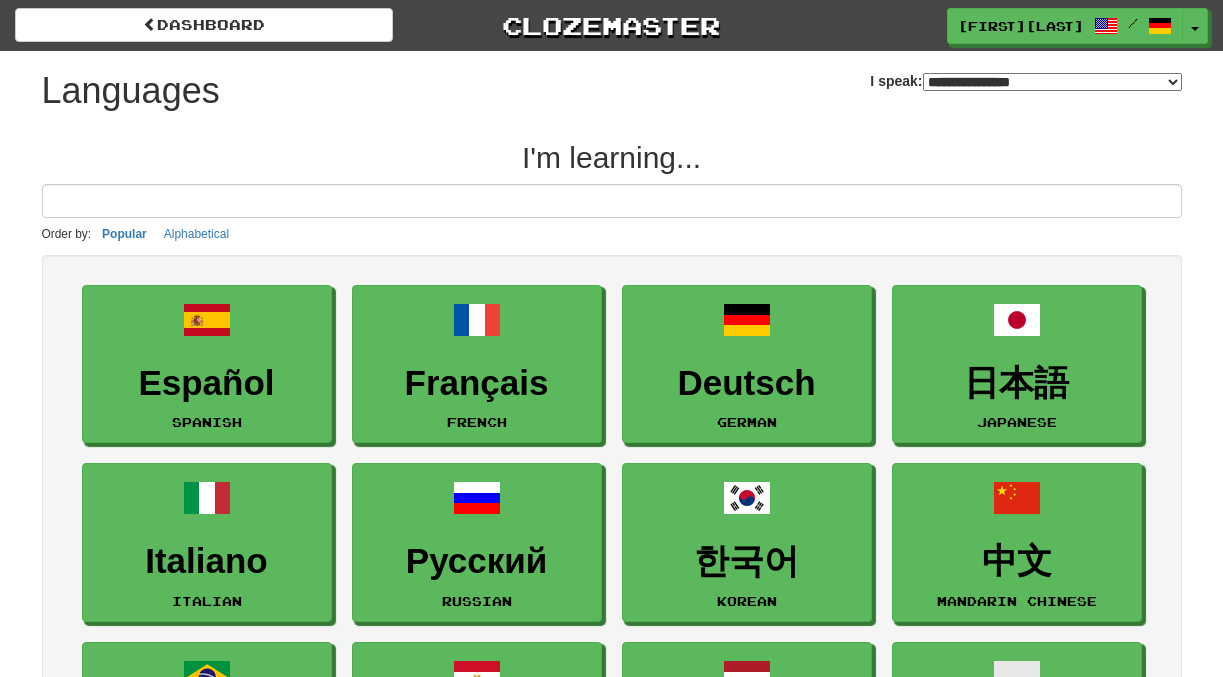select on "*******" 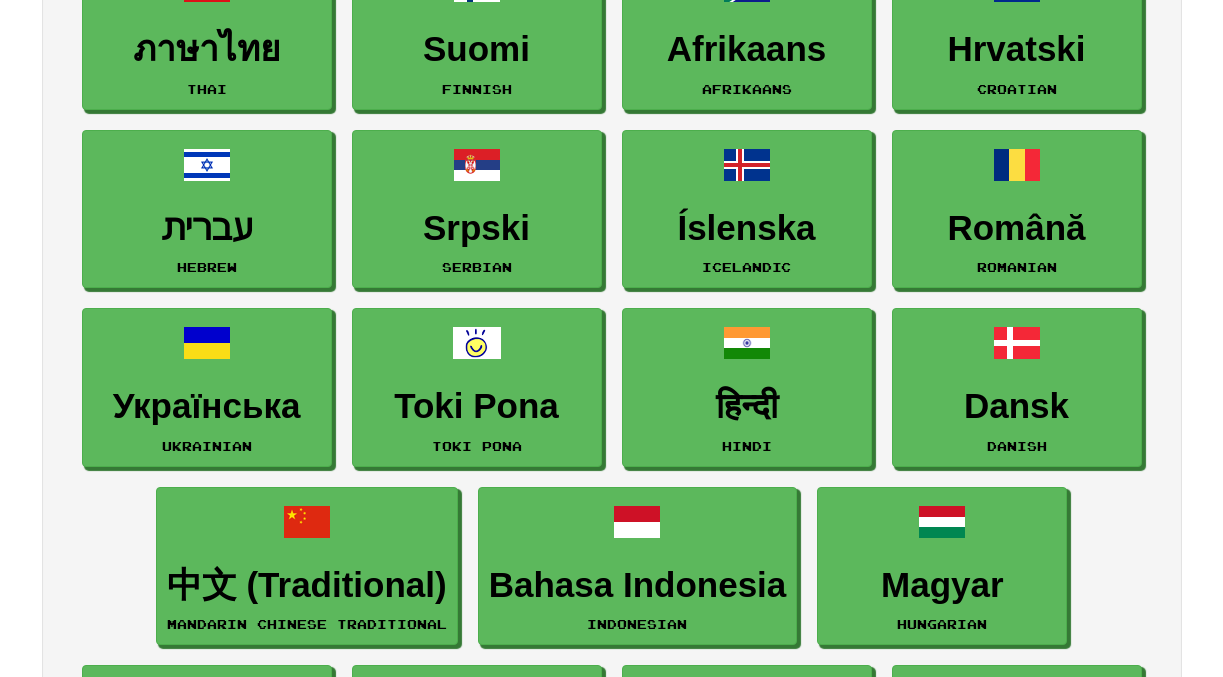 scroll, scrollTop: 0, scrollLeft: 0, axis: both 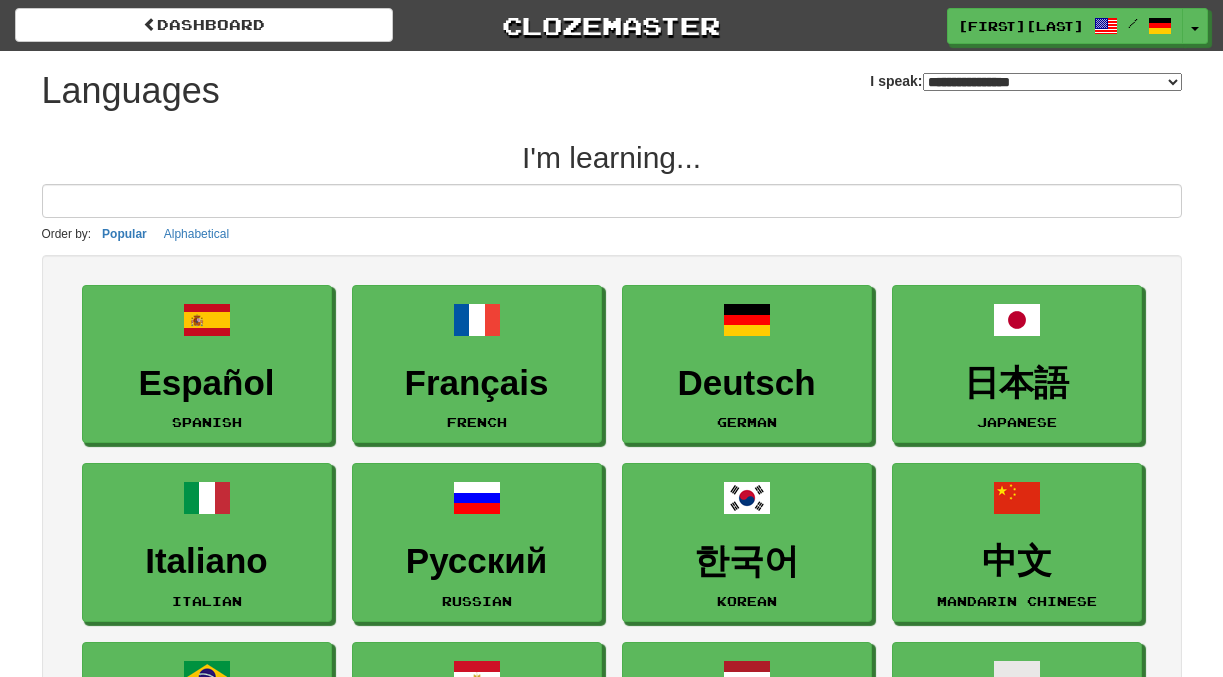 click on "**********" at bounding box center (1052, 82) 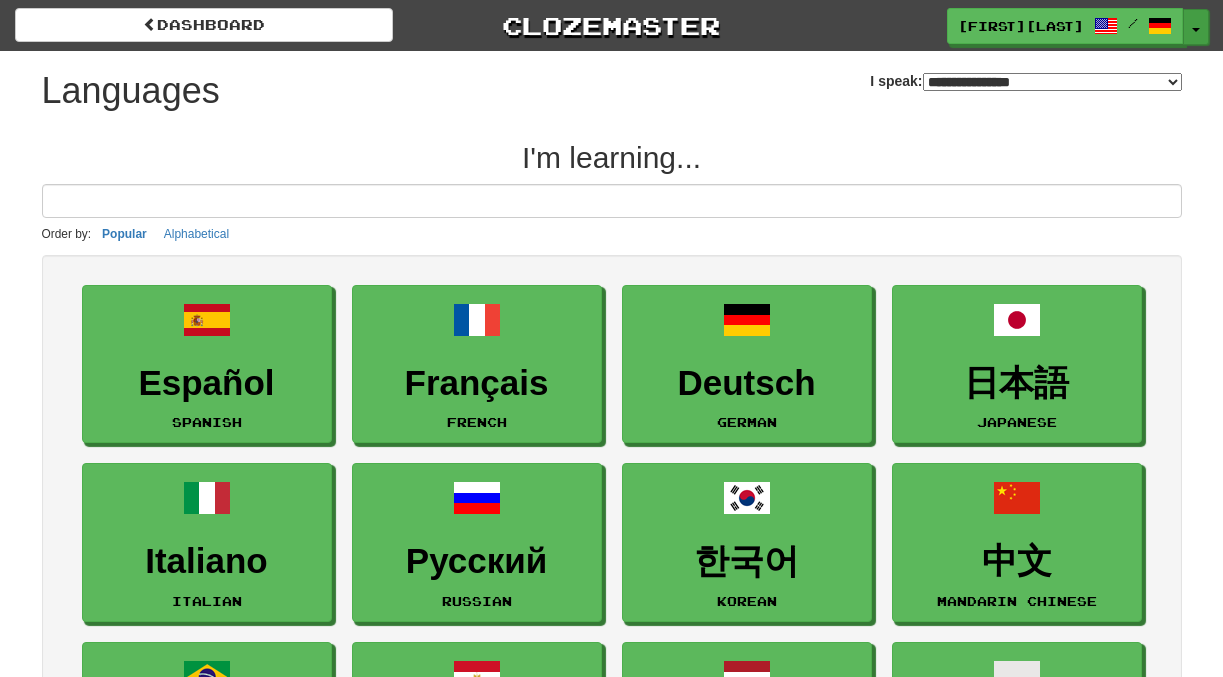 click at bounding box center [1196, 30] 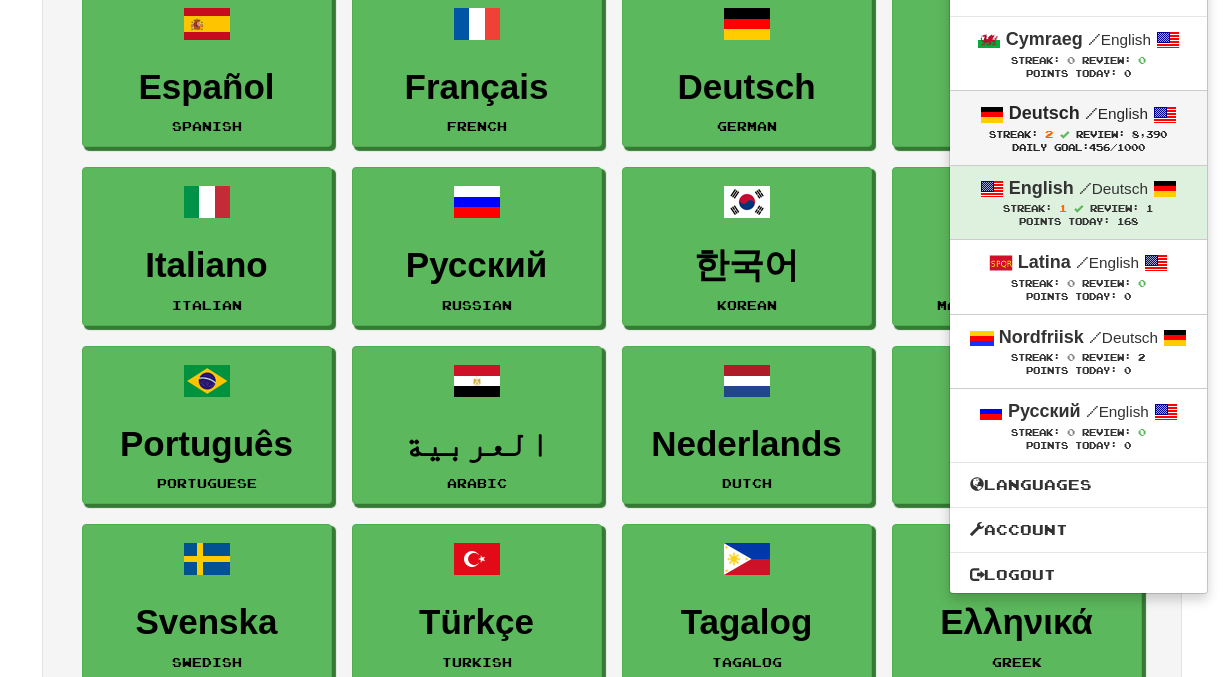 scroll, scrollTop: 295, scrollLeft: 0, axis: vertical 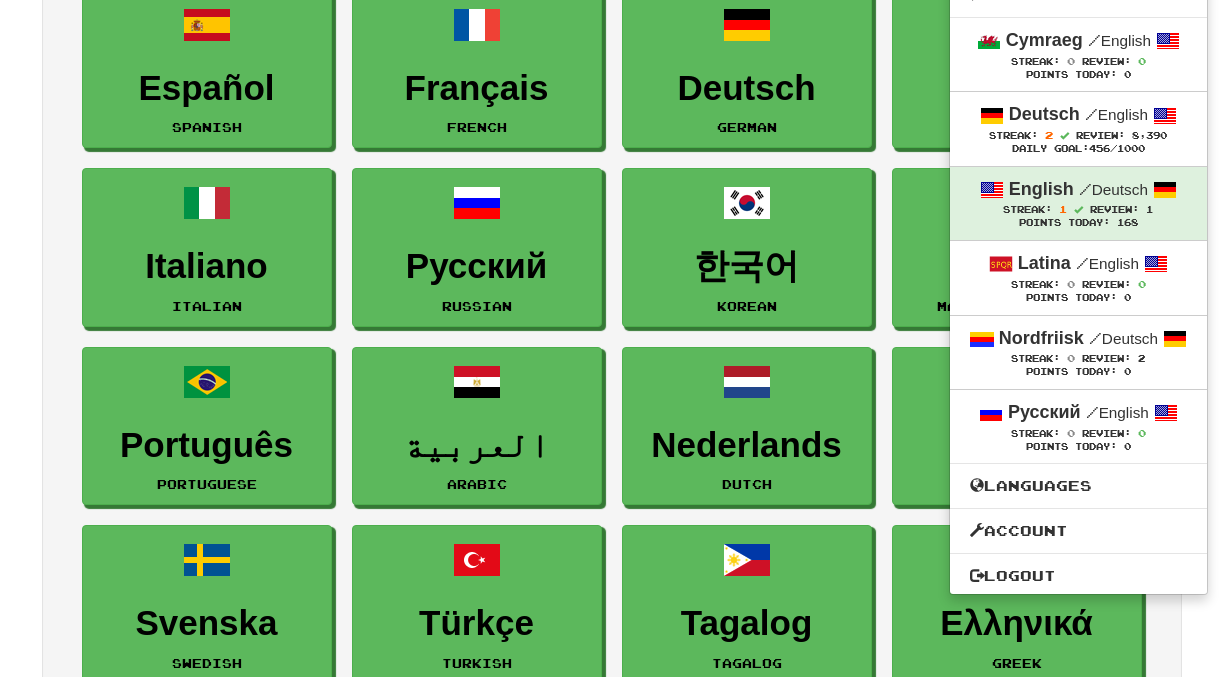 click on "Dashboard
Leaderboard
Activity Feed
Notifications
Profile
Discussions
Cymraeg
/
English
Streak:
0
Review:
0
Points Today: 0
Deutsch
/
English
Streak:
2
Review:
8,390
Daily Goal:  456 /1000
English
/
Deutsch
Streak:
1
Review:
1
Points Today: 168
Latina
/
English
Streak:
0
Review:
0
Points Today: 0
Nordfriisk
/
Deutsch
Streak:
0
Review:
2
Points Today: 0
Русский
/
English
Streak:
0
Review:
0
Points Today: 0
Languages
Account
Logout" at bounding box center [1078, 173] 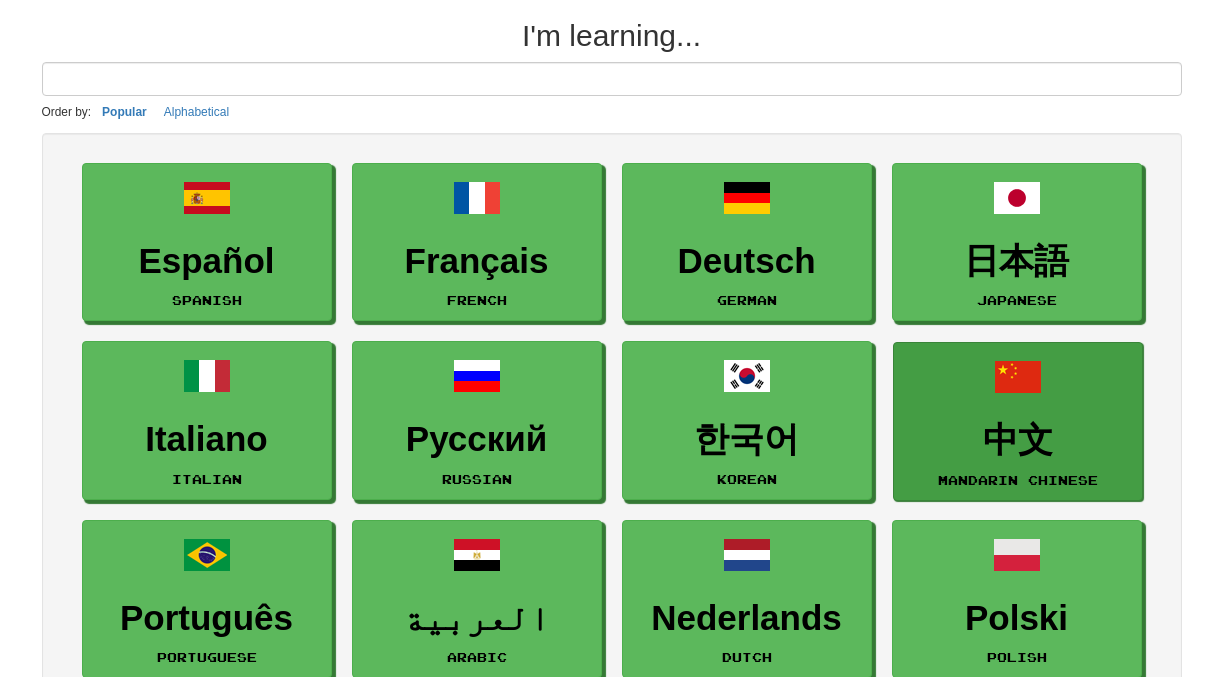 scroll, scrollTop: 0, scrollLeft: 0, axis: both 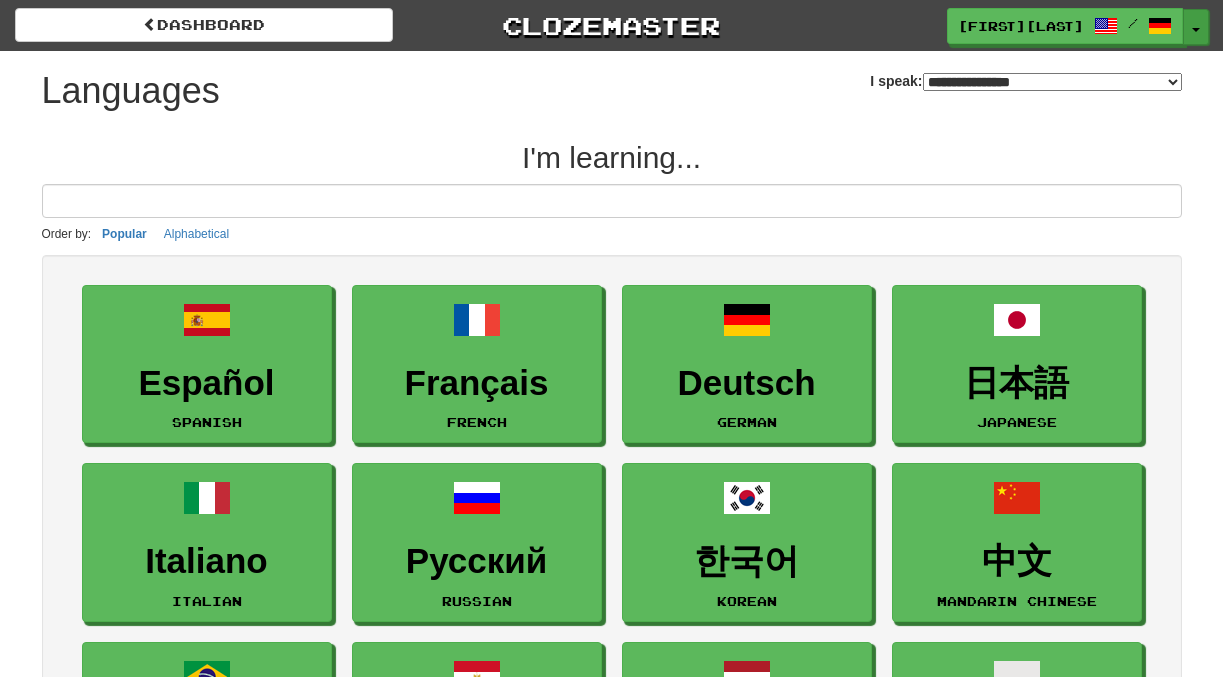 click on "Toggle Dropdown" at bounding box center [1196, 27] 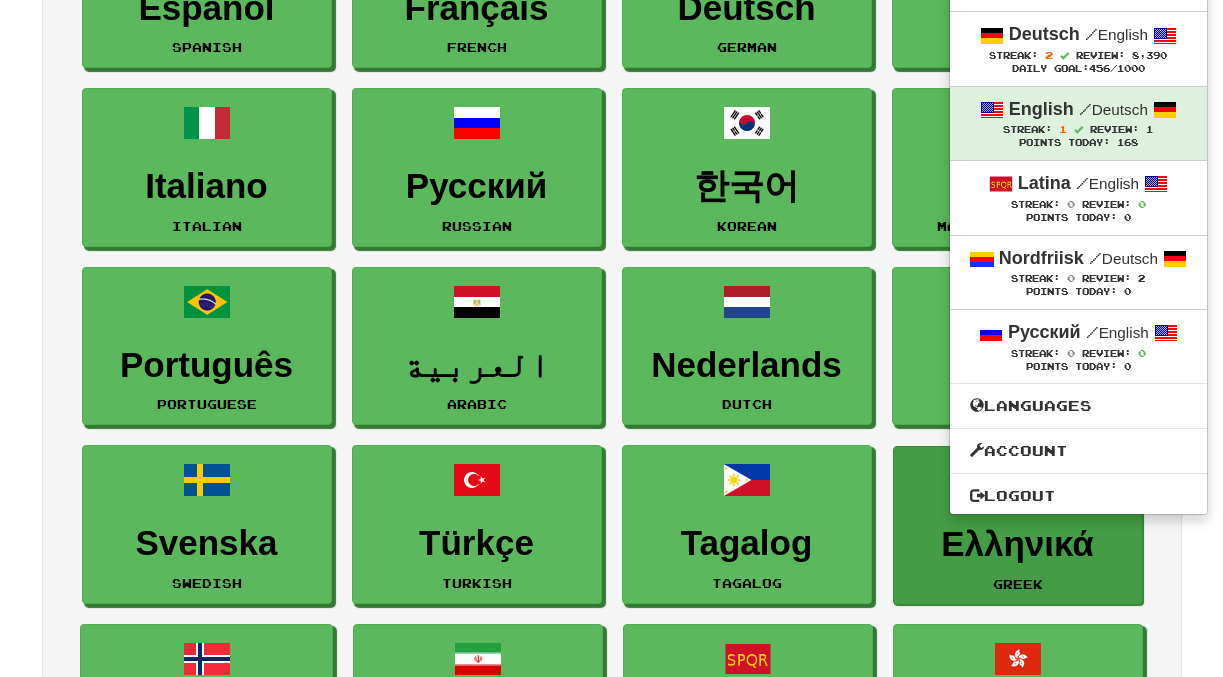 scroll, scrollTop: 381, scrollLeft: 0, axis: vertical 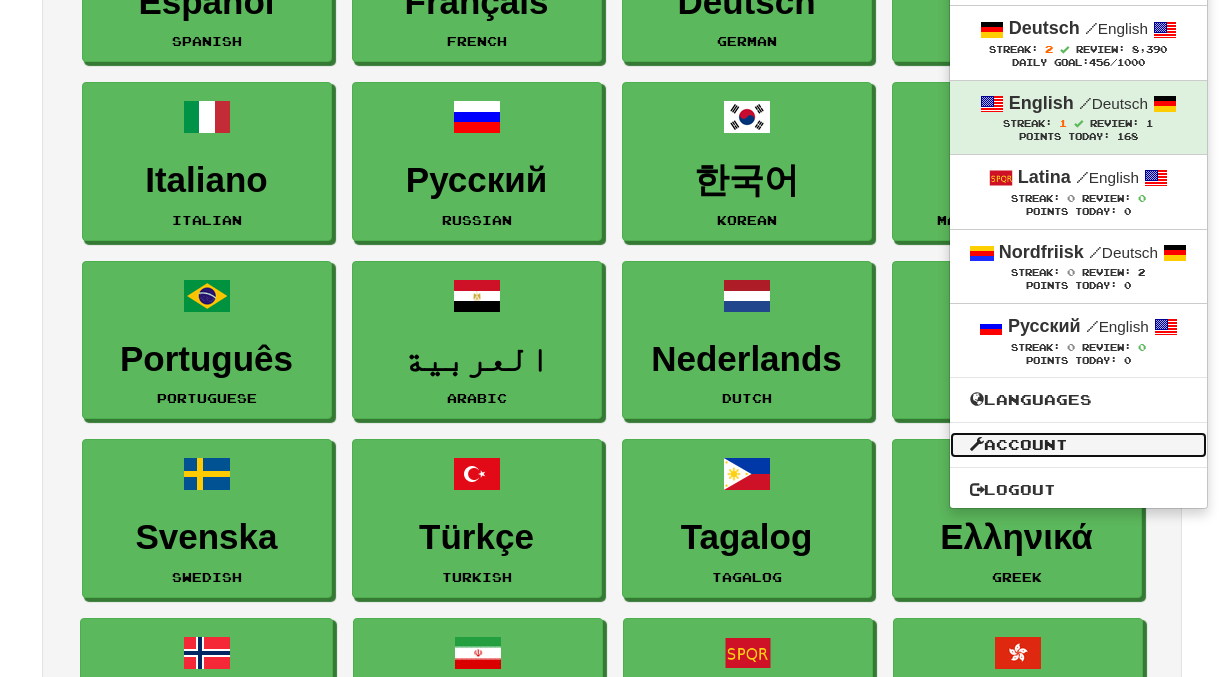click on "Account" at bounding box center (1078, 445) 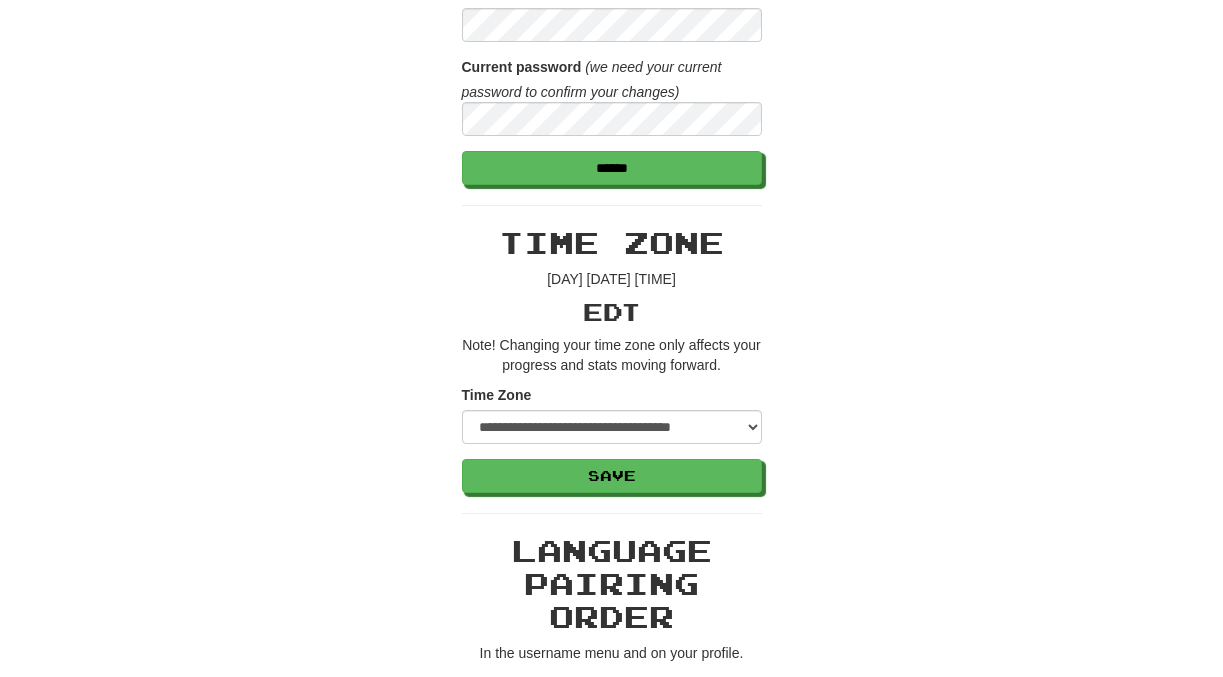 scroll, scrollTop: 0, scrollLeft: 0, axis: both 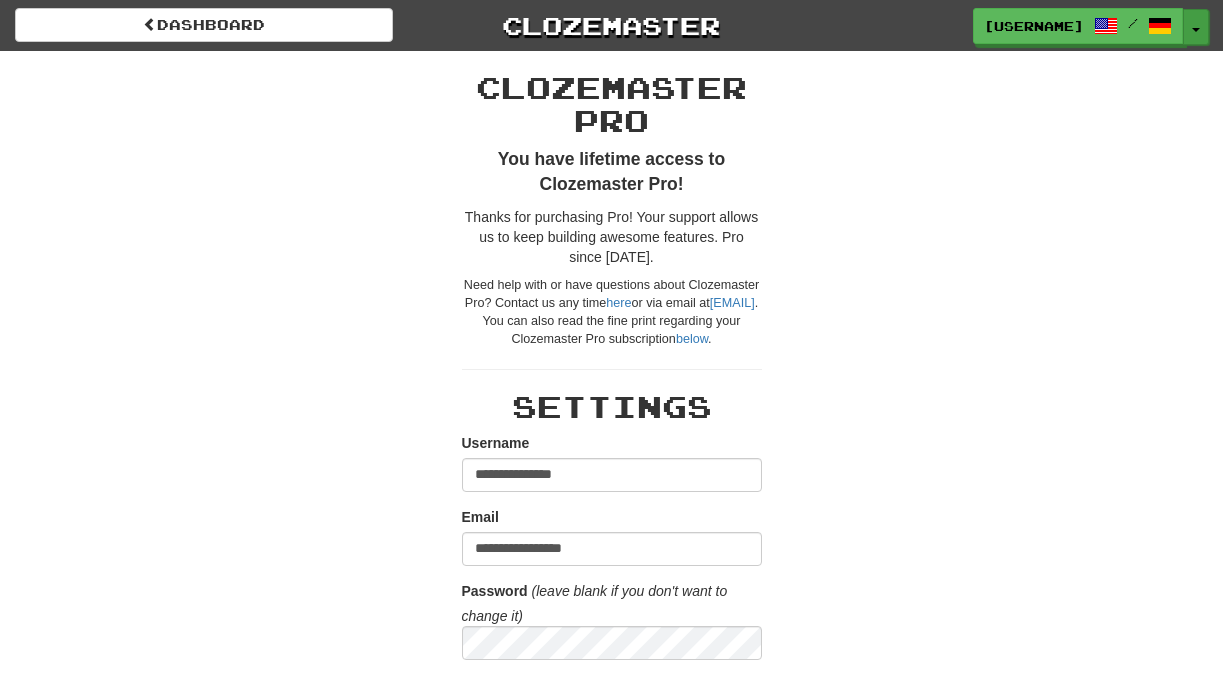 click on "Toggle Dropdown" at bounding box center [1196, 27] 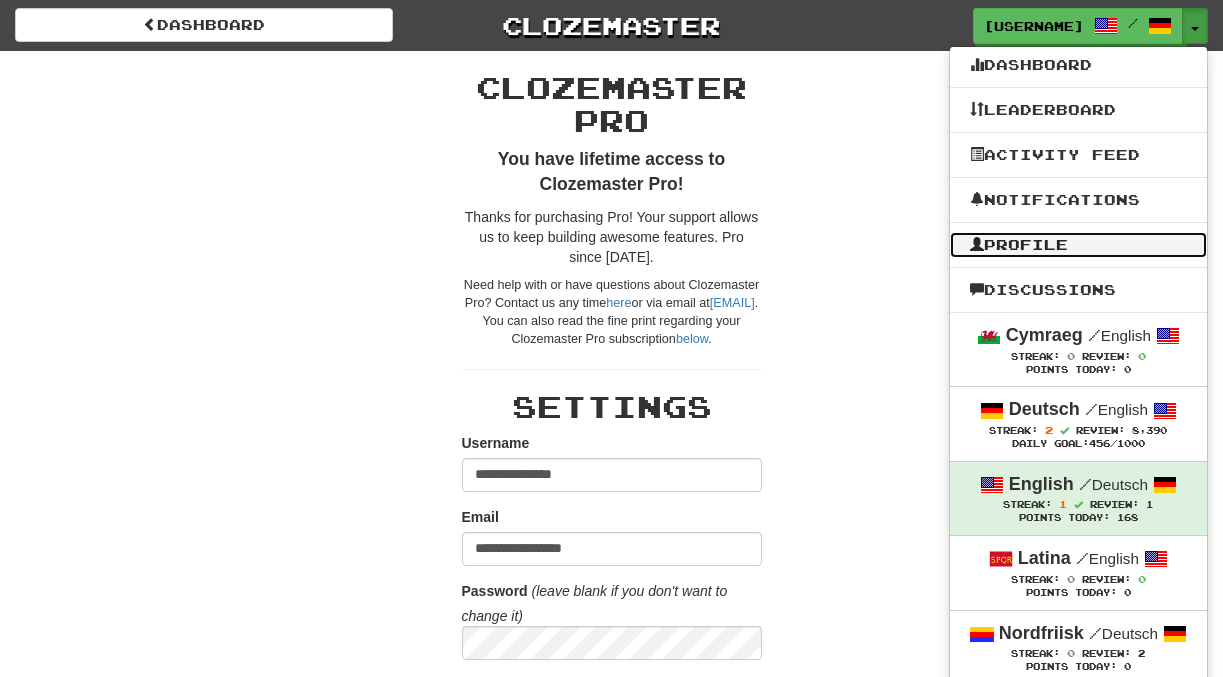click on "Profile" at bounding box center (1078, 245) 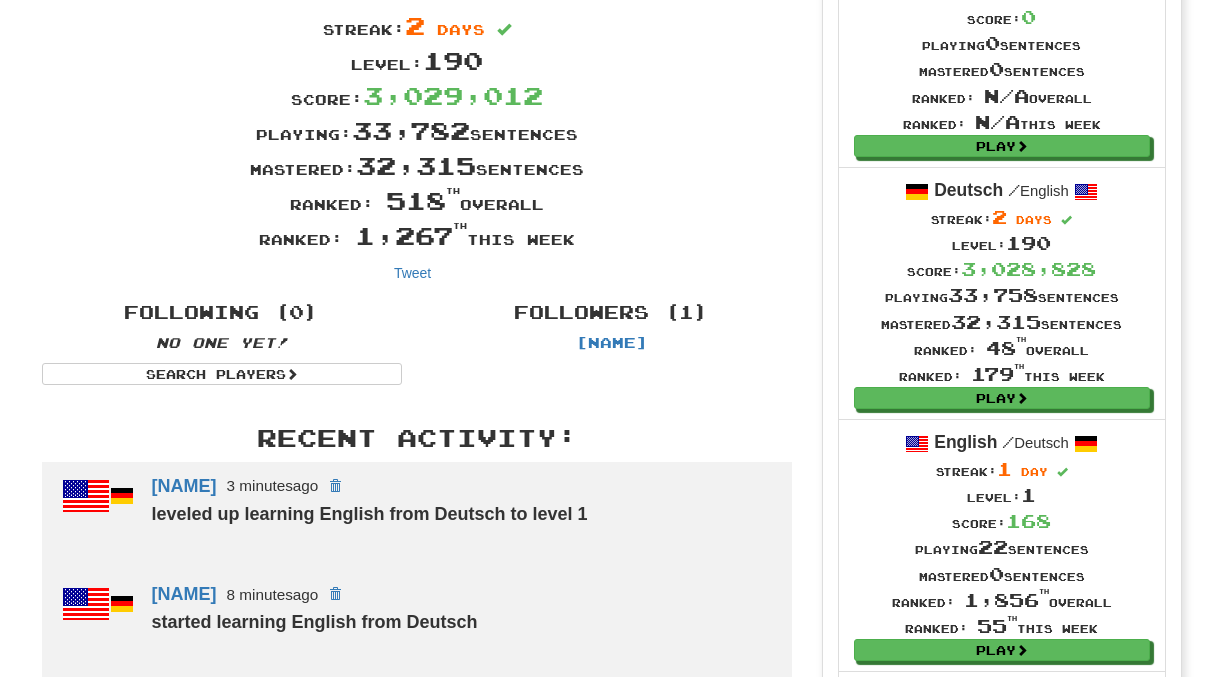 scroll, scrollTop: 0, scrollLeft: 0, axis: both 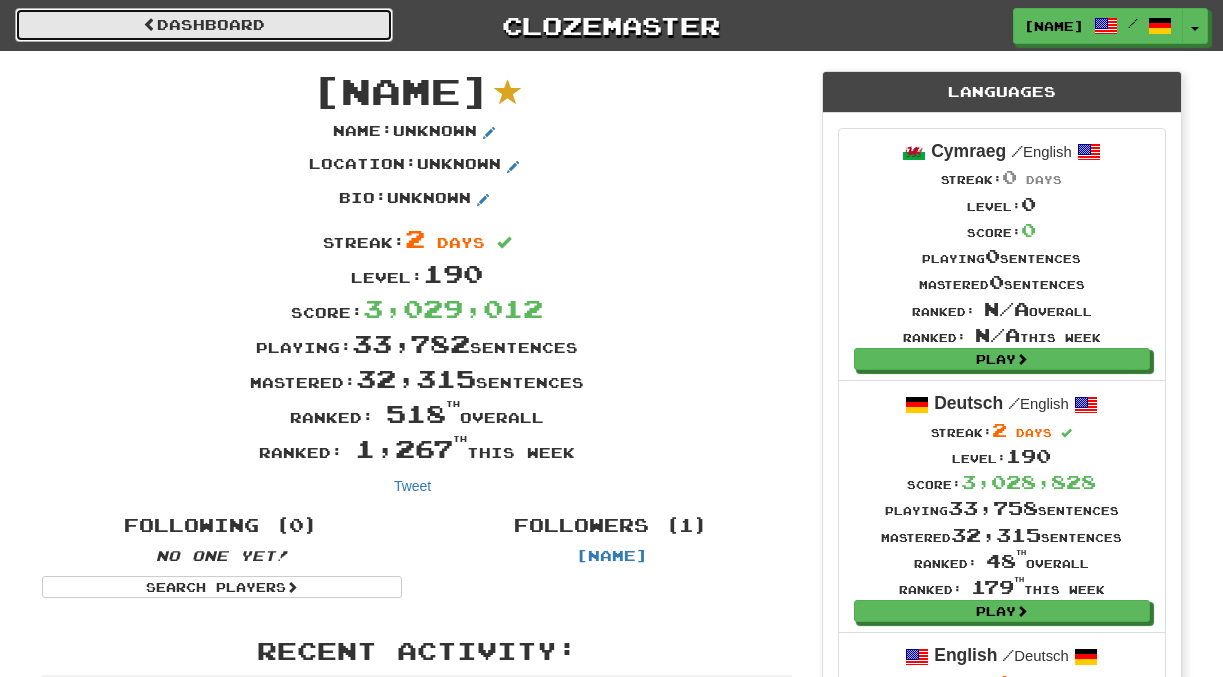 click on "Dashboard" at bounding box center [204, 25] 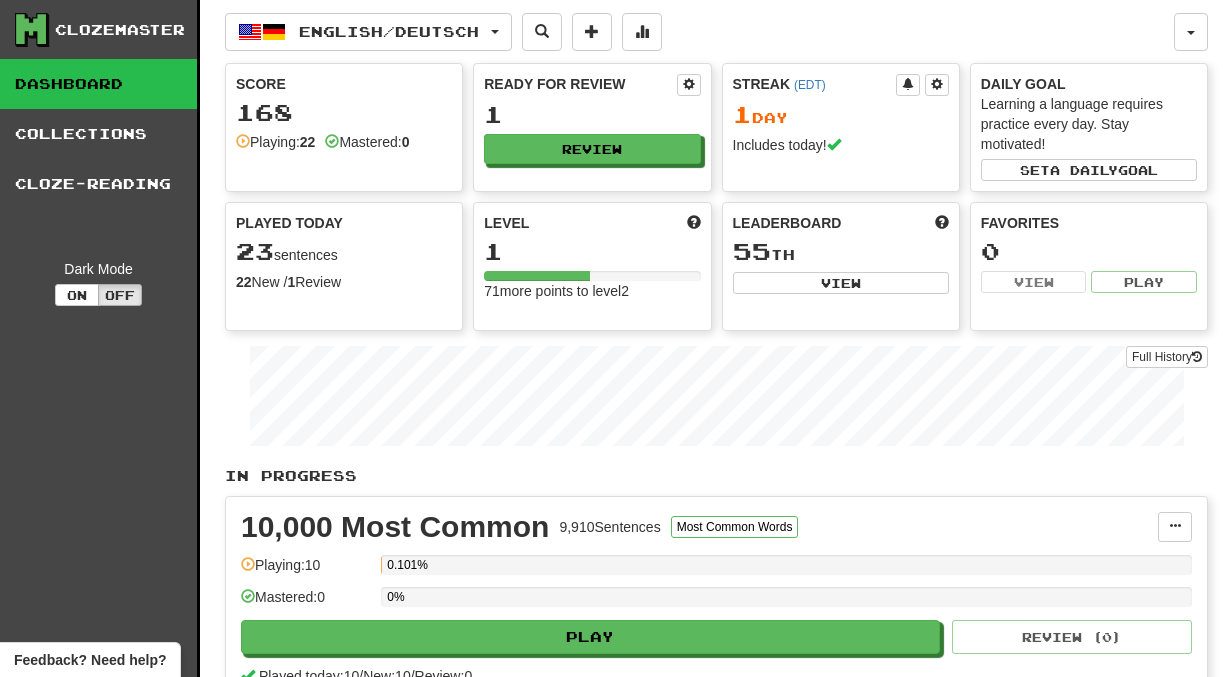 scroll, scrollTop: 0, scrollLeft: 0, axis: both 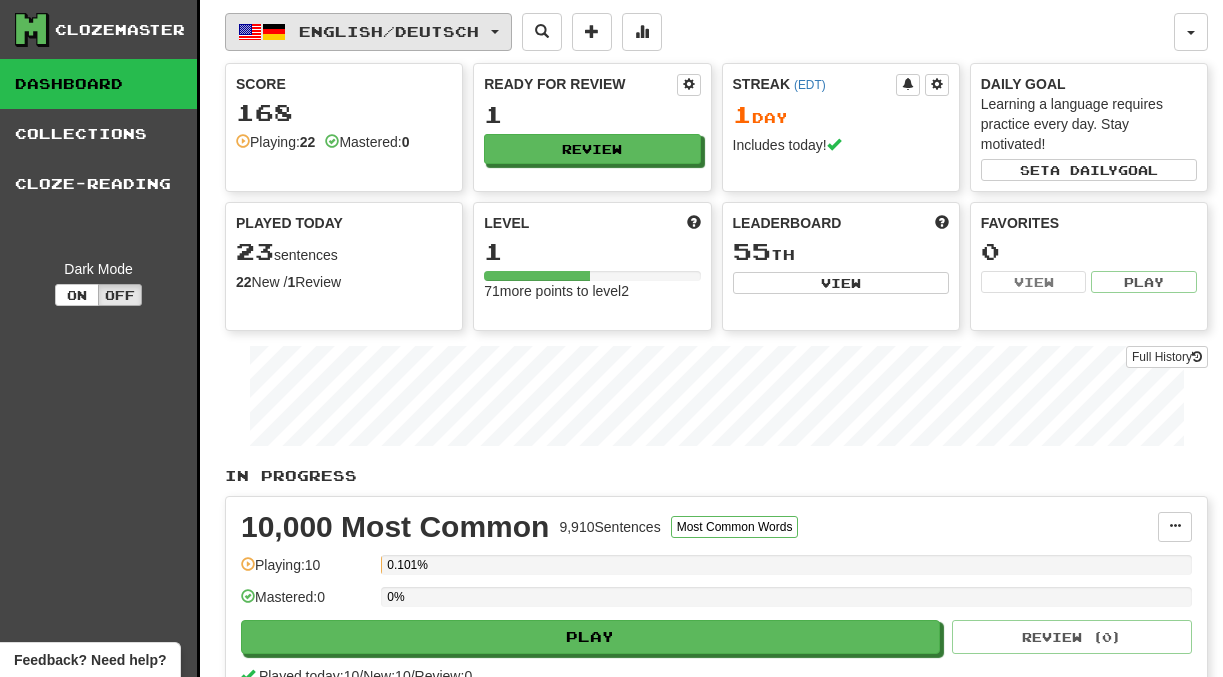 click on "English  /  Deutsch" at bounding box center (389, 31) 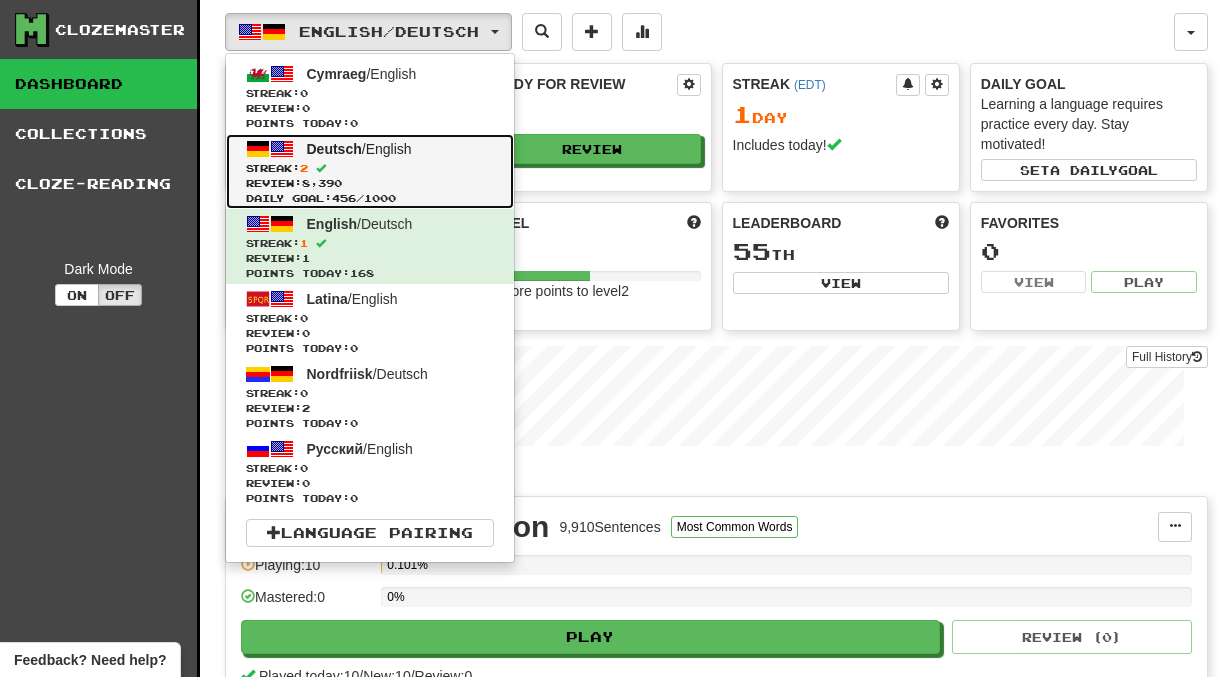 click on "Streak:  2" at bounding box center (370, 168) 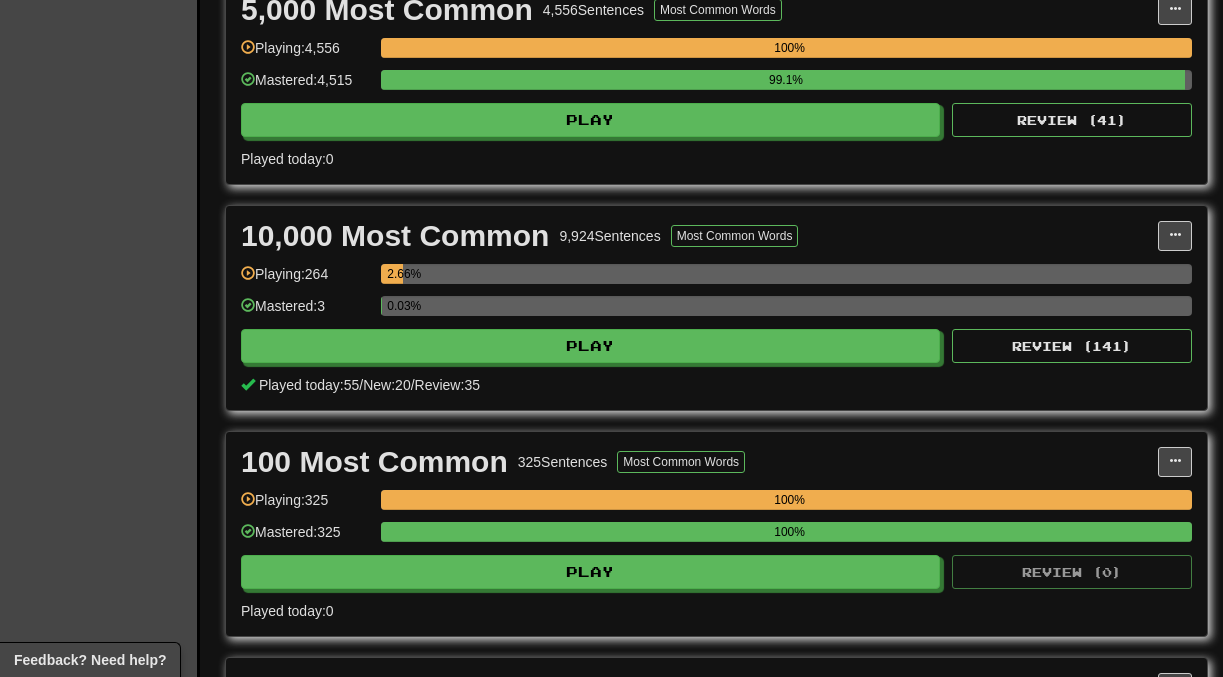 scroll, scrollTop: 1247, scrollLeft: 0, axis: vertical 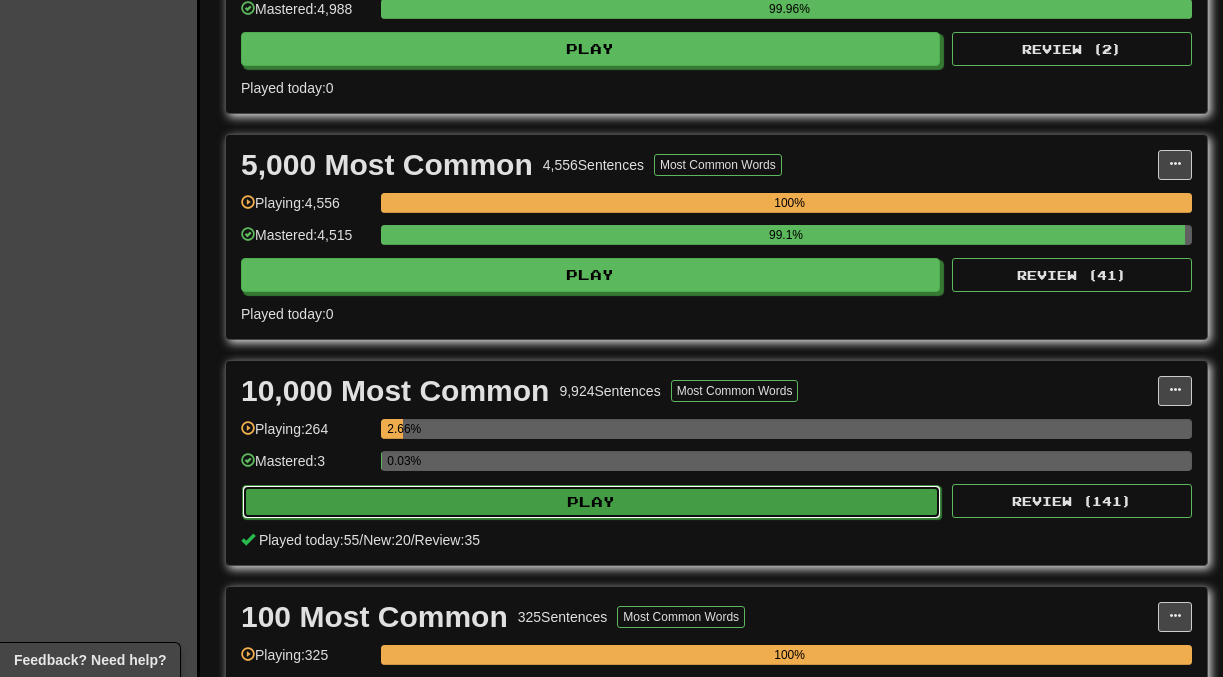 click on "Play" at bounding box center (591, 502) 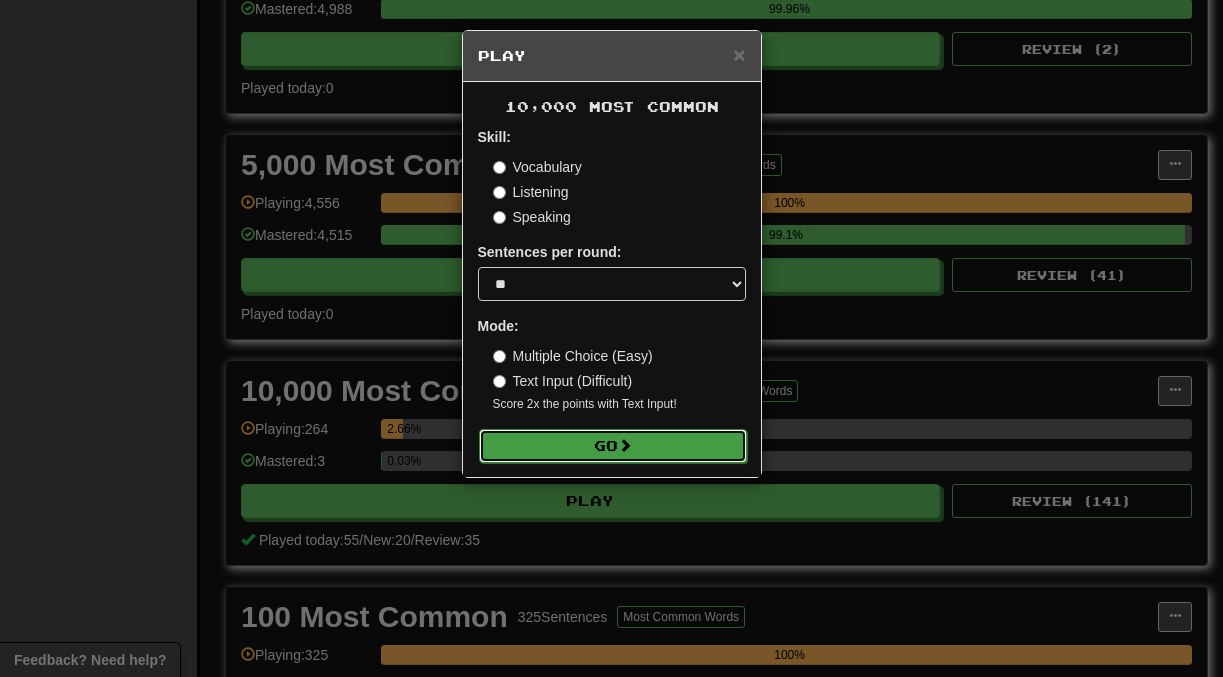 click on "Go" at bounding box center (613, 446) 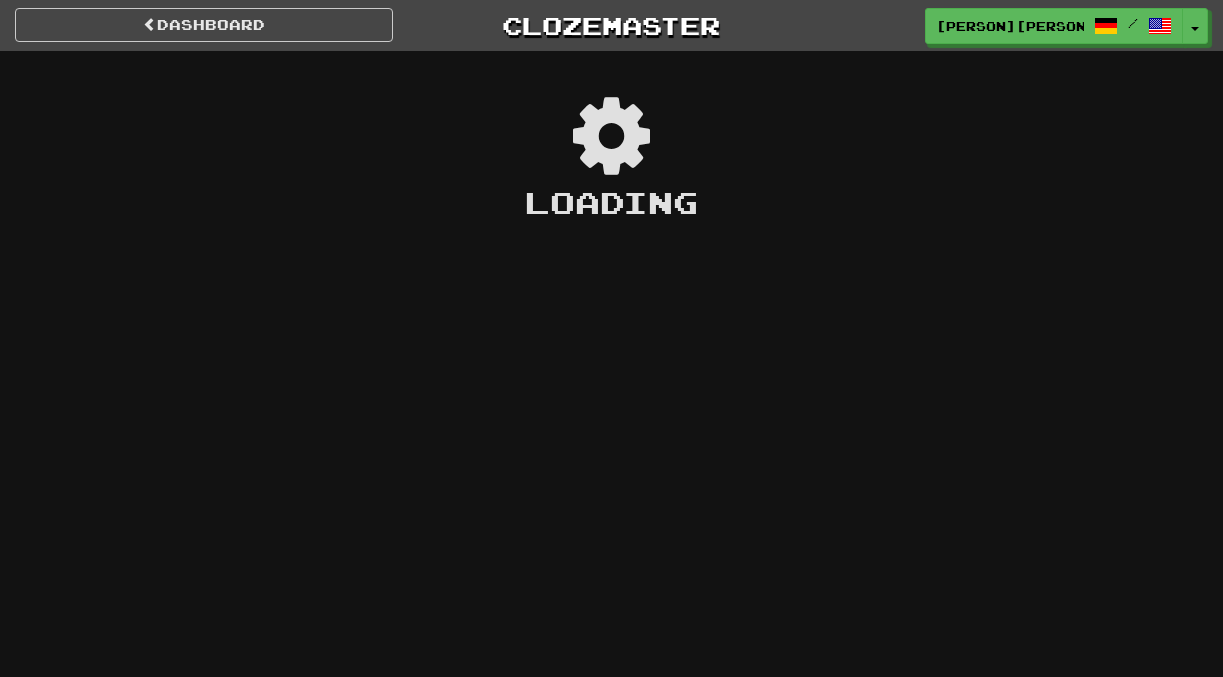 scroll, scrollTop: 0, scrollLeft: 0, axis: both 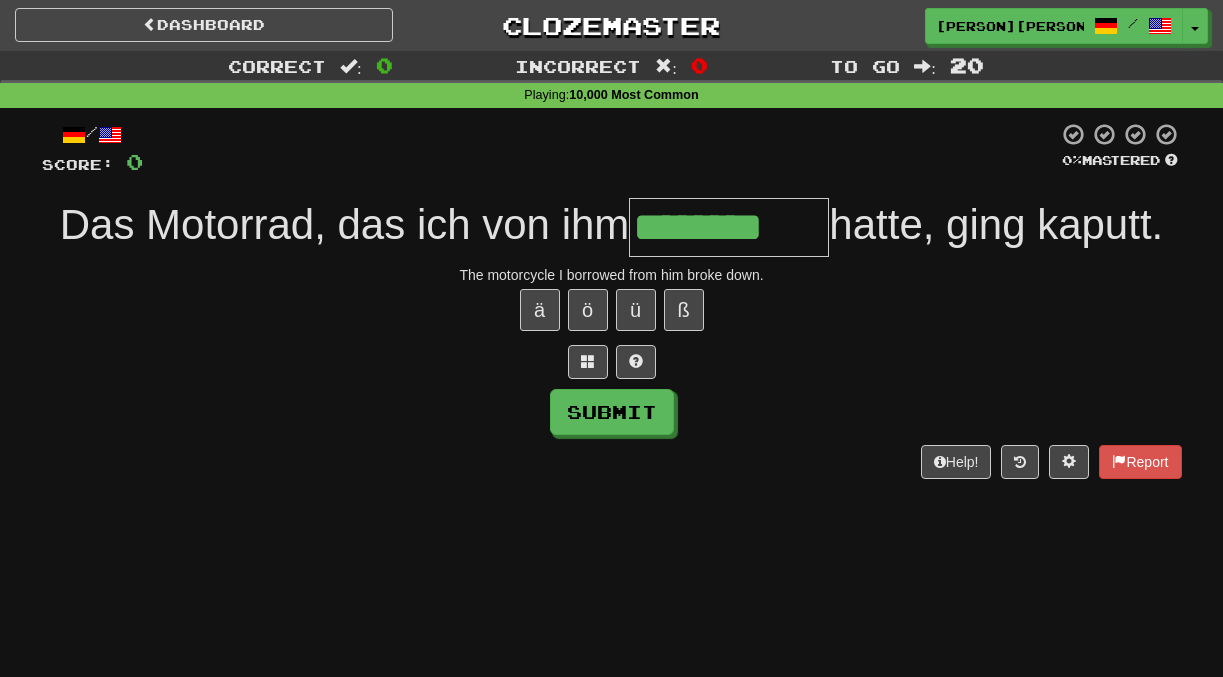 type on "********" 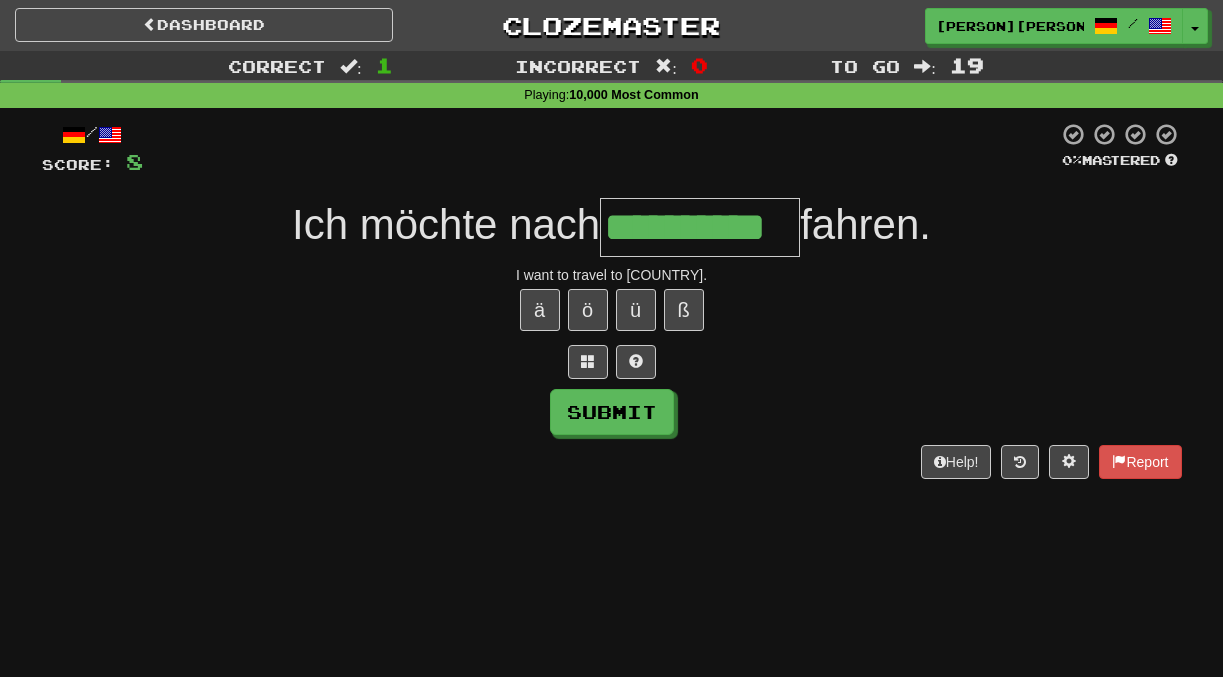 type on "**********" 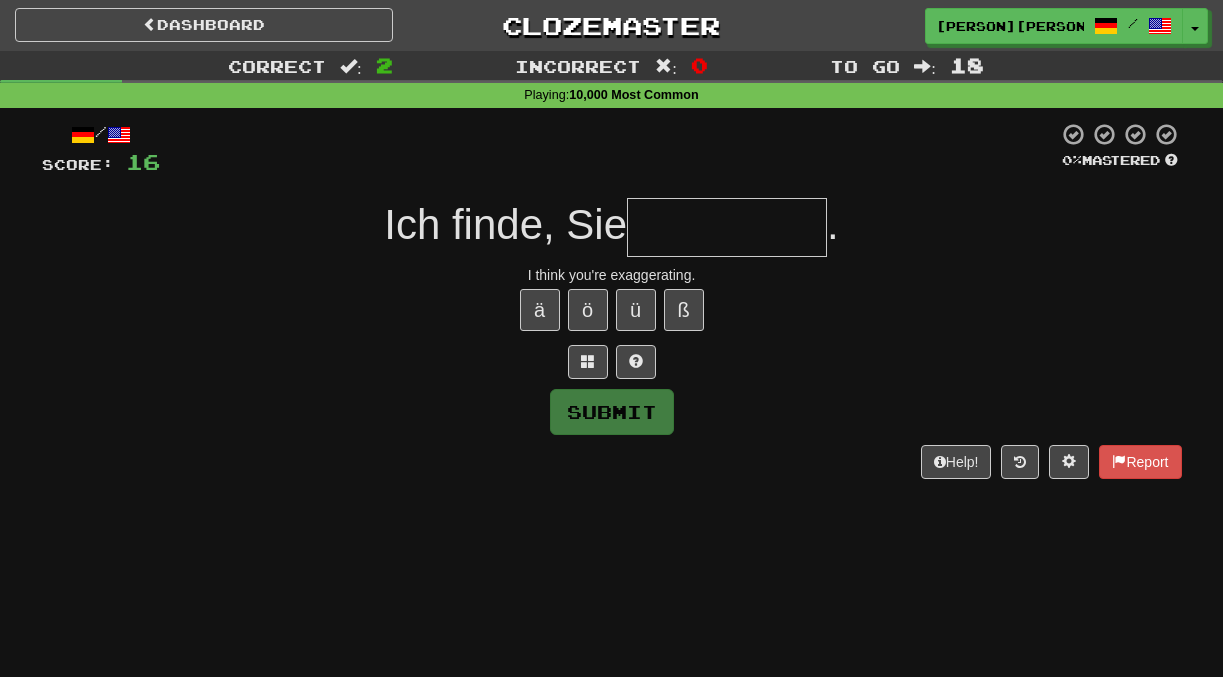 type on "*" 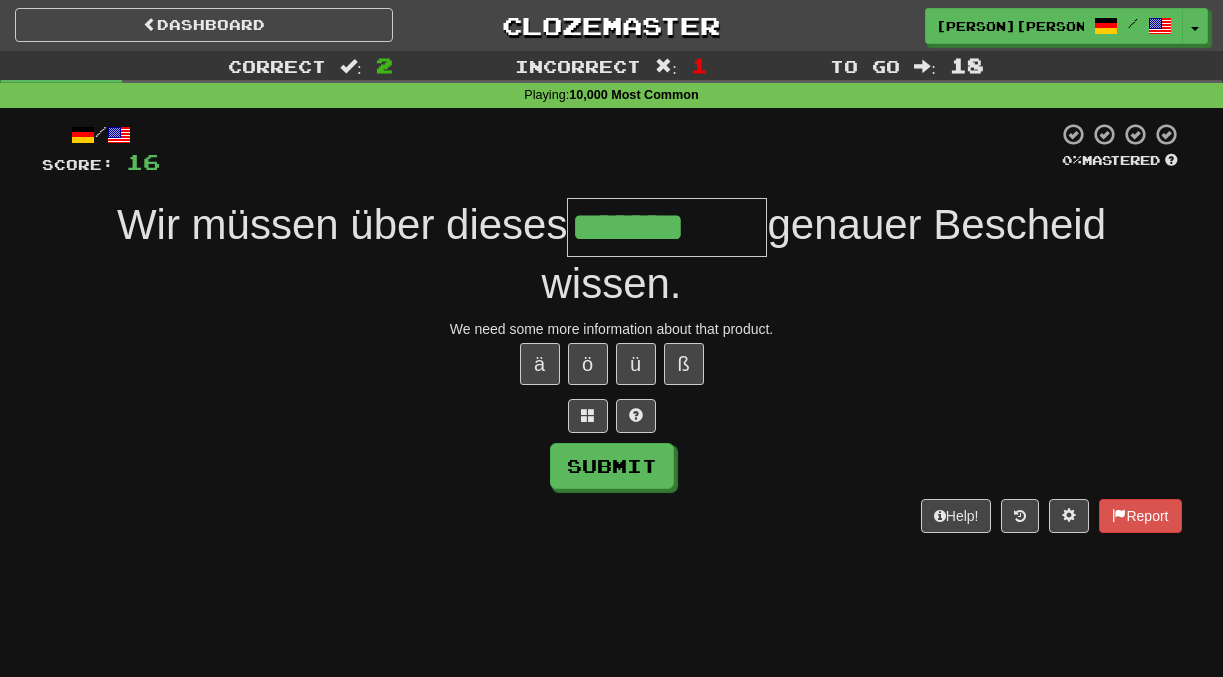 type on "*******" 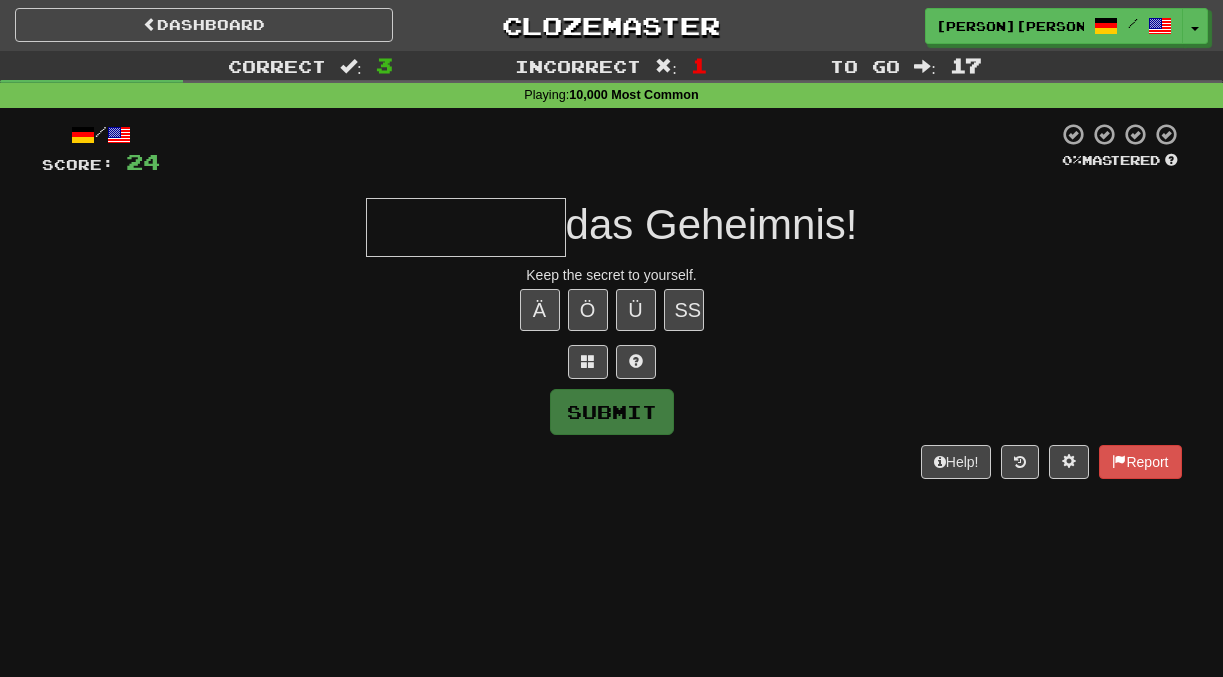 type on "*" 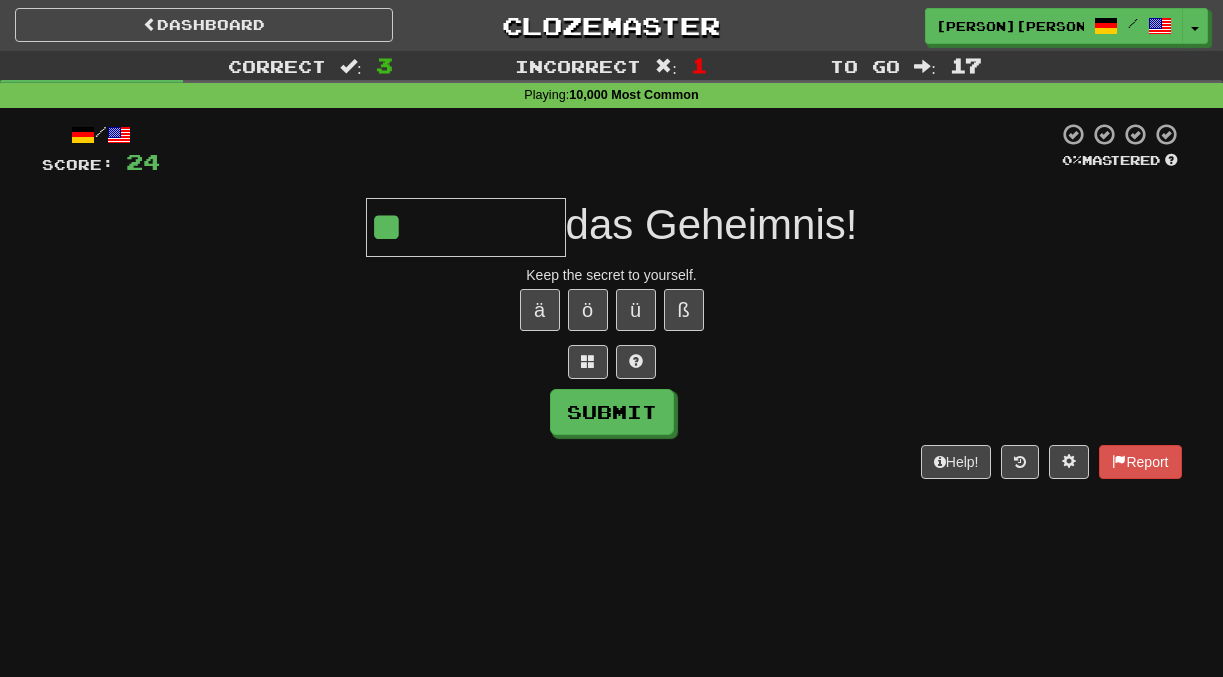 type on "*******" 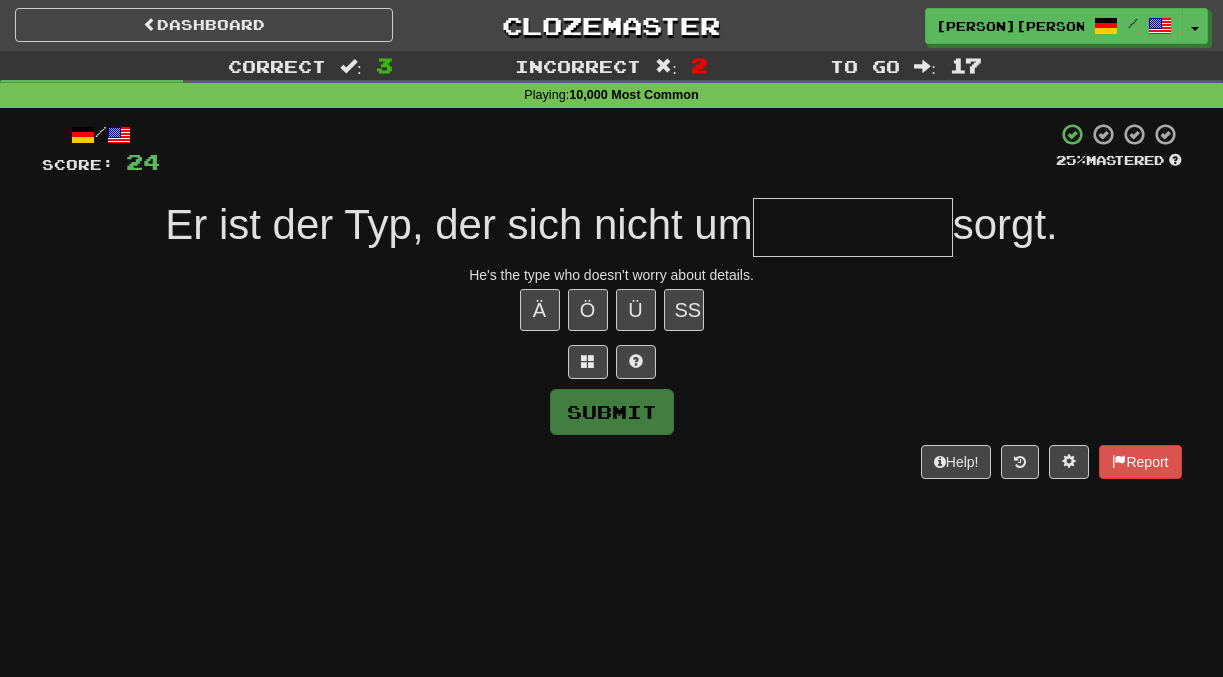 type on "*" 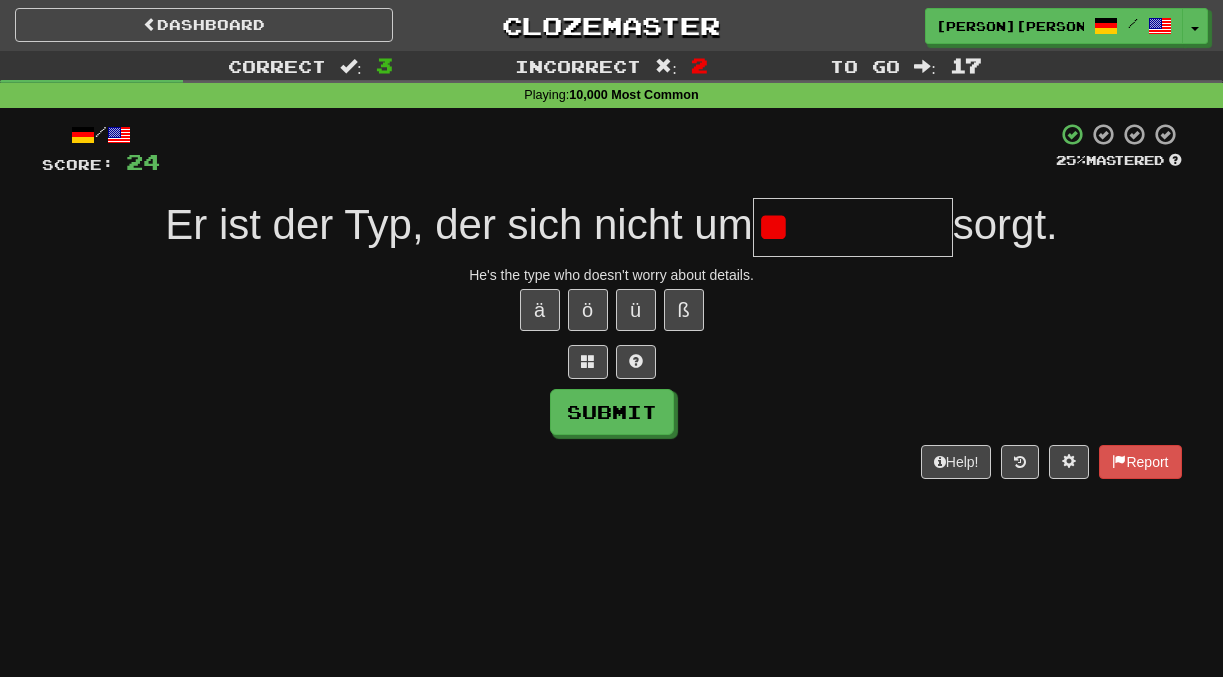 type on "*" 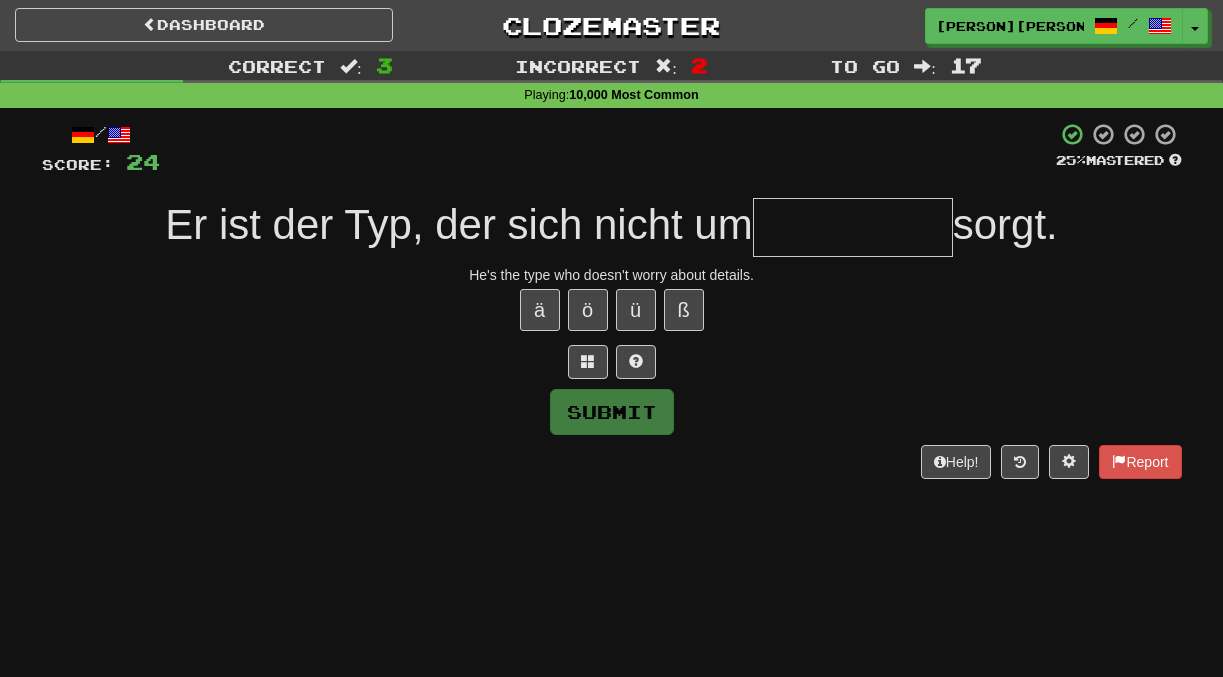 type on "**********" 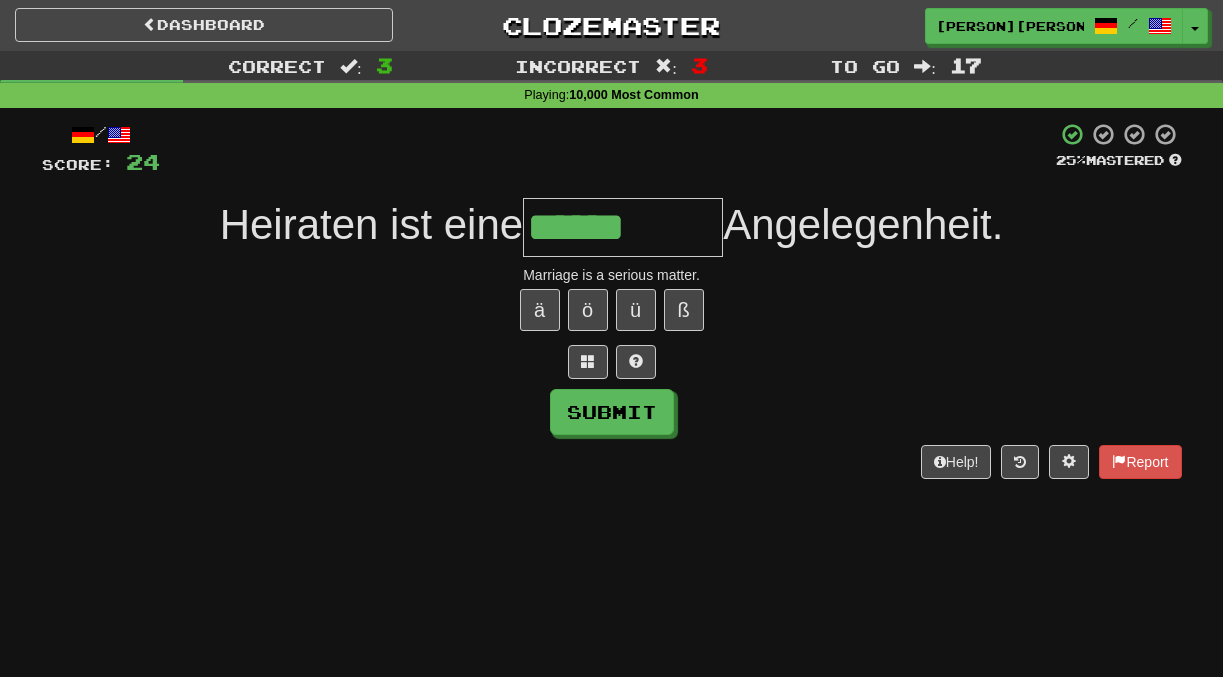 type on "******" 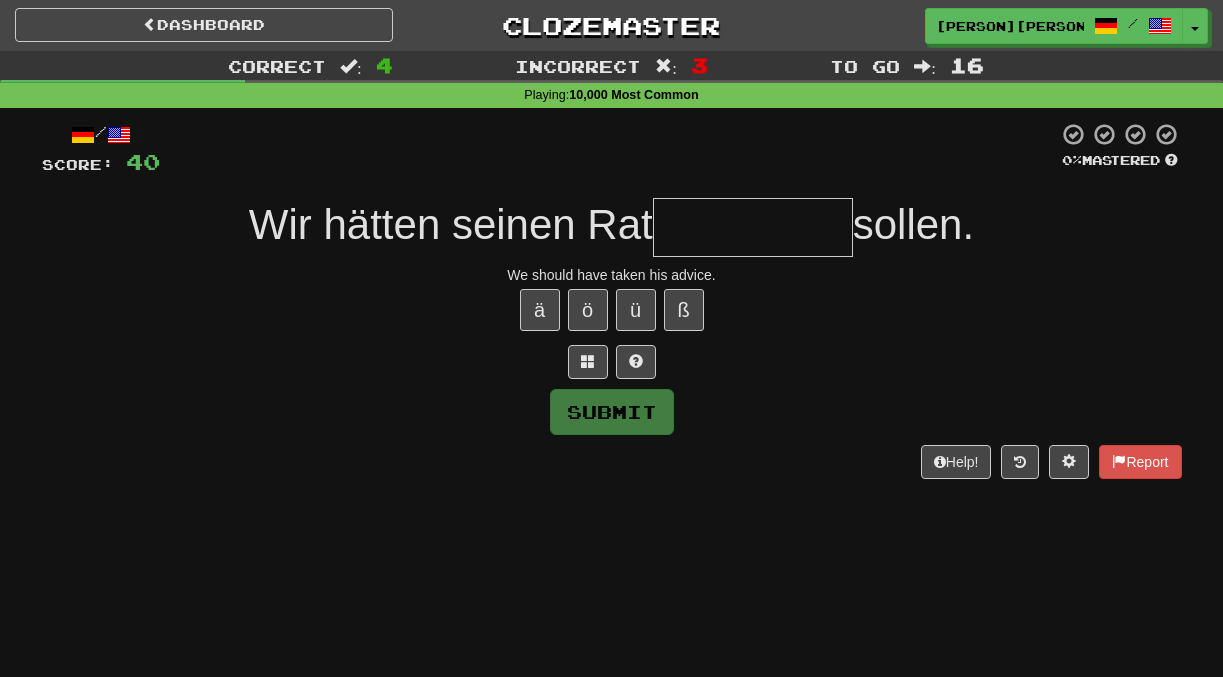 type on "*" 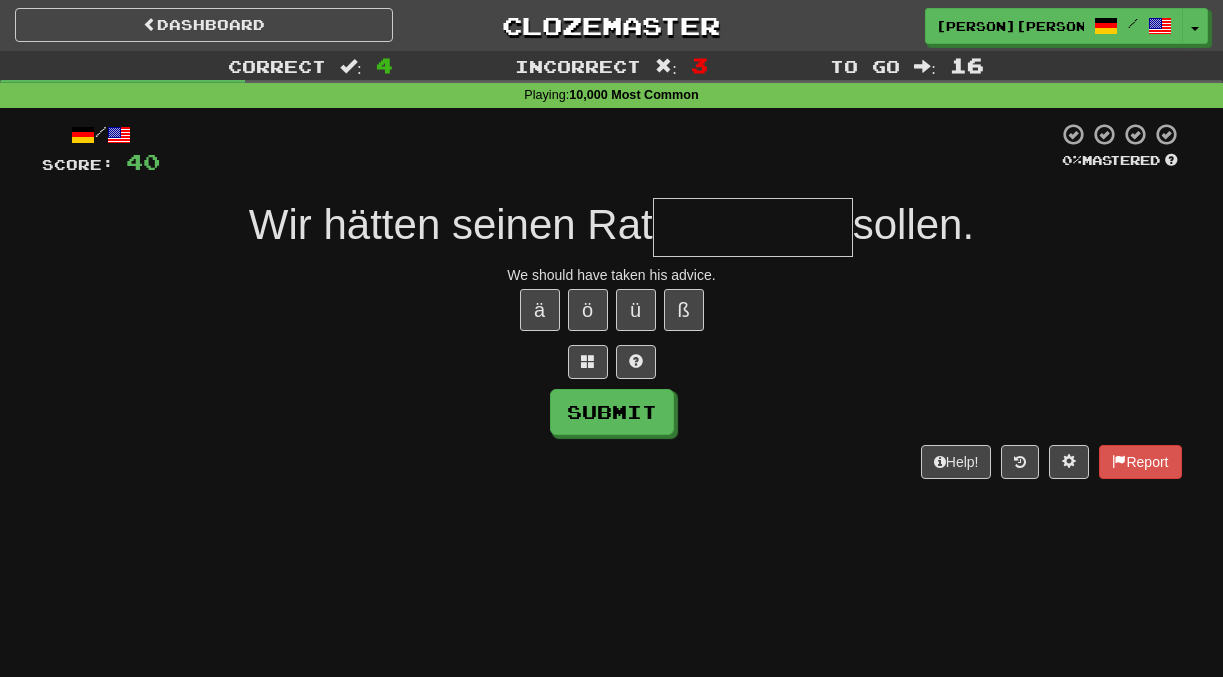 type on "*" 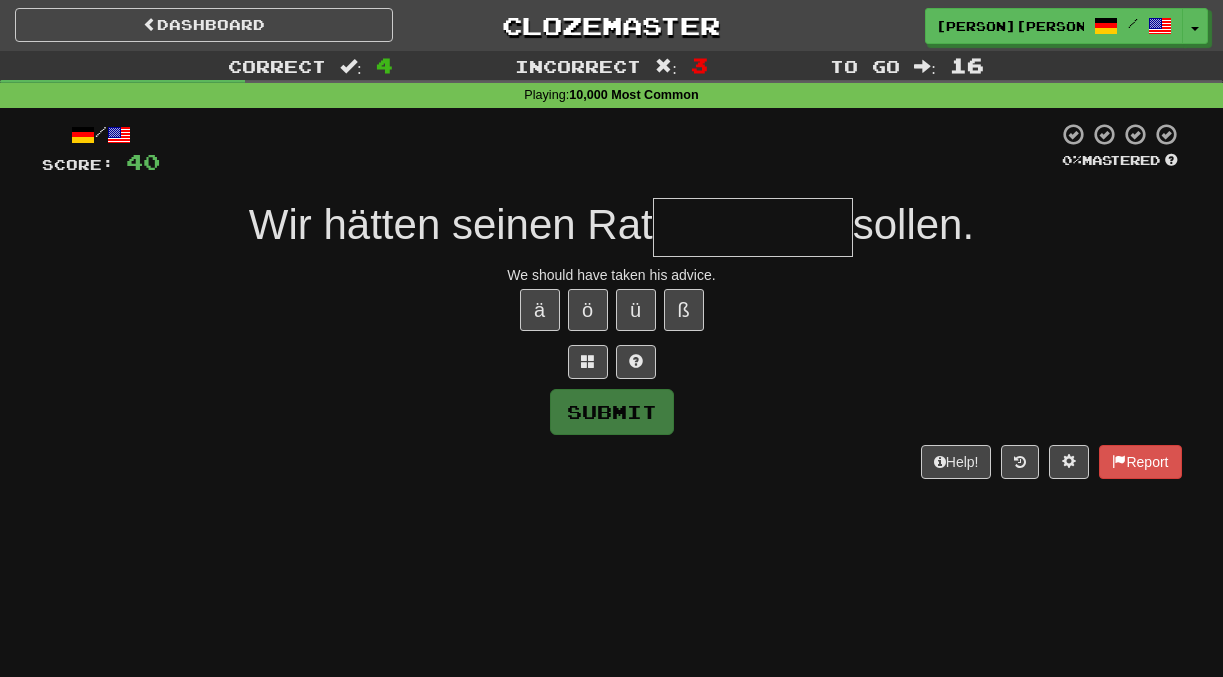 type on "*" 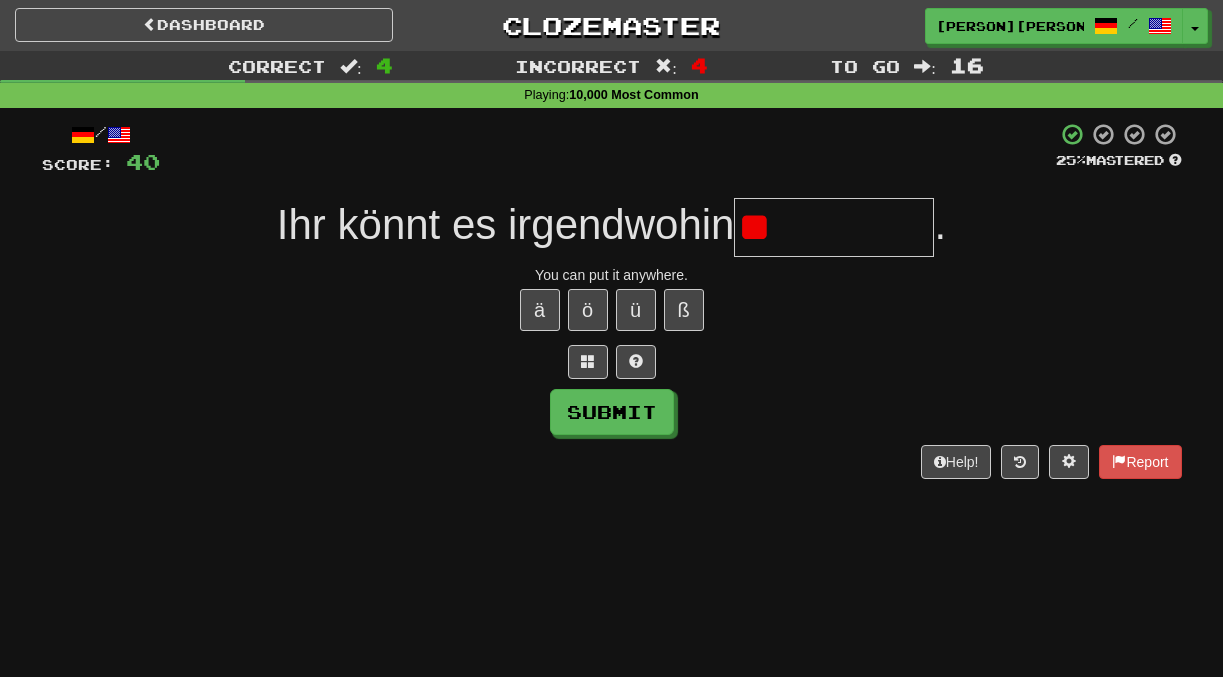 type on "*" 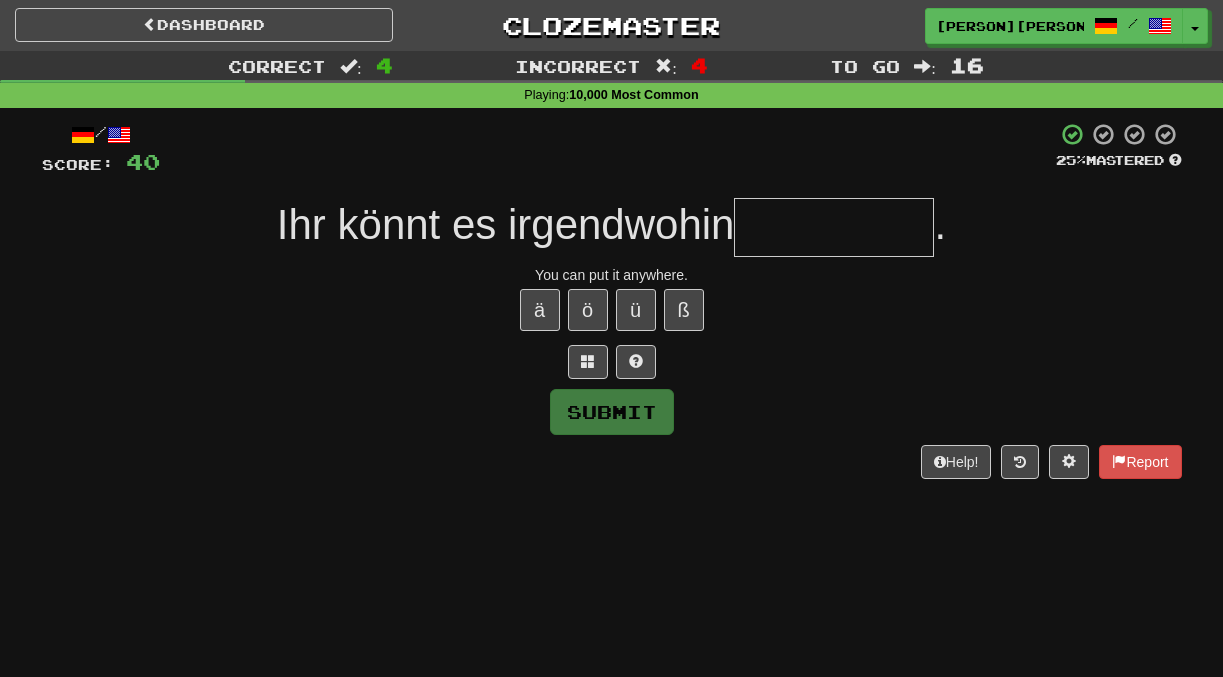 type on "*" 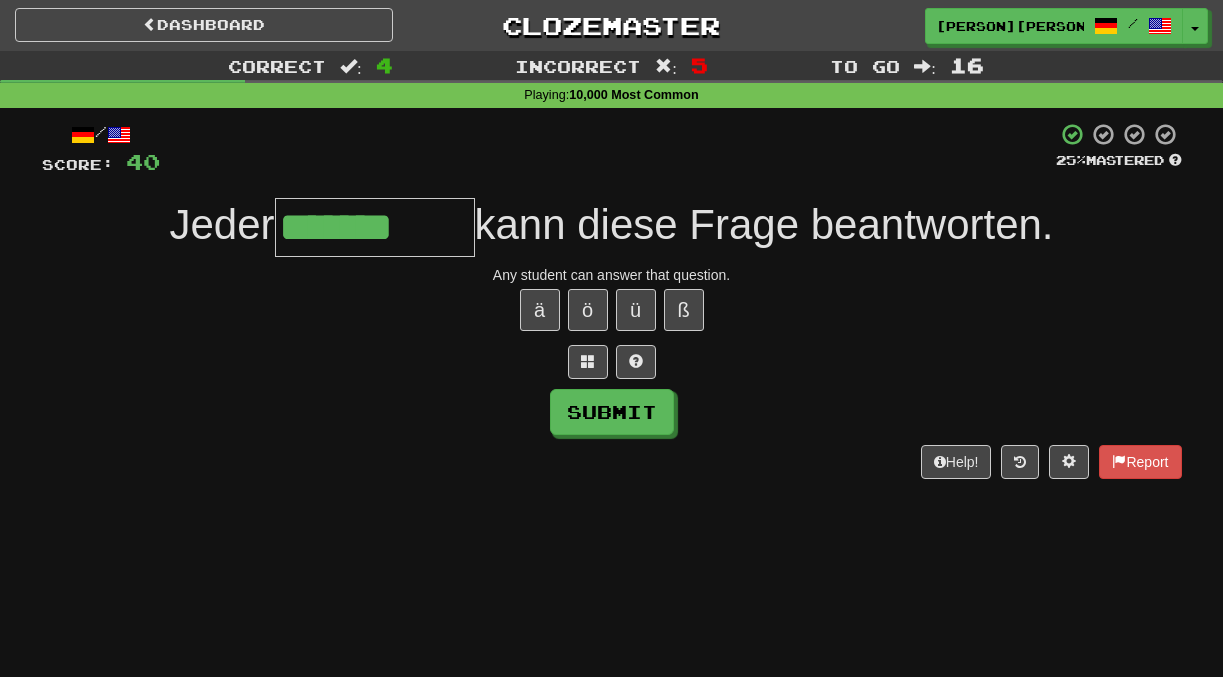 type on "*******" 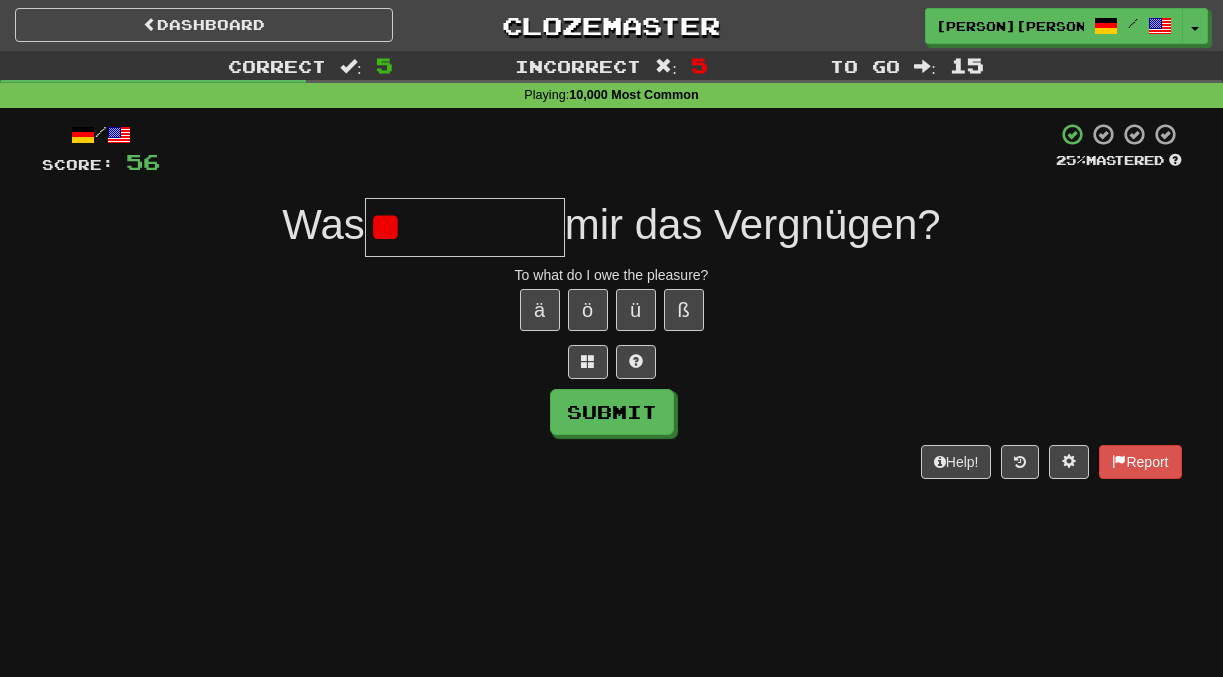 type on "*" 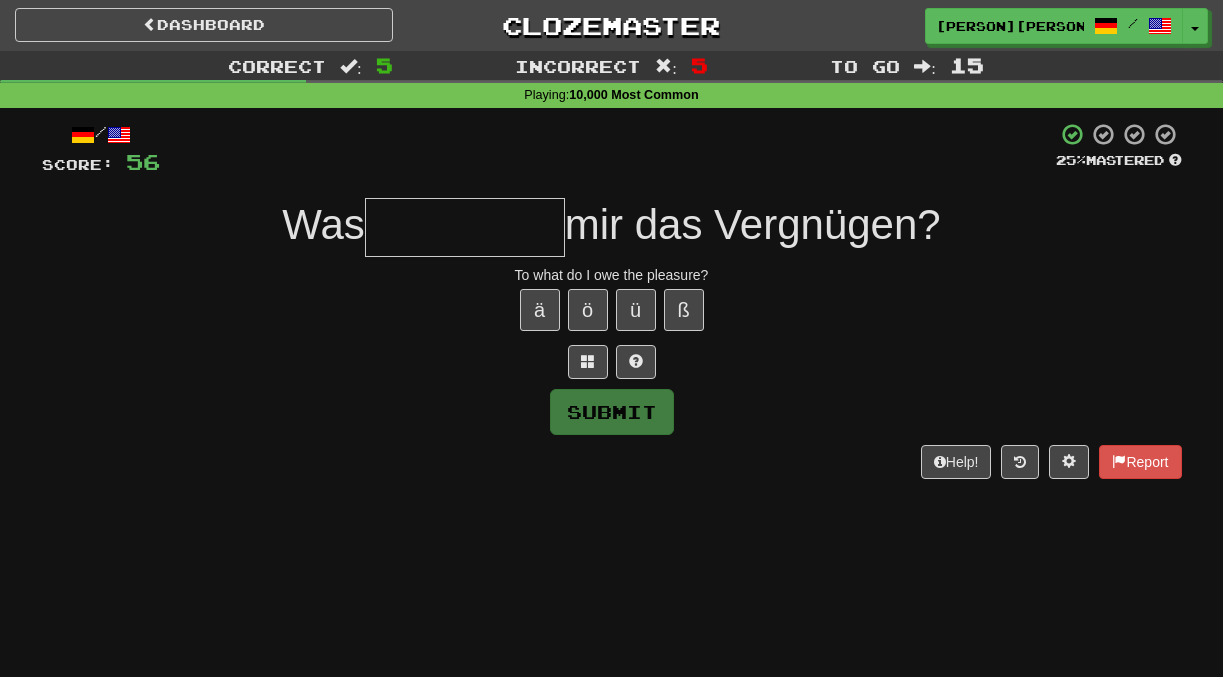 type on "*" 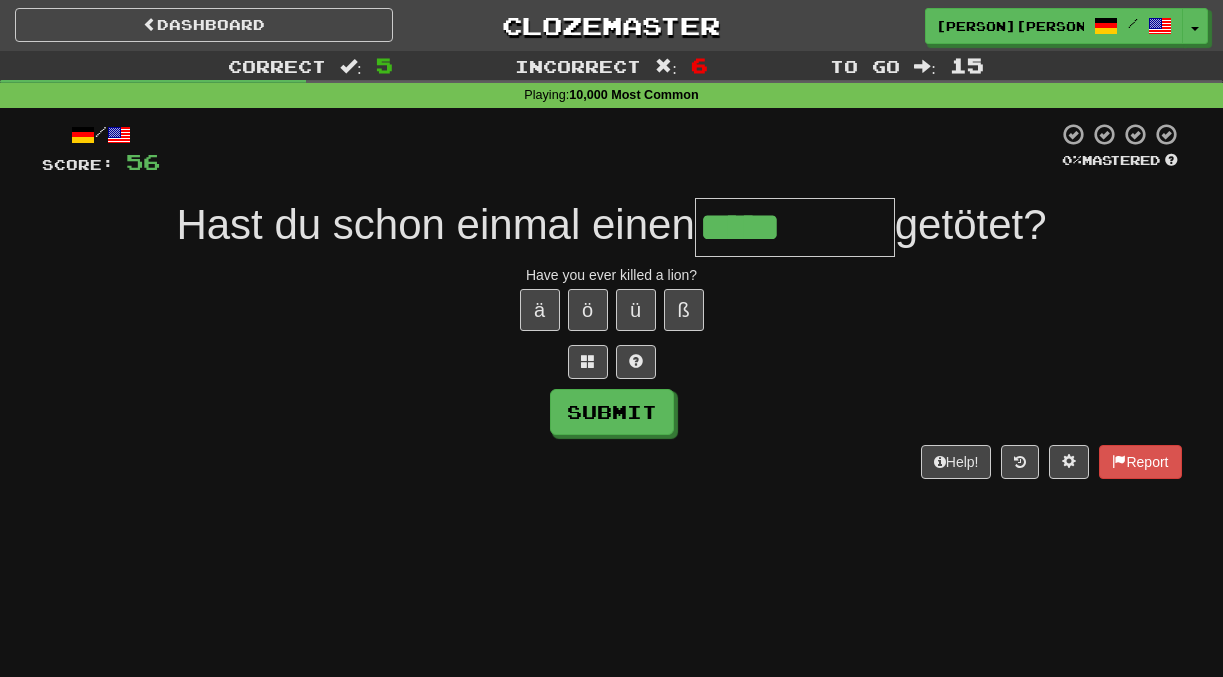 type on "*****" 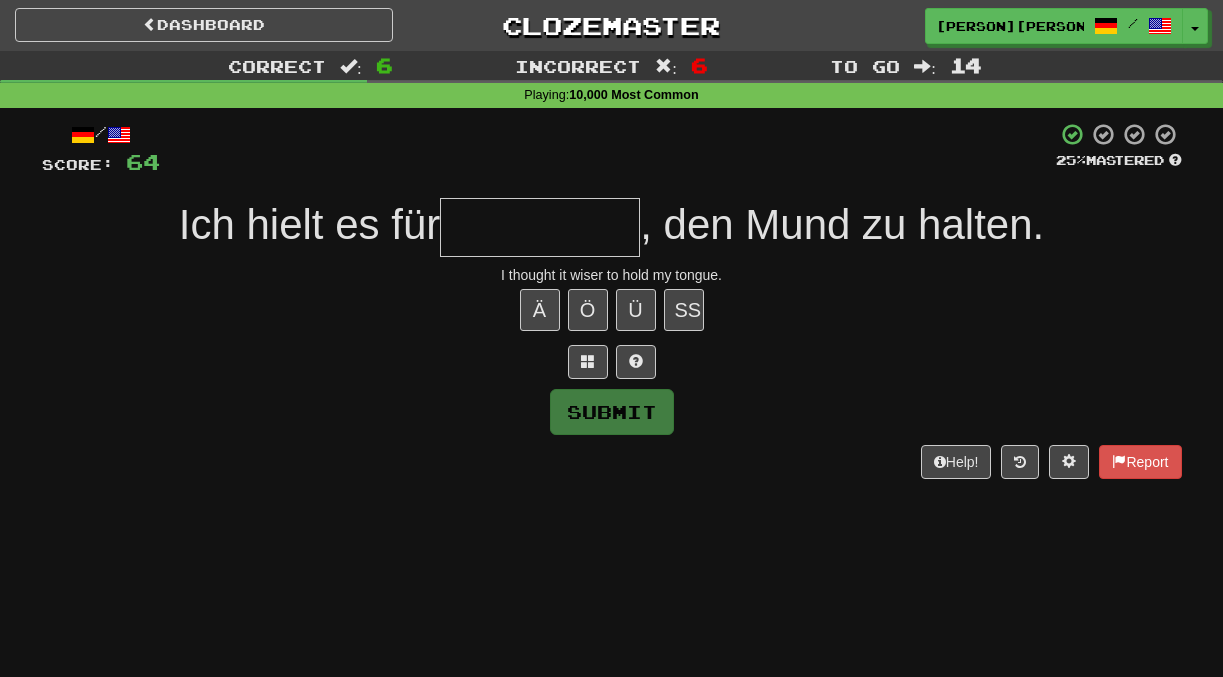 type on "*" 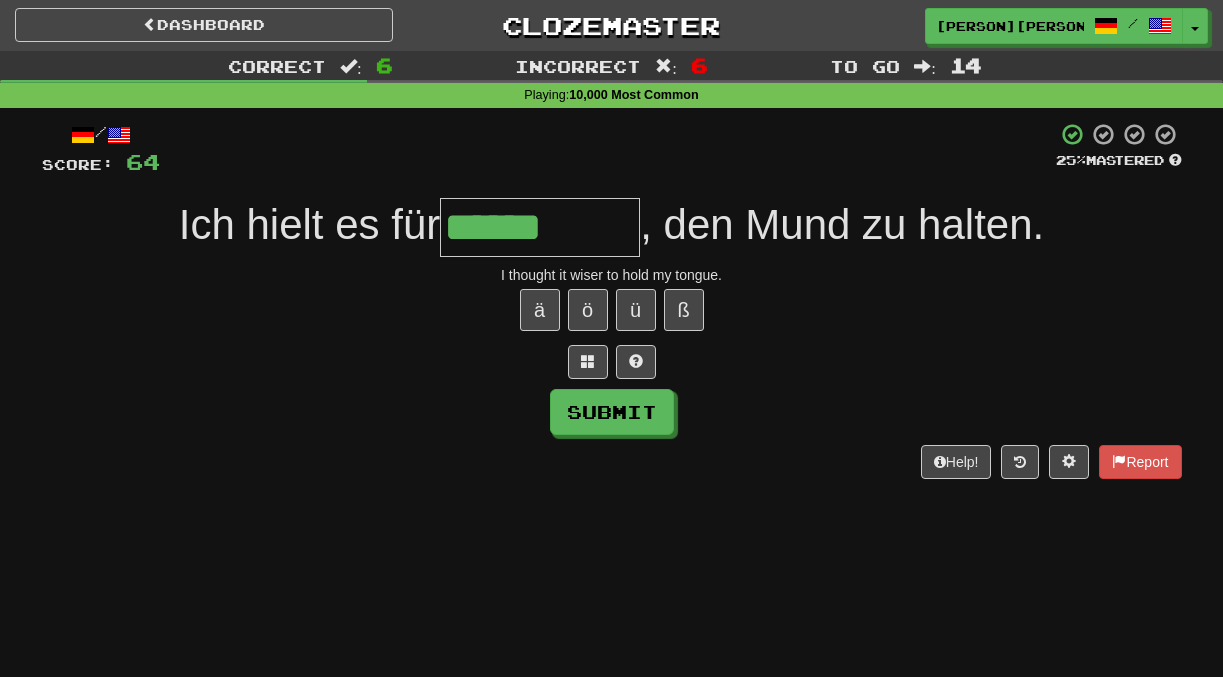 type on "******" 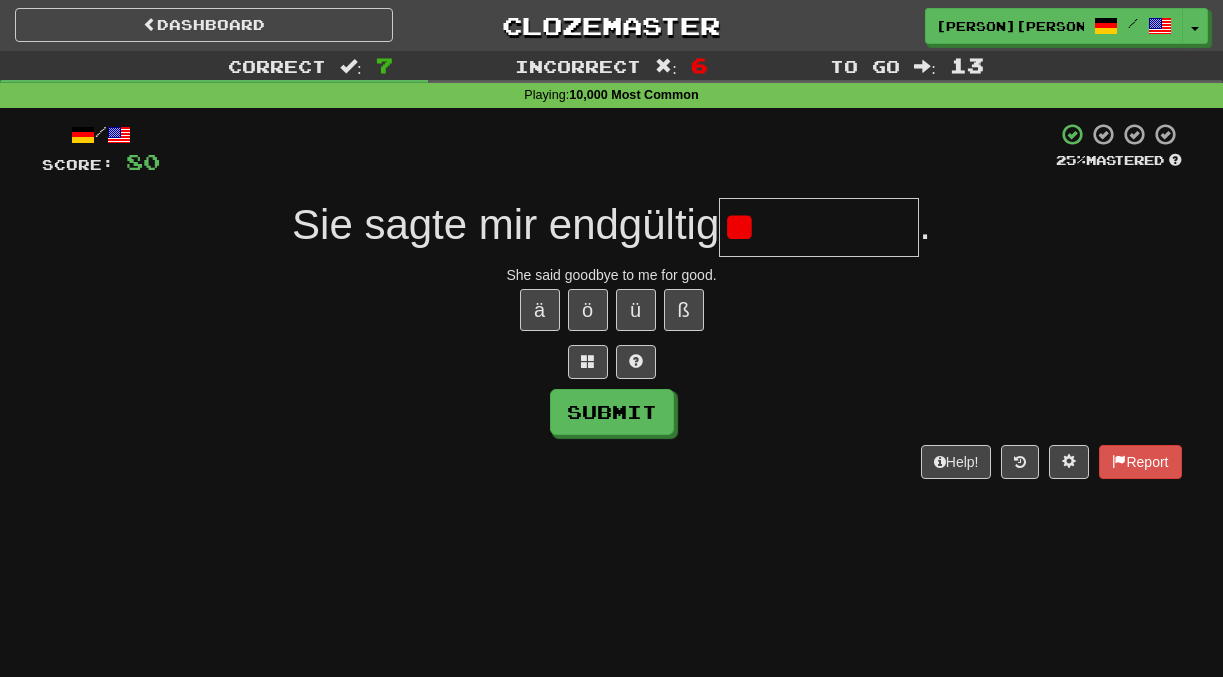 type on "*" 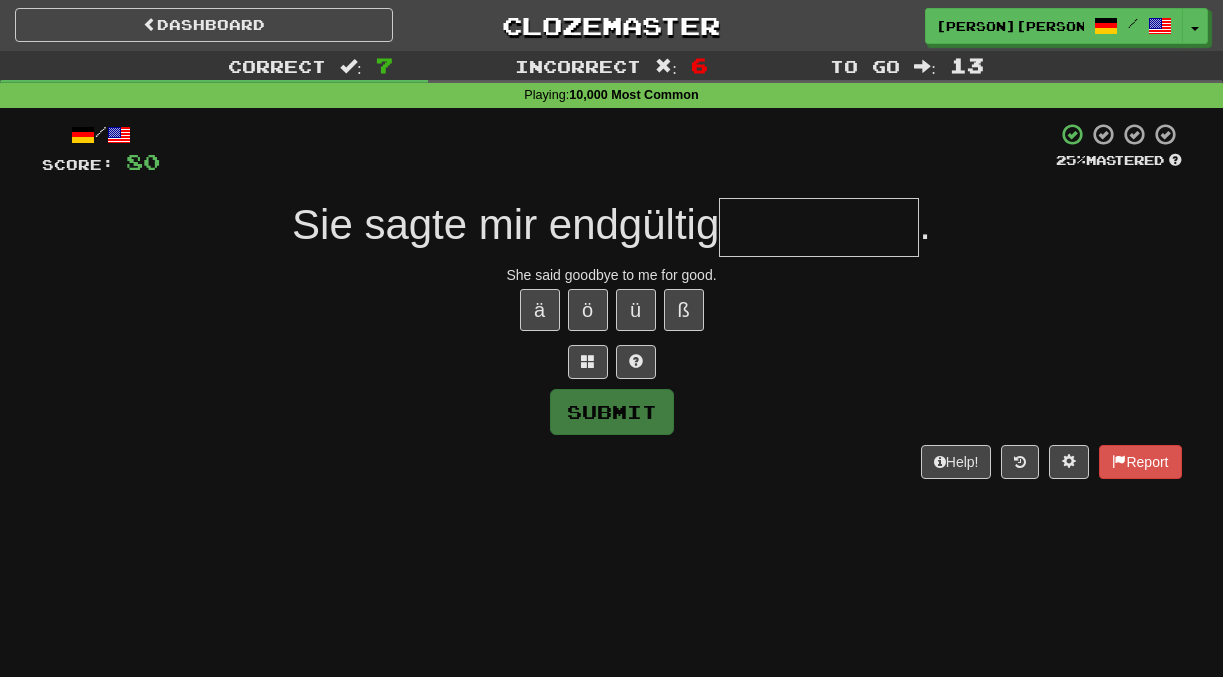 type on "*" 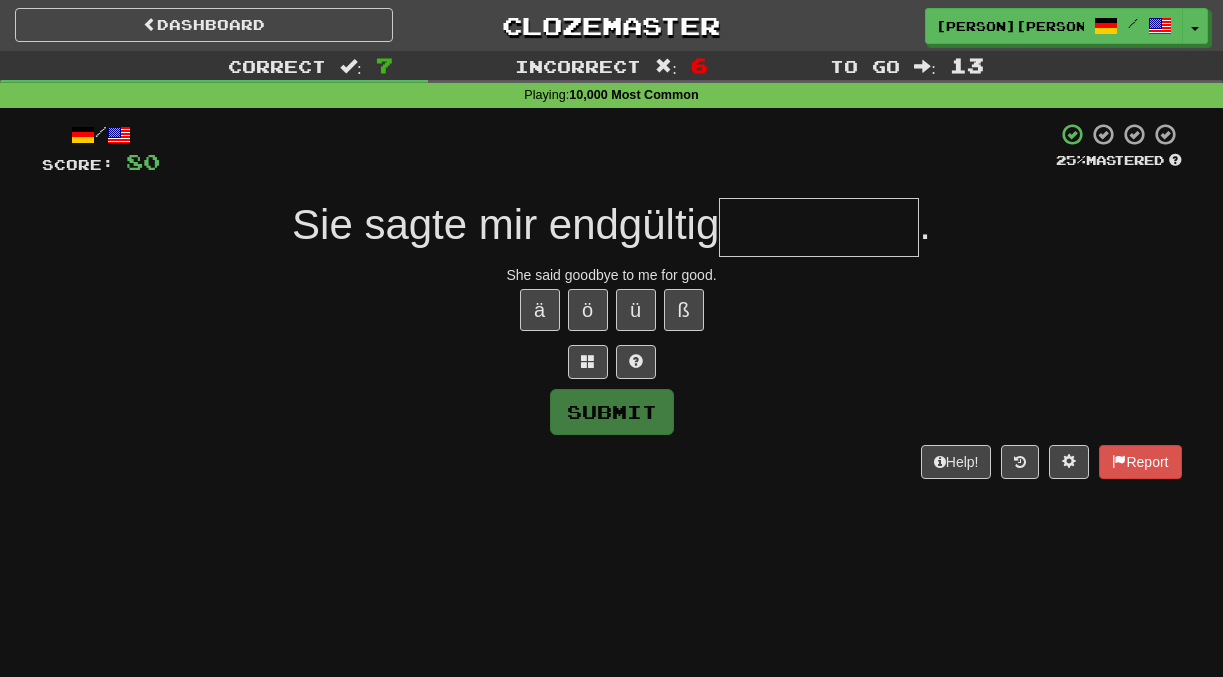type on "********" 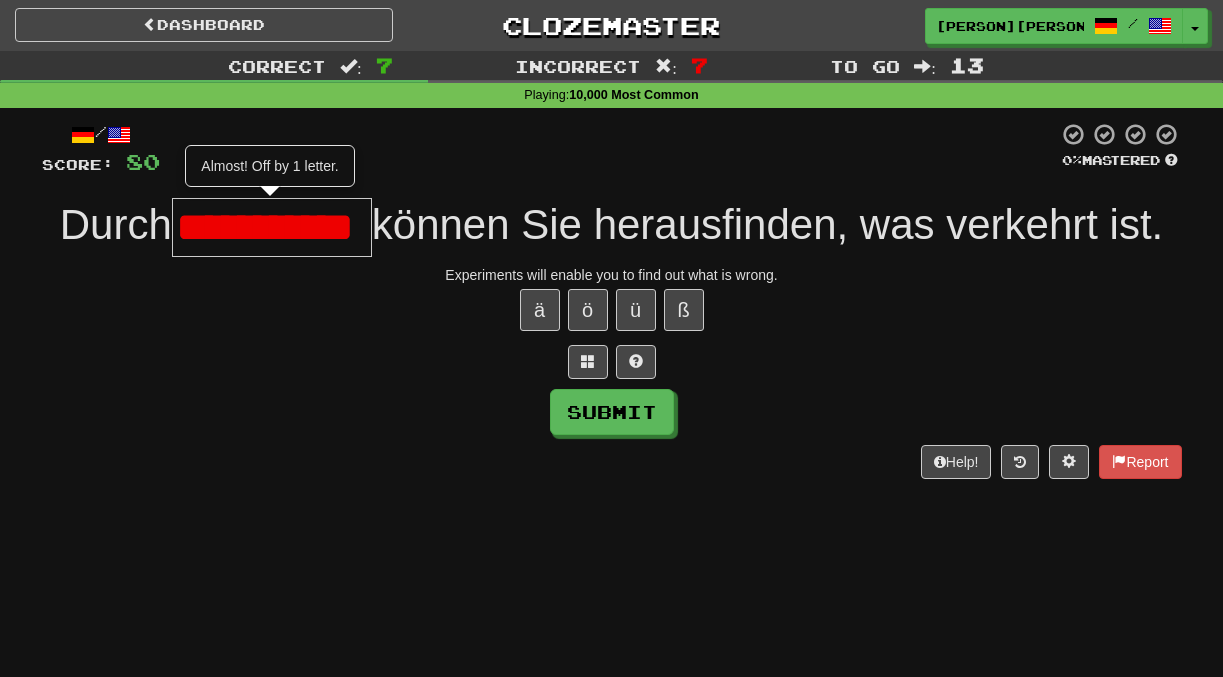 scroll, scrollTop: 0, scrollLeft: 43, axis: horizontal 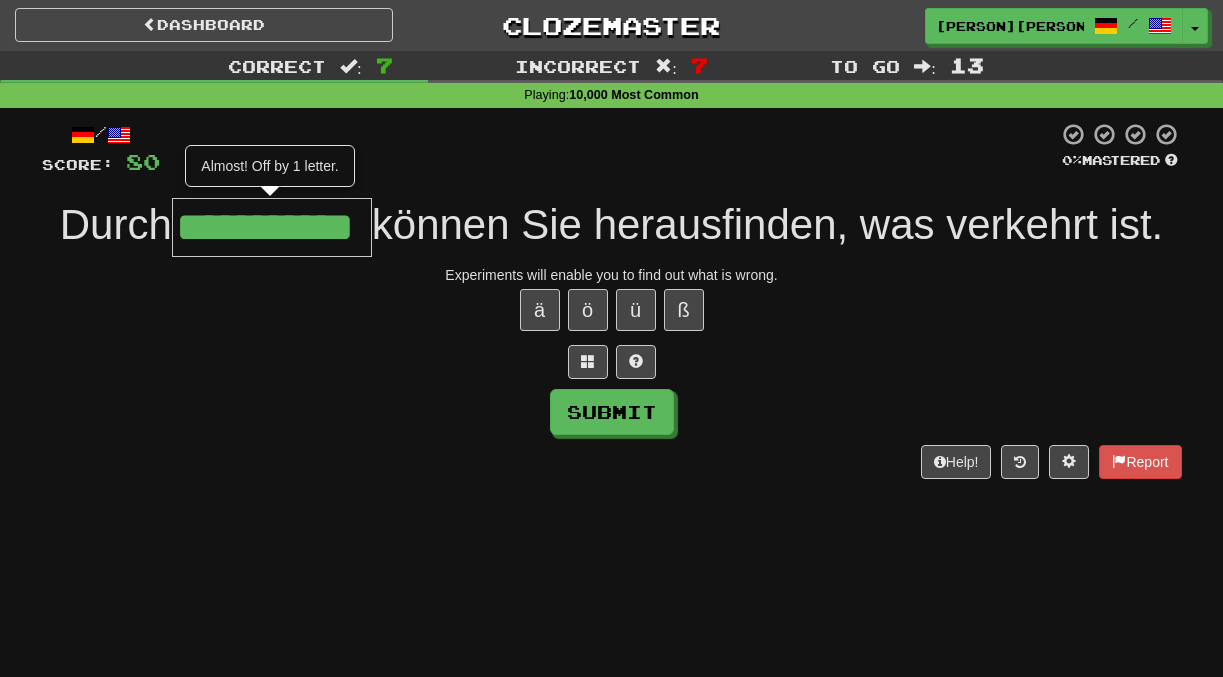 type on "**********" 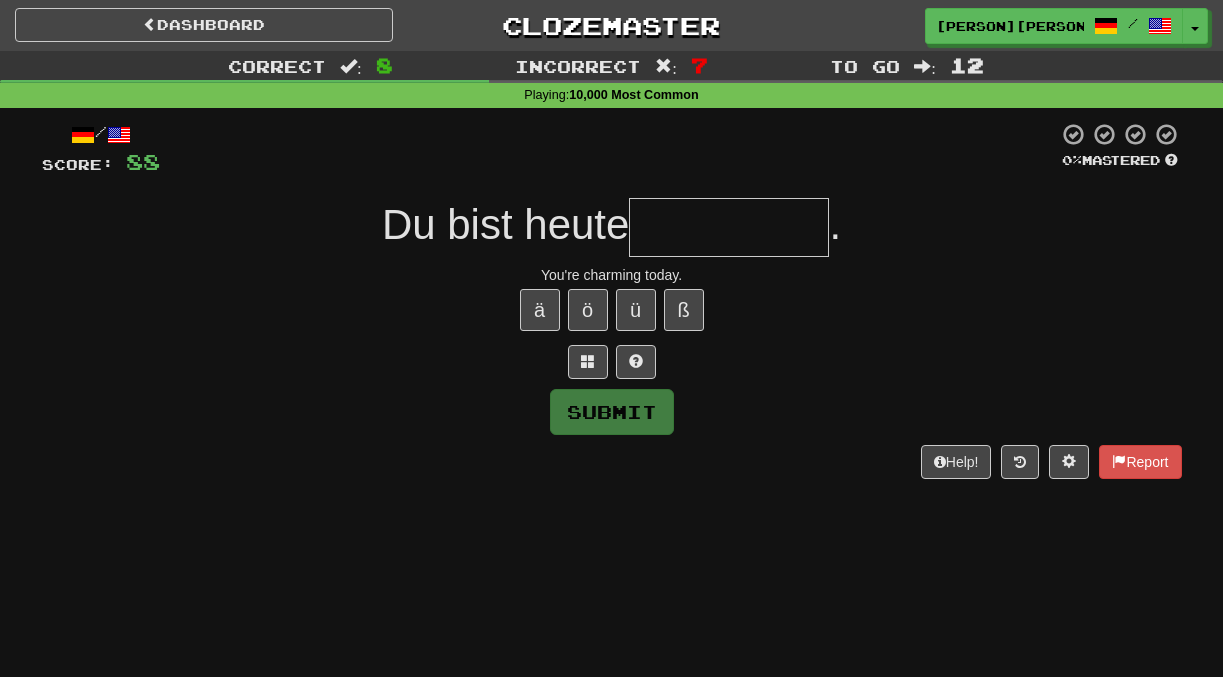 type on "*" 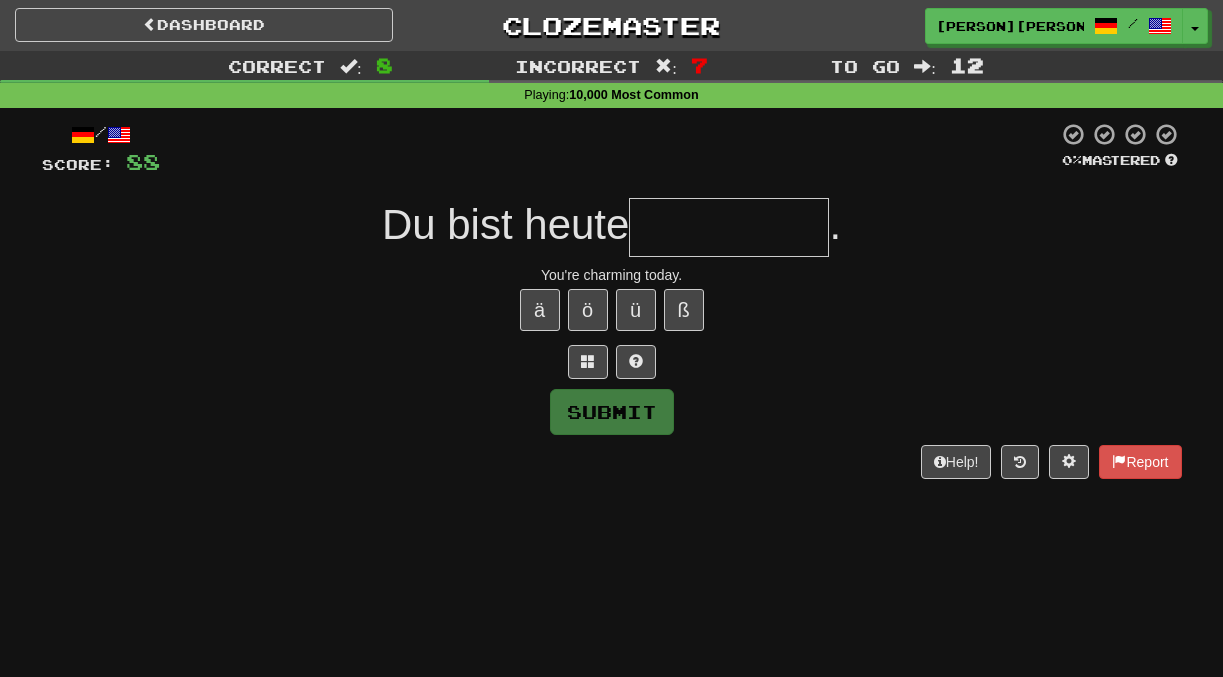 type on "*" 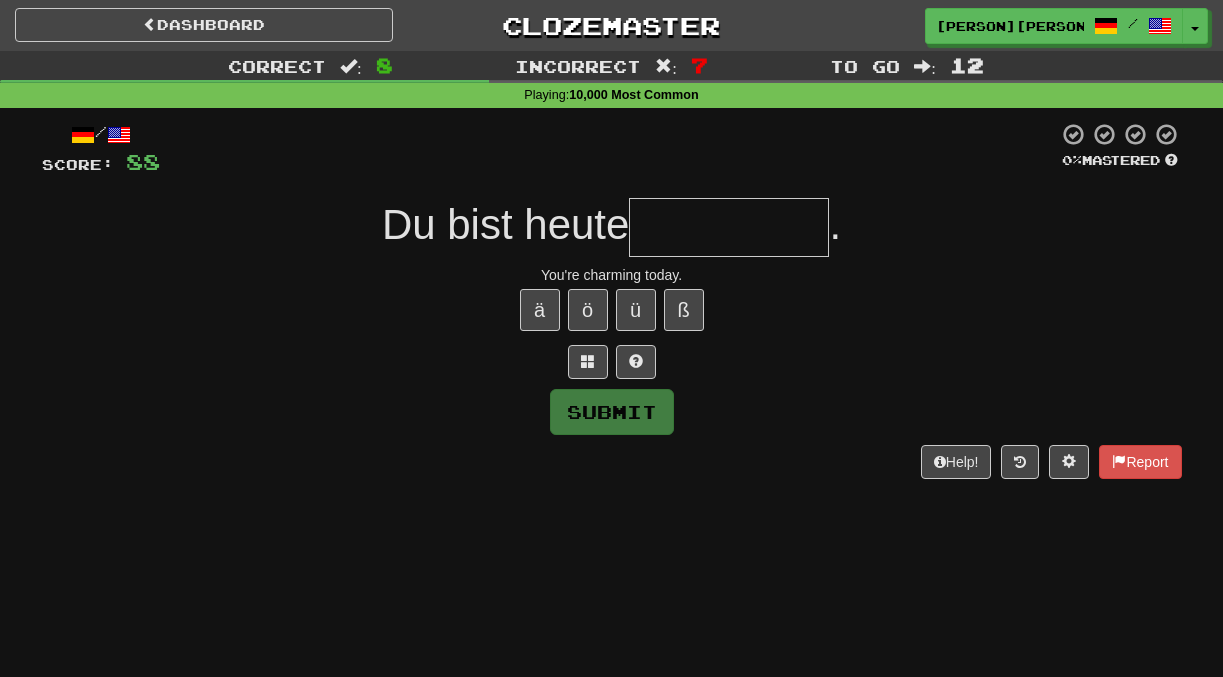 type on "*" 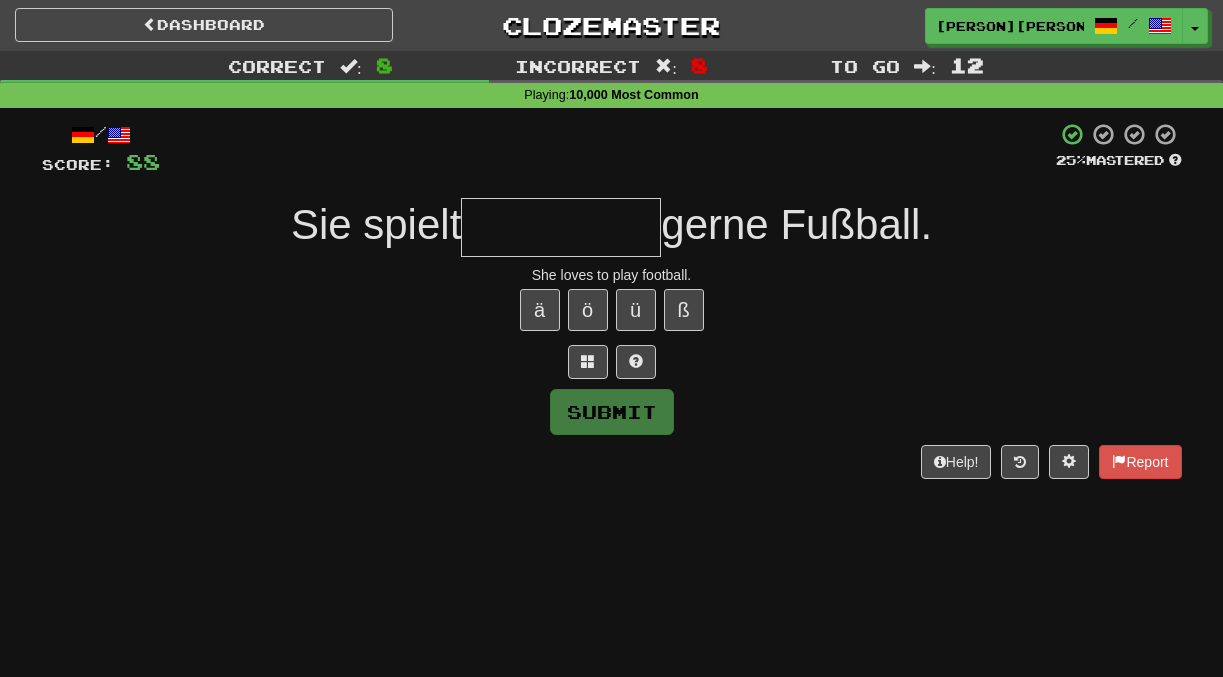 type on "*" 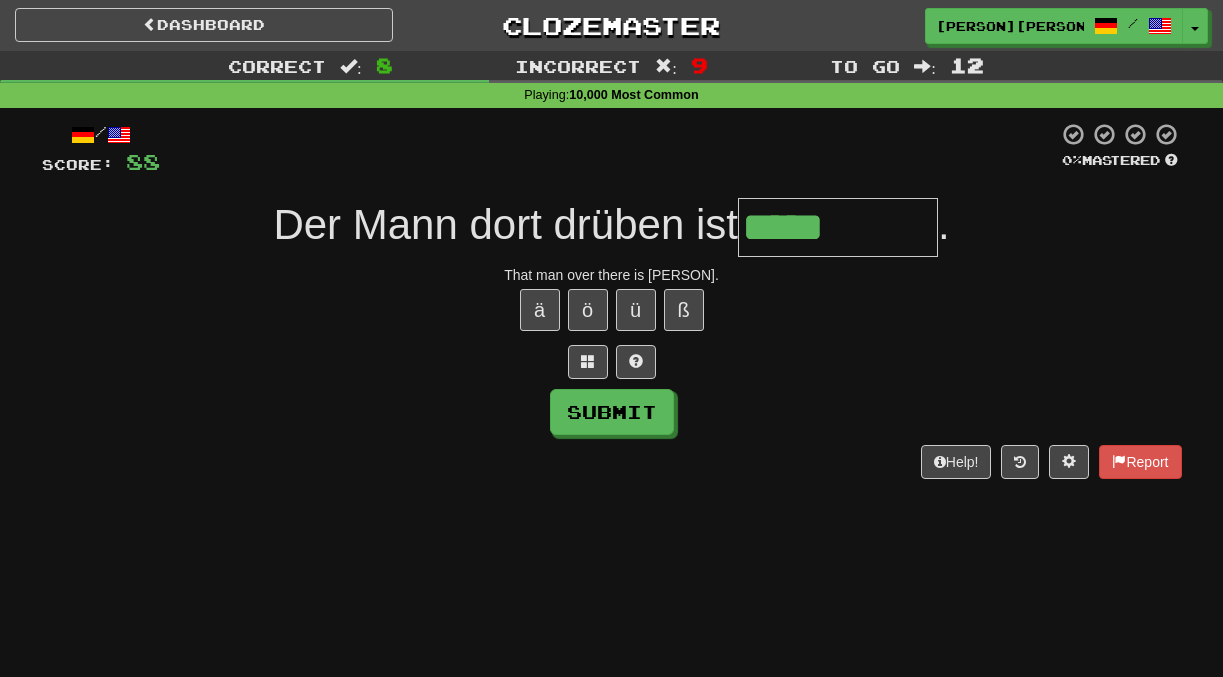 type on "*****" 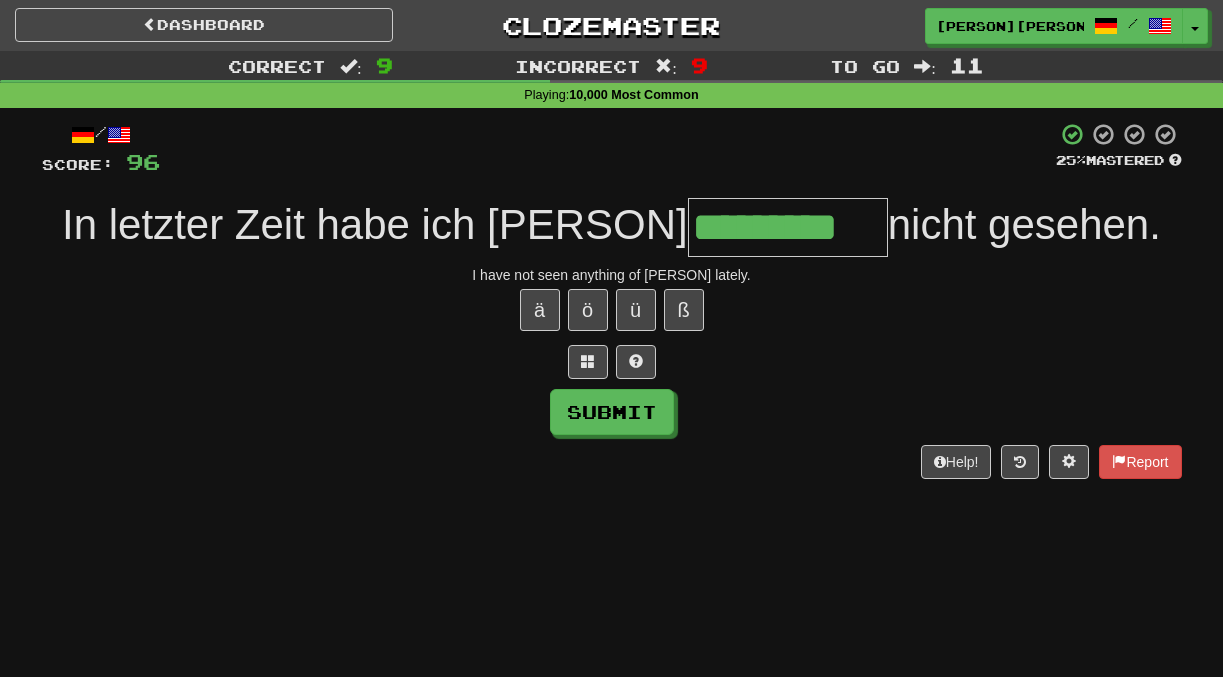 type on "*********" 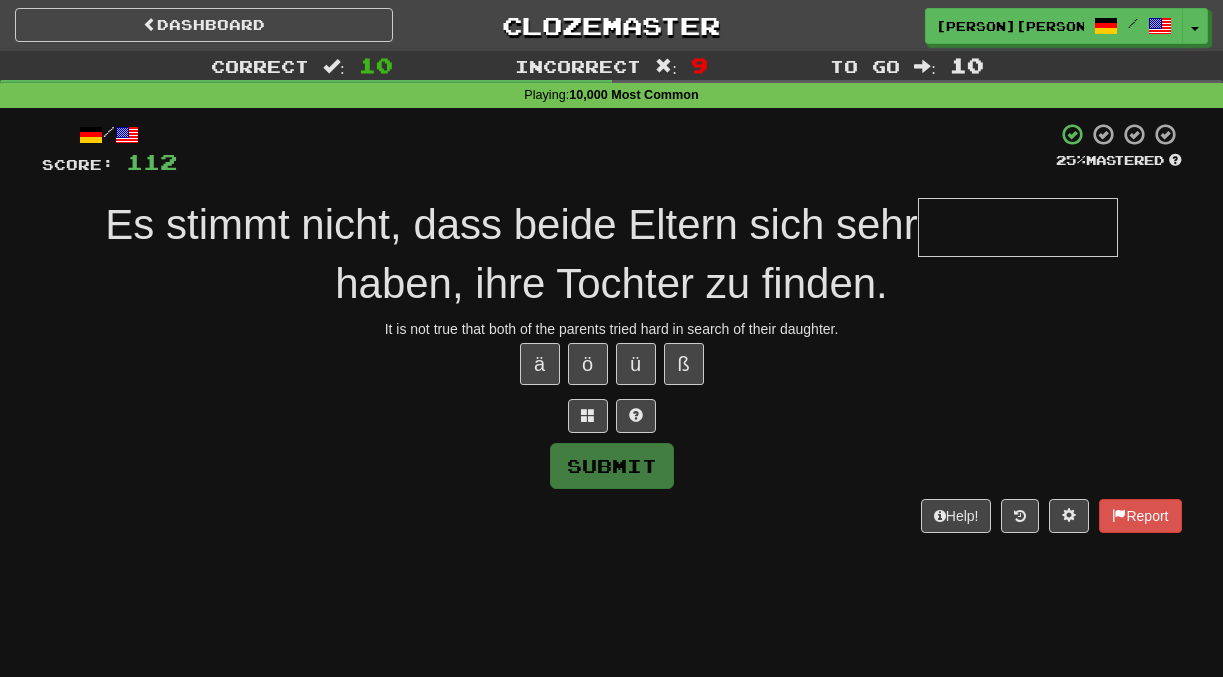 type on "*" 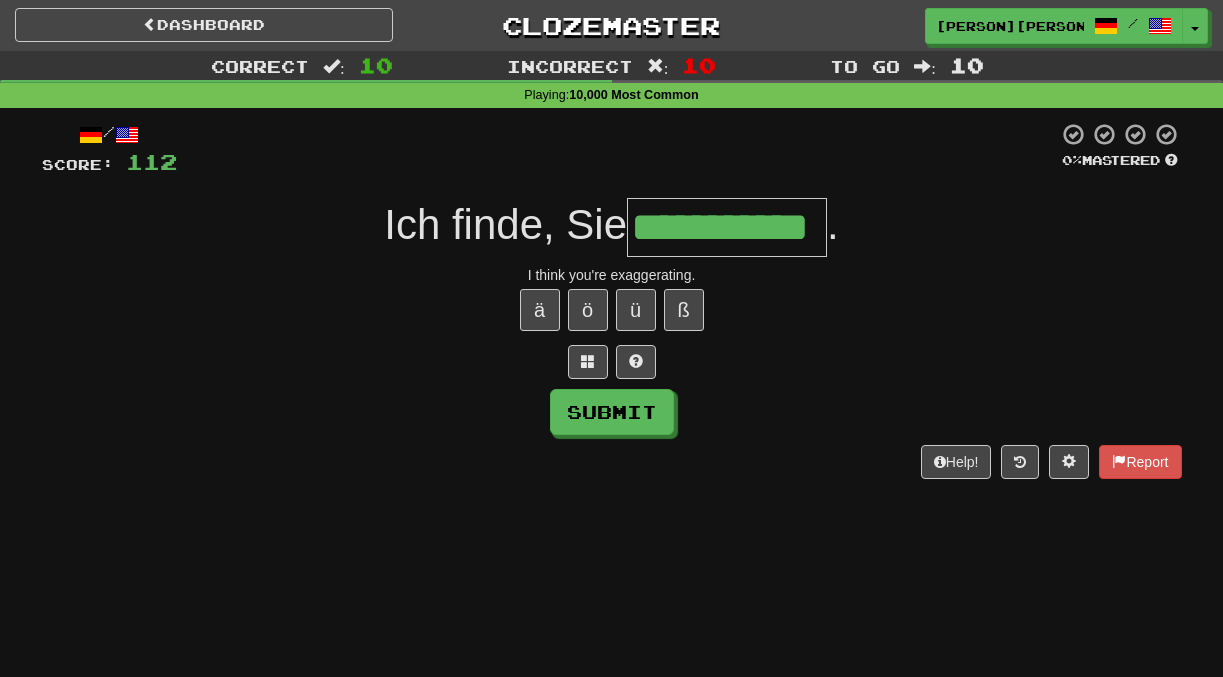 scroll, scrollTop: 0, scrollLeft: 22, axis: horizontal 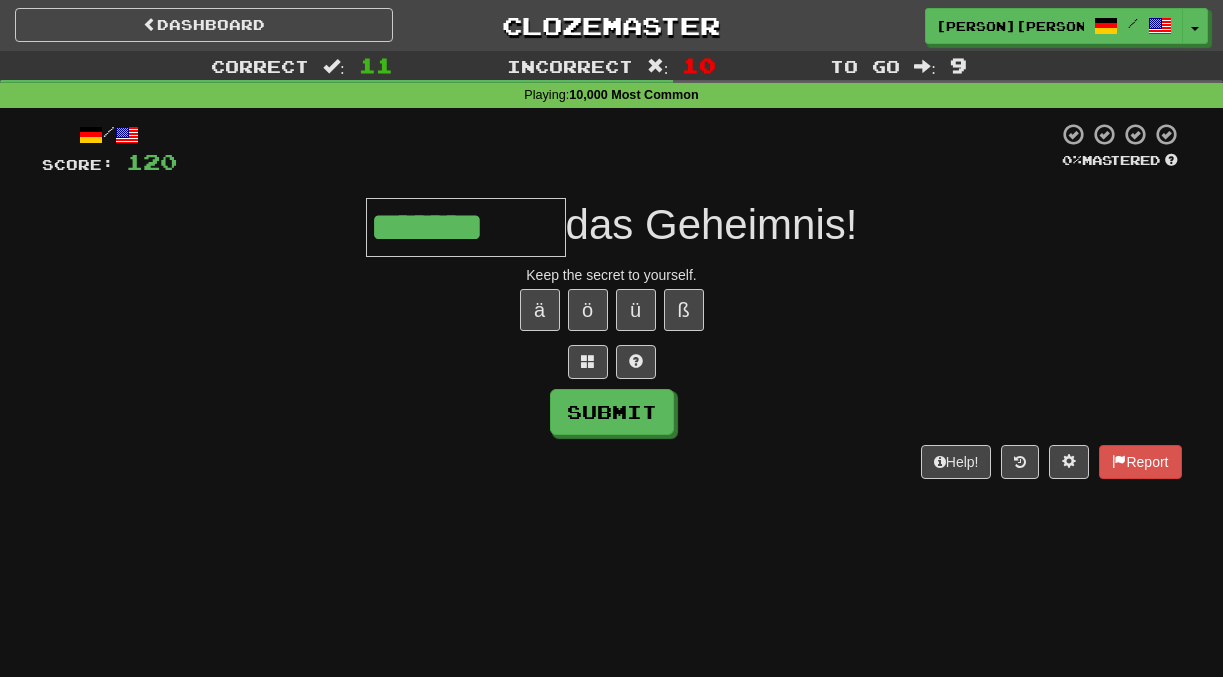 type on "*******" 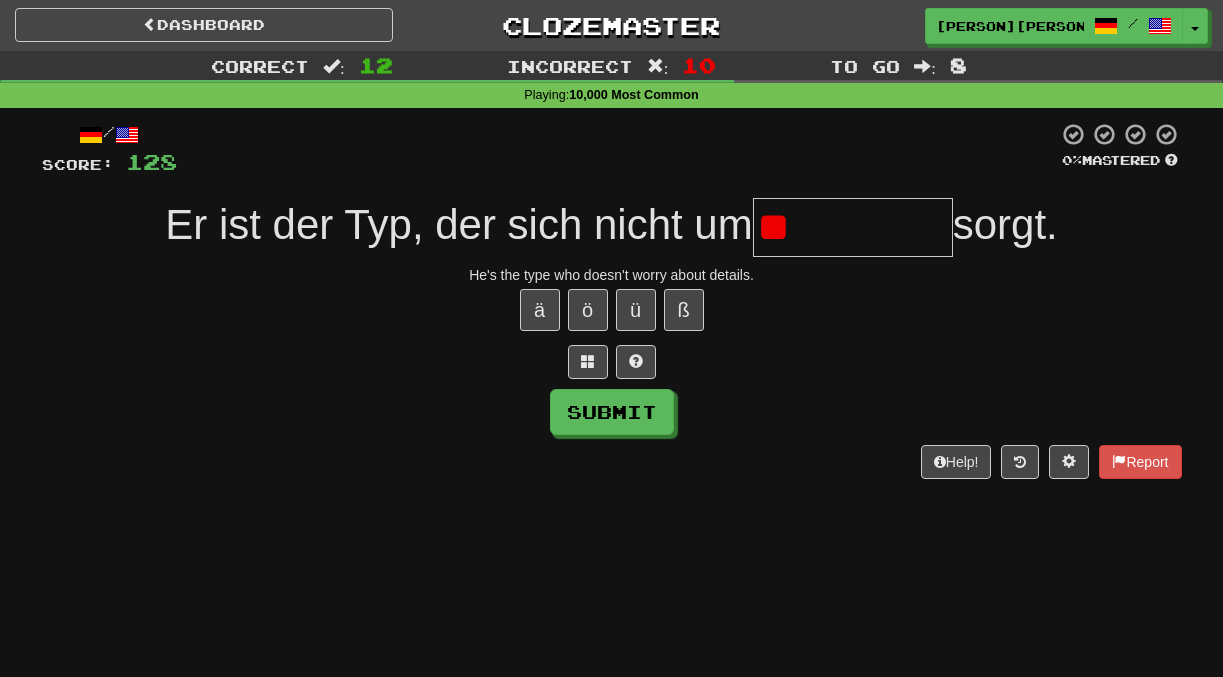 type on "*" 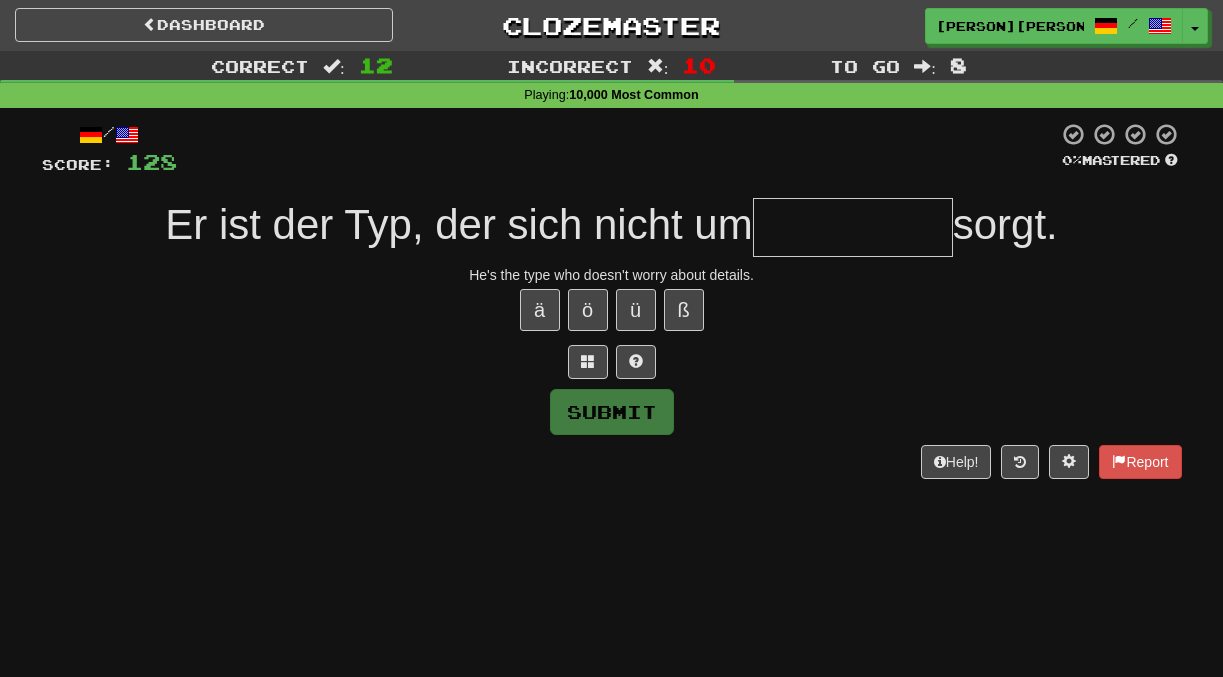 type on "**********" 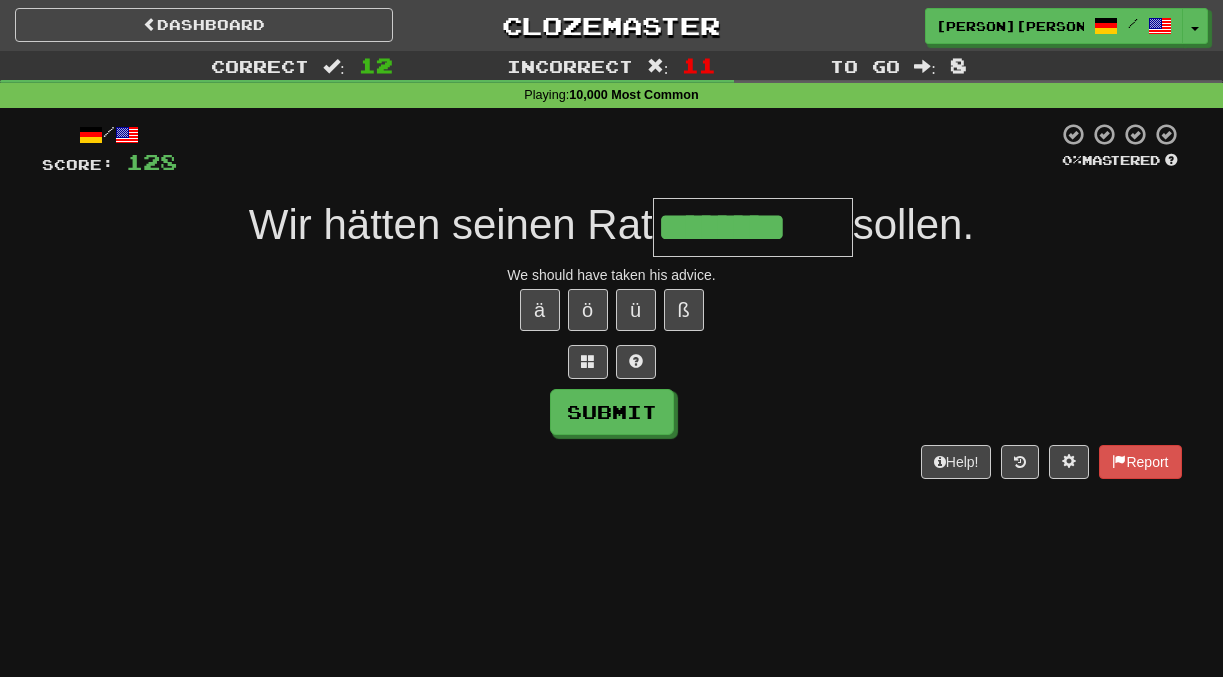 type on "********" 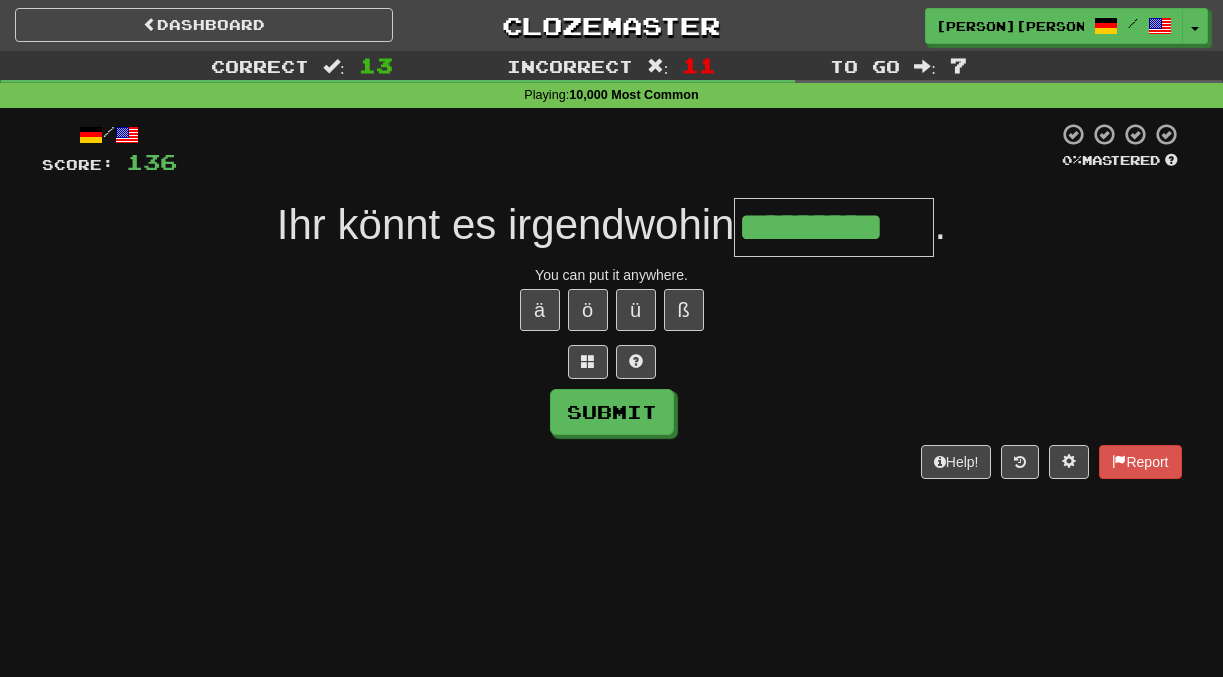 type on "*********" 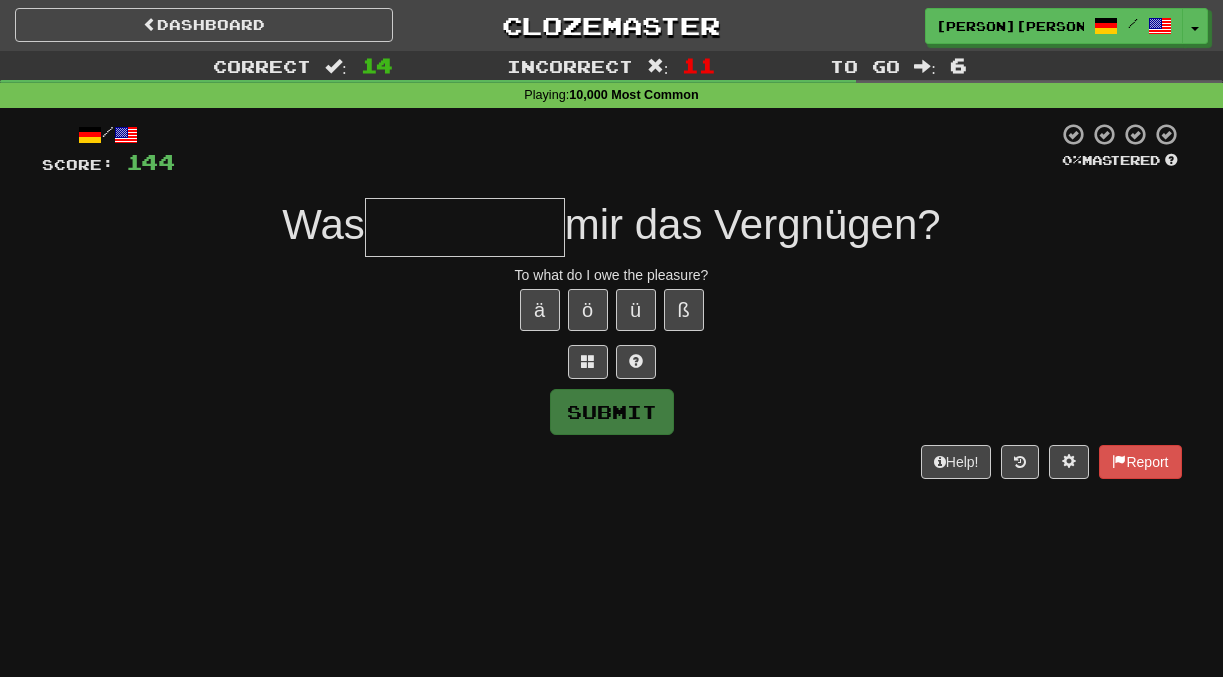 type on "*" 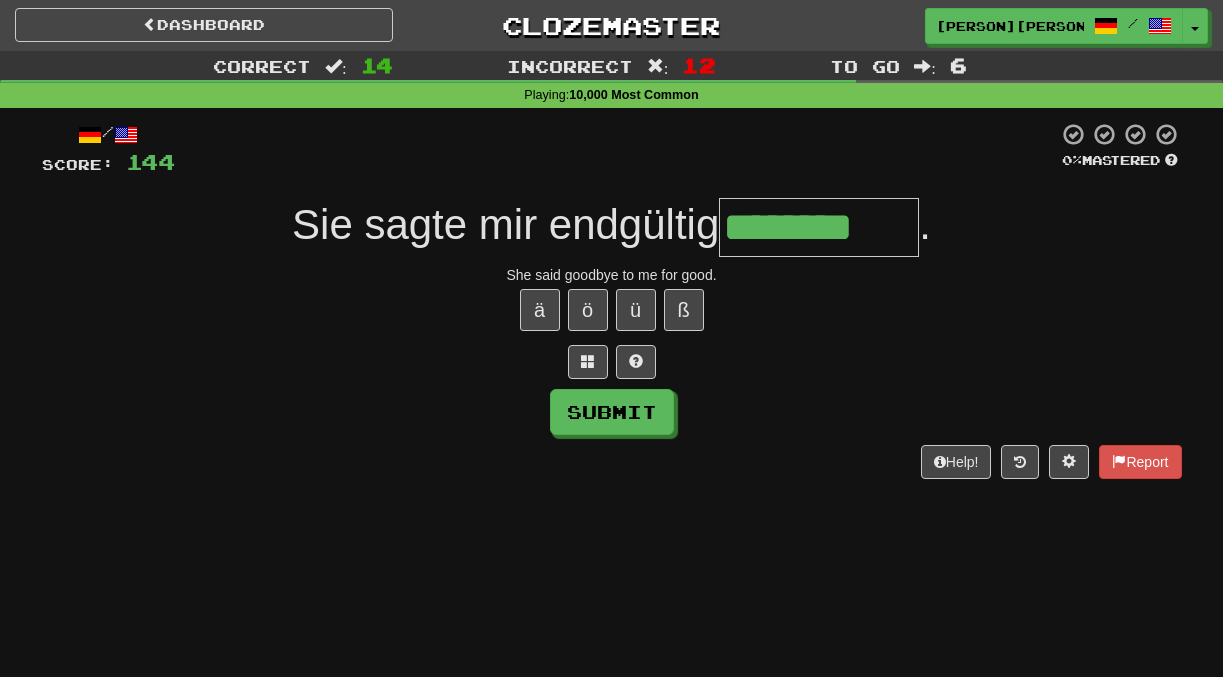 type on "********" 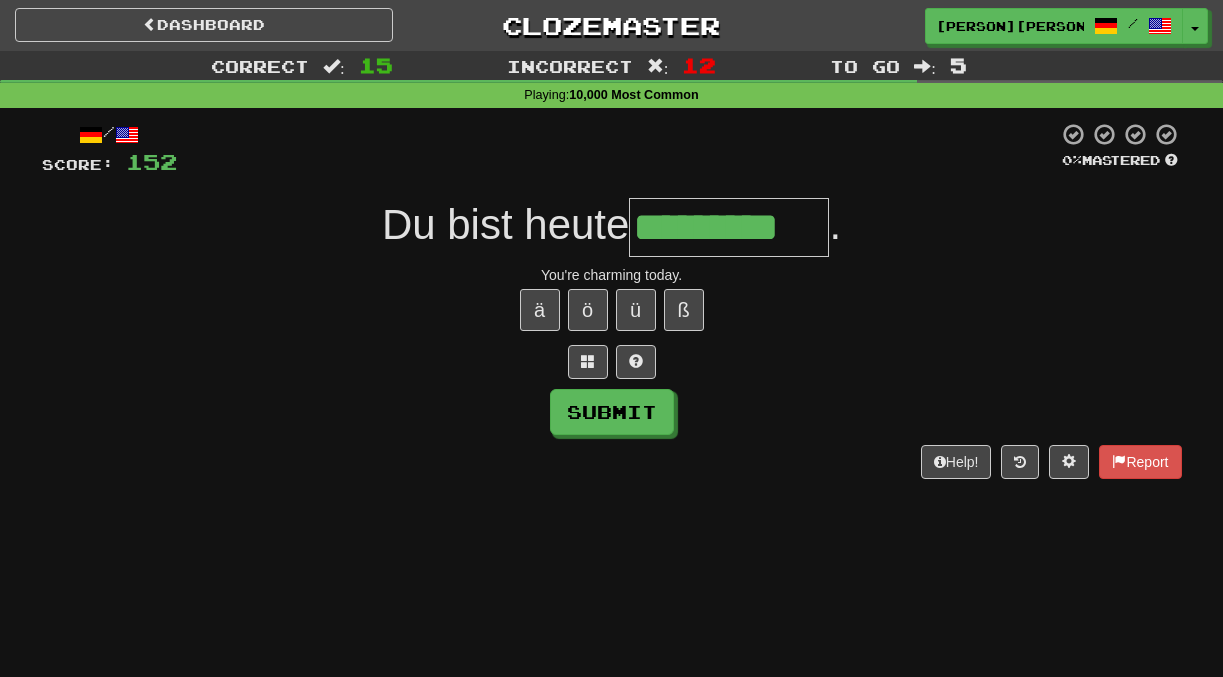 scroll, scrollTop: 0, scrollLeft: 31, axis: horizontal 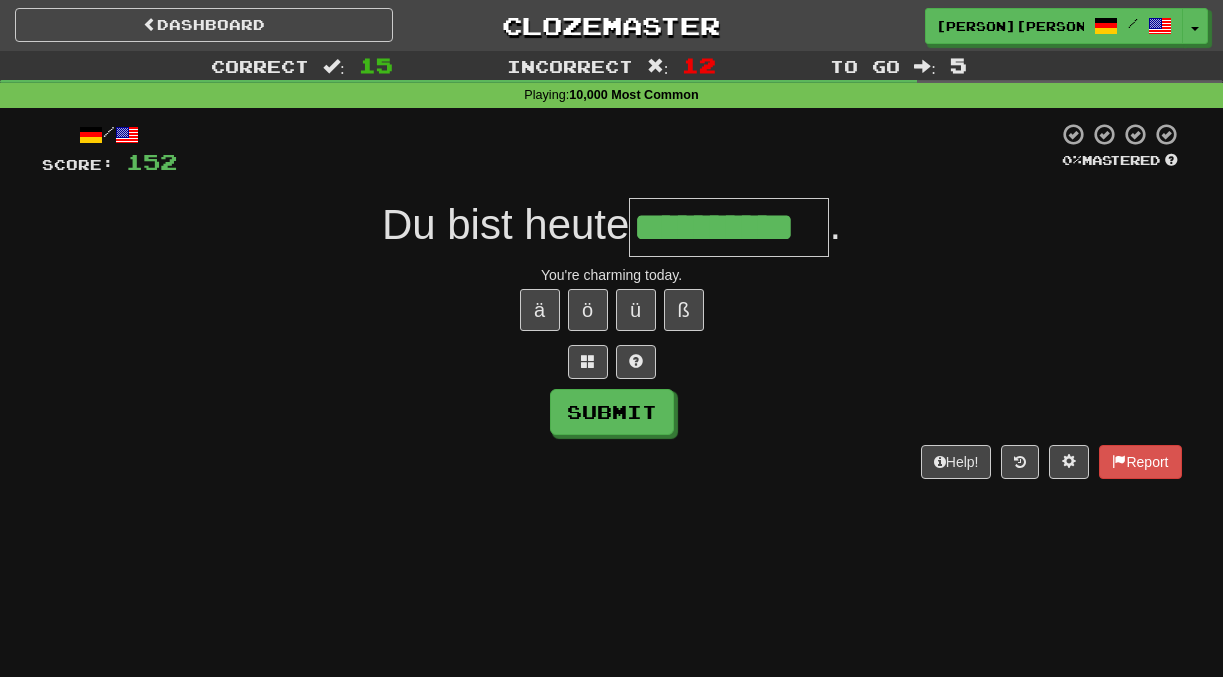 type on "**********" 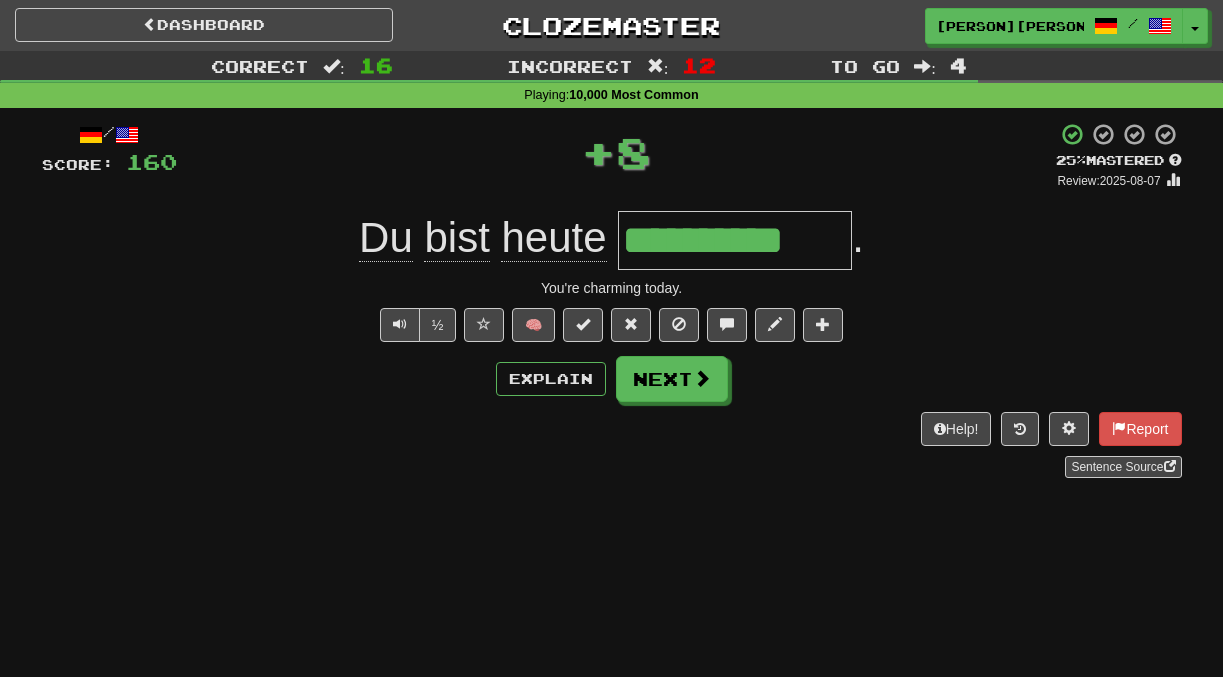 scroll, scrollTop: 0, scrollLeft: 0, axis: both 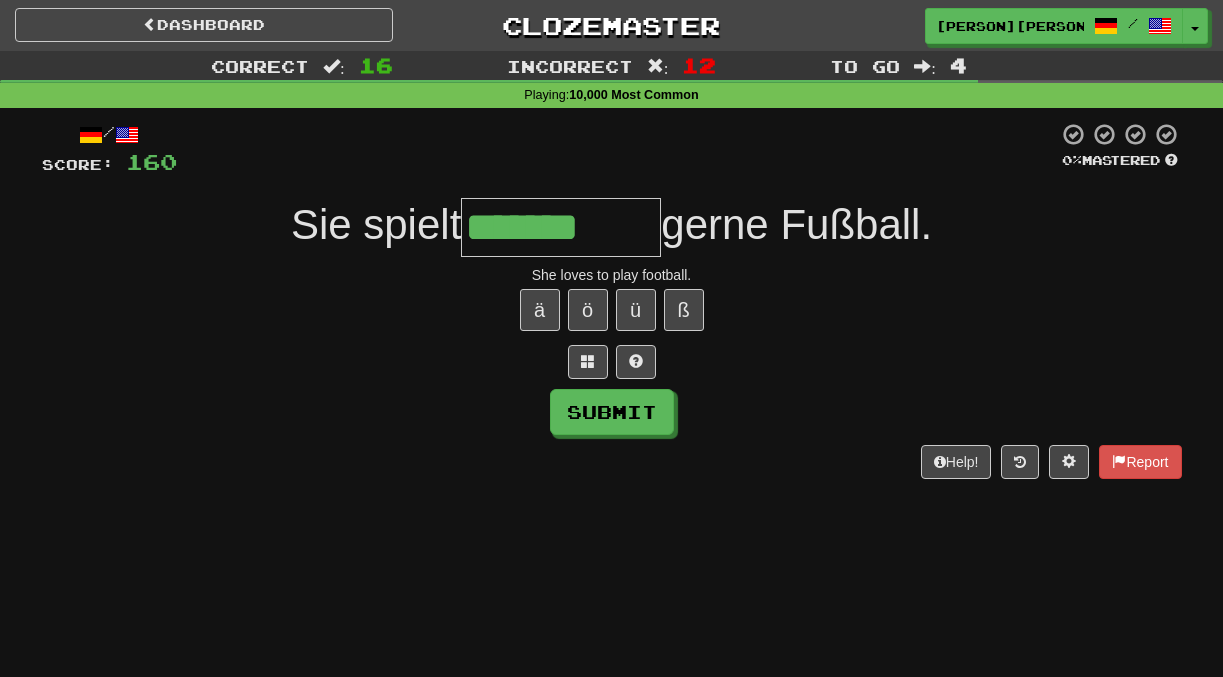 type on "*******" 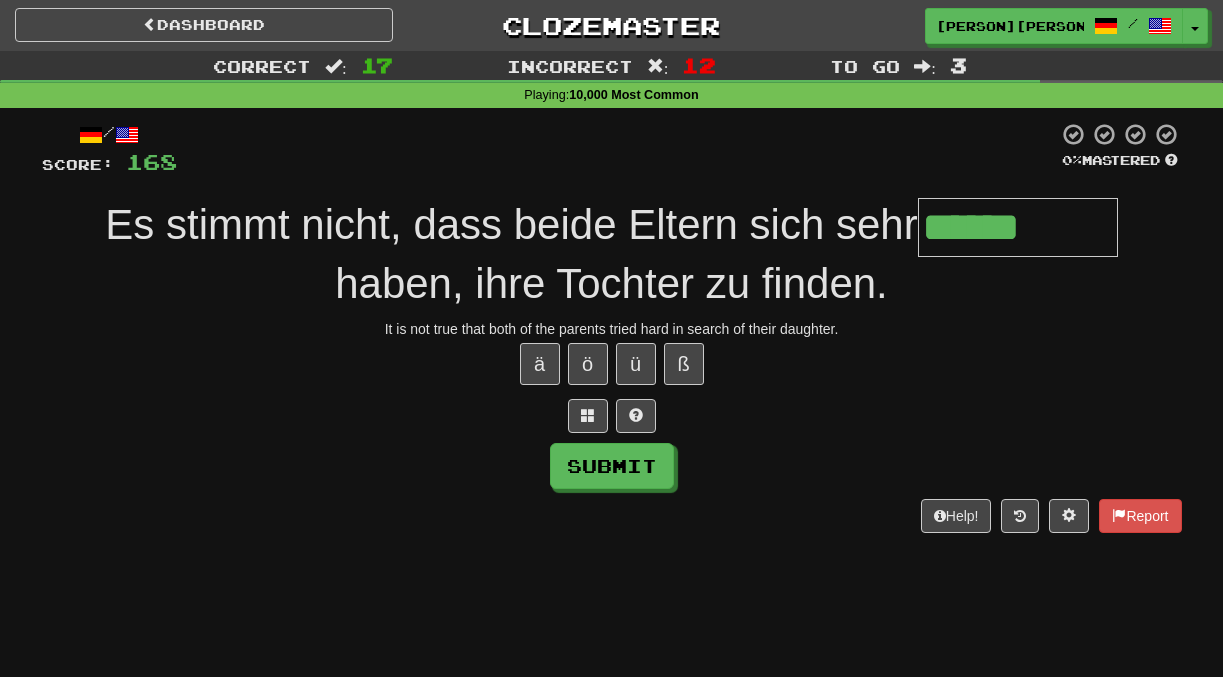 type on "******" 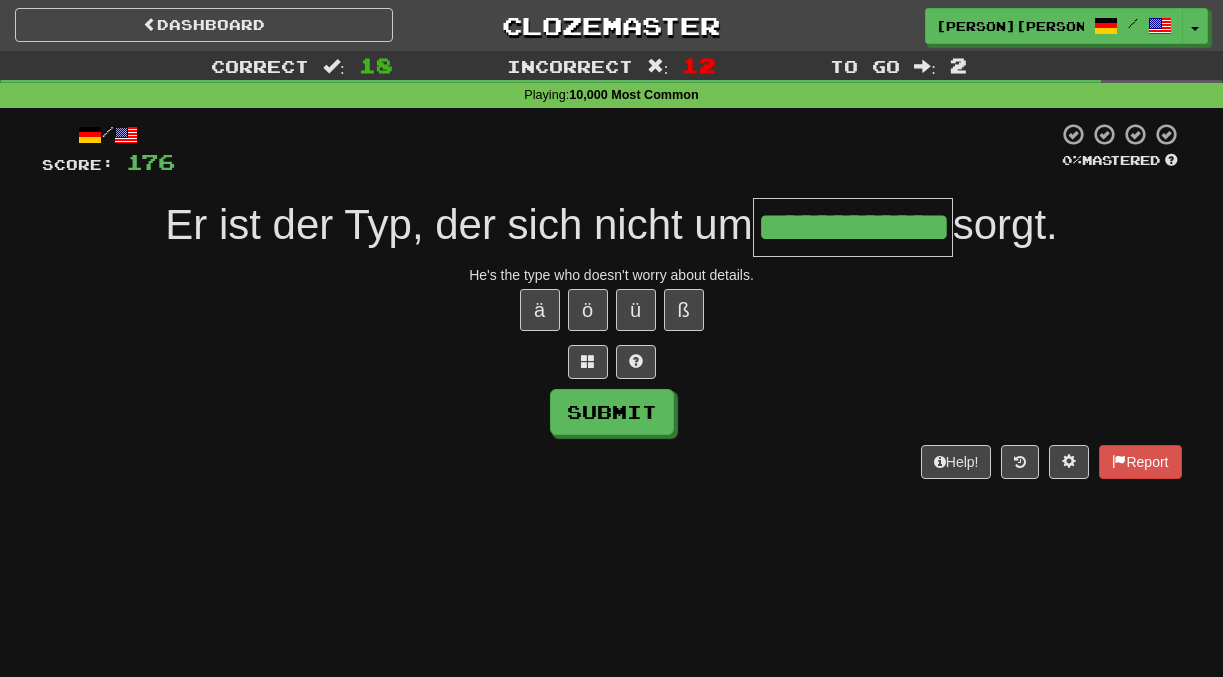 scroll, scrollTop: 0, scrollLeft: 32, axis: horizontal 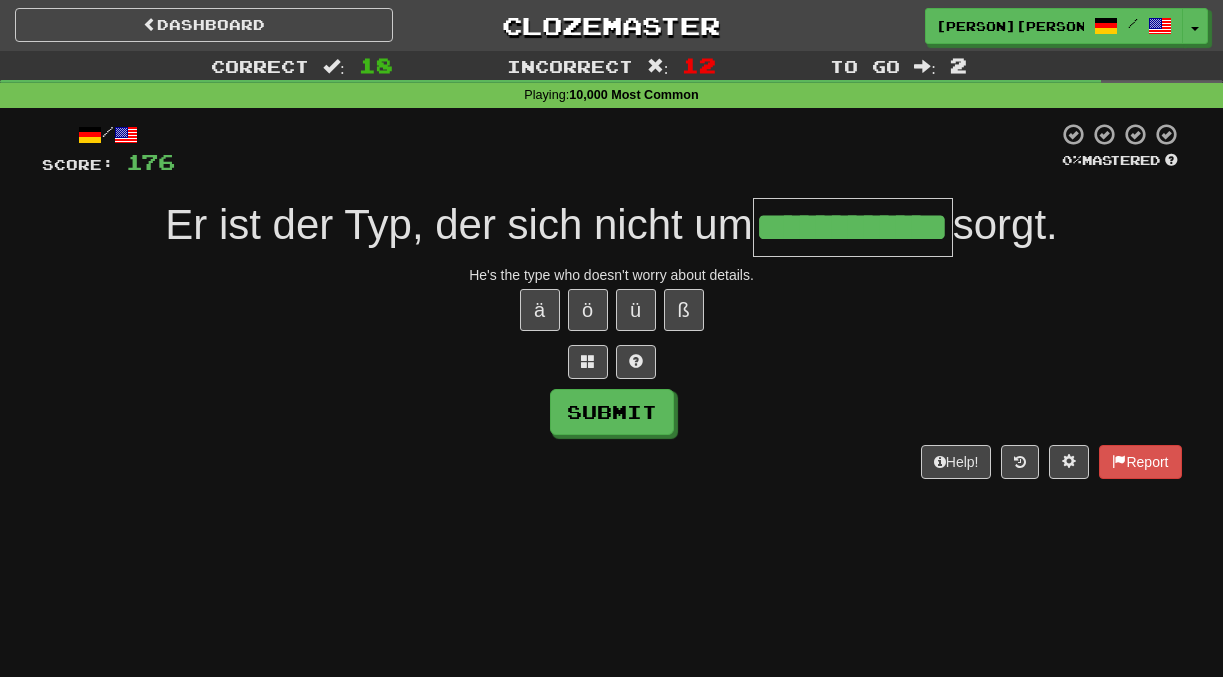 type on "**********" 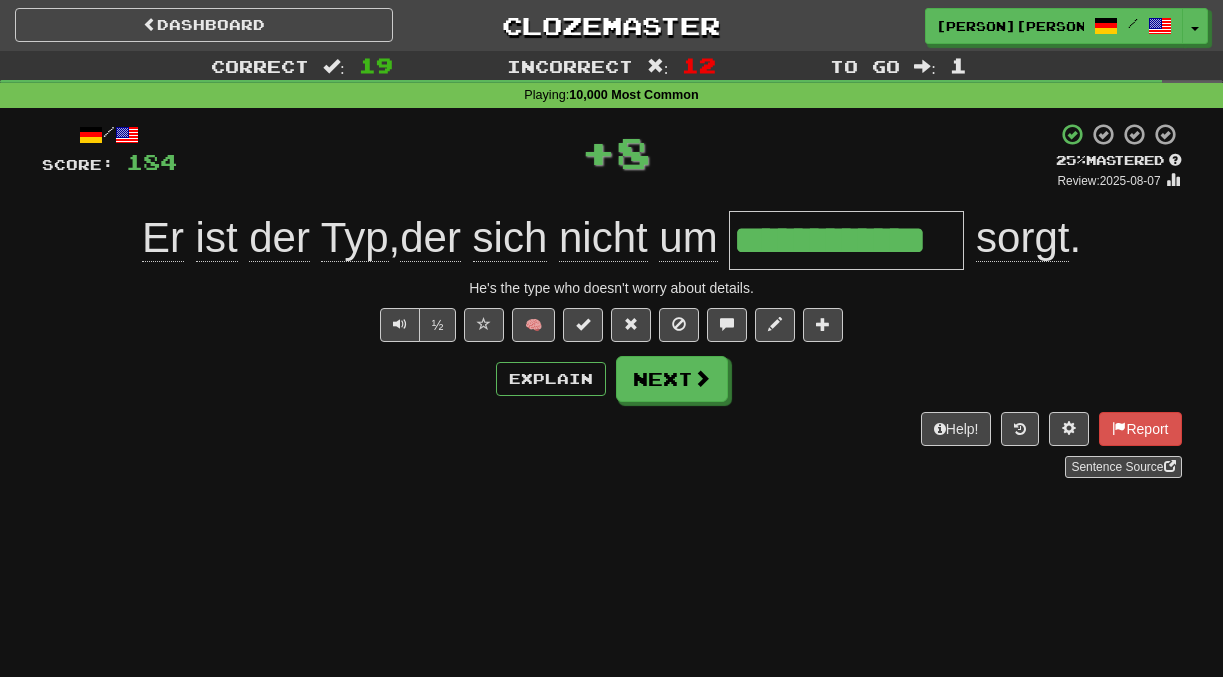 scroll, scrollTop: 0, scrollLeft: 0, axis: both 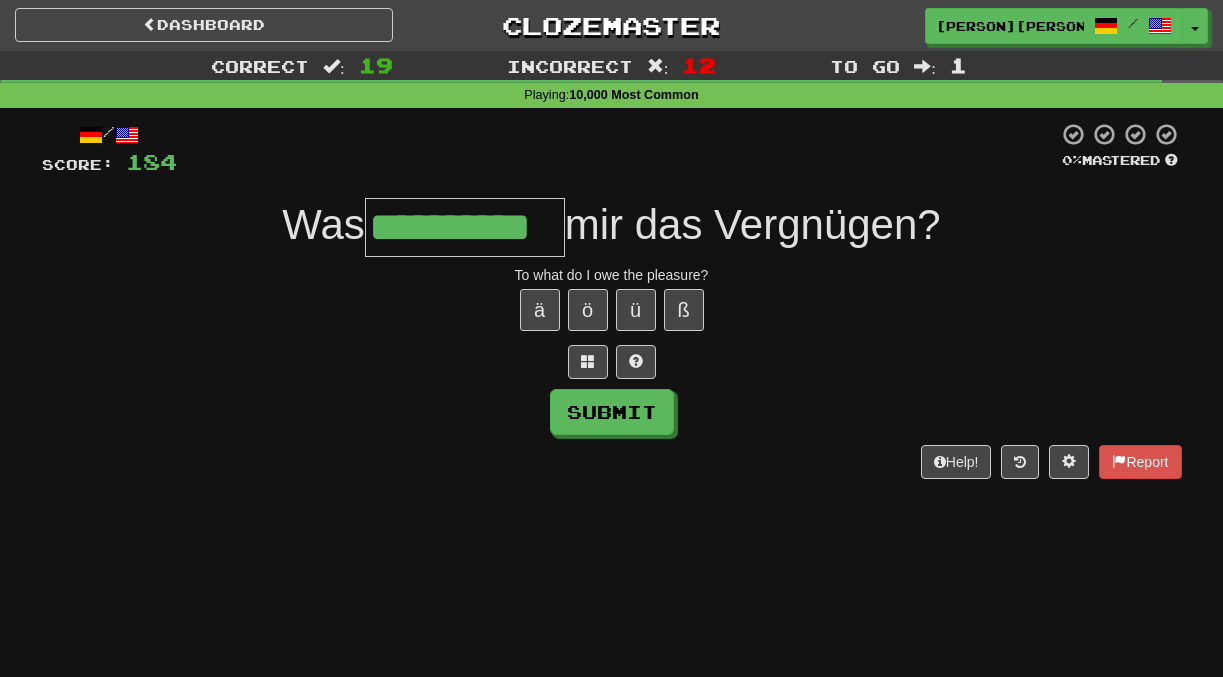 type on "**********" 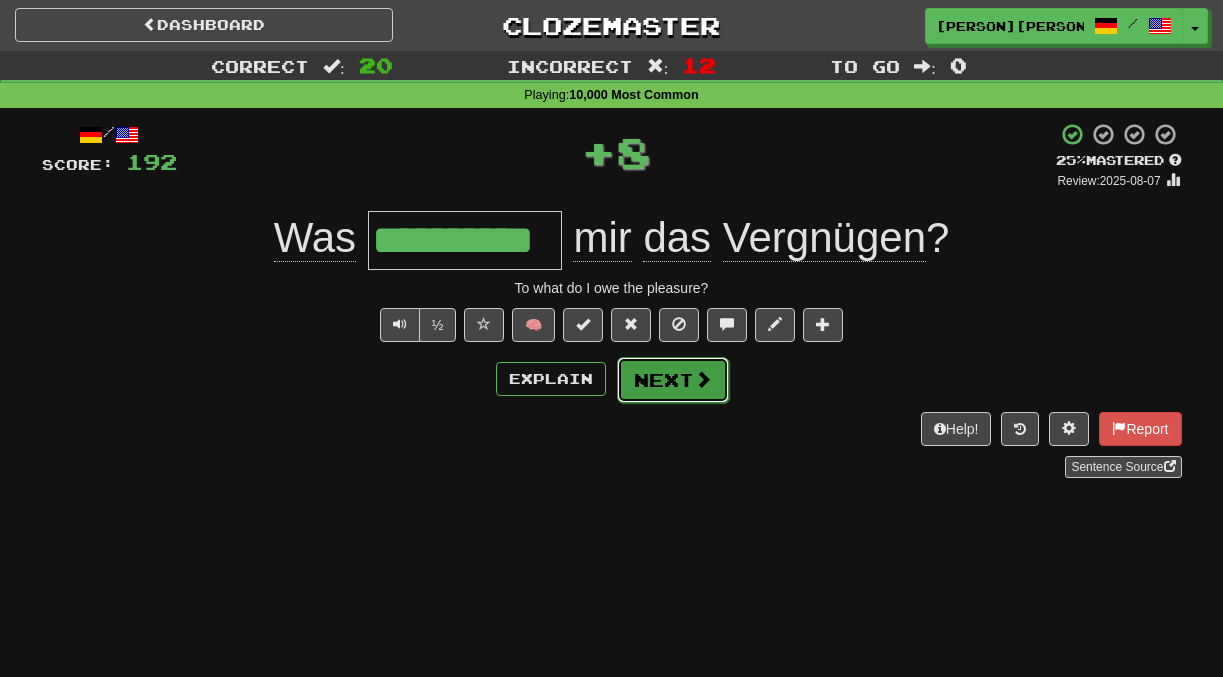 click on "Next" at bounding box center (673, 380) 